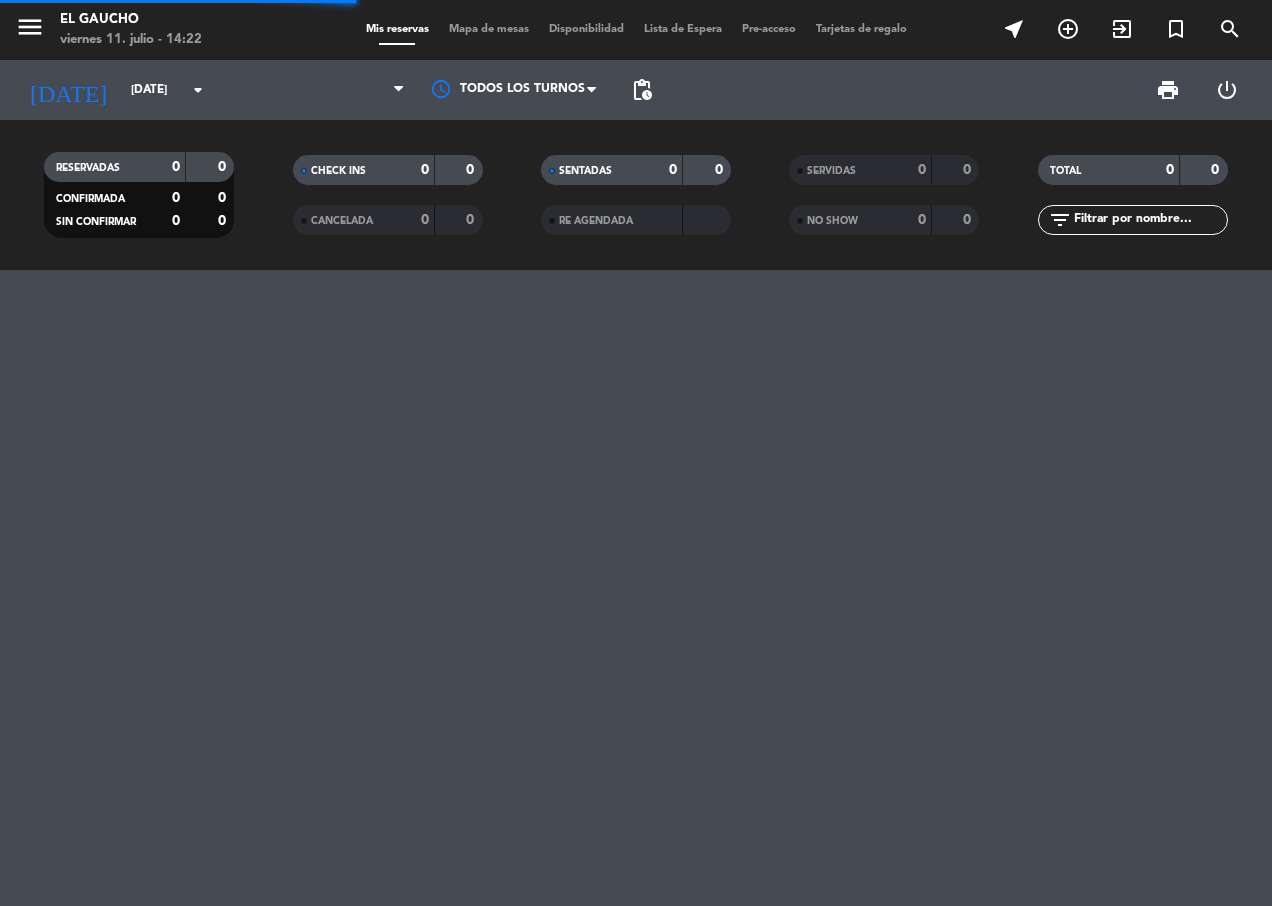 scroll, scrollTop: 0, scrollLeft: 0, axis: both 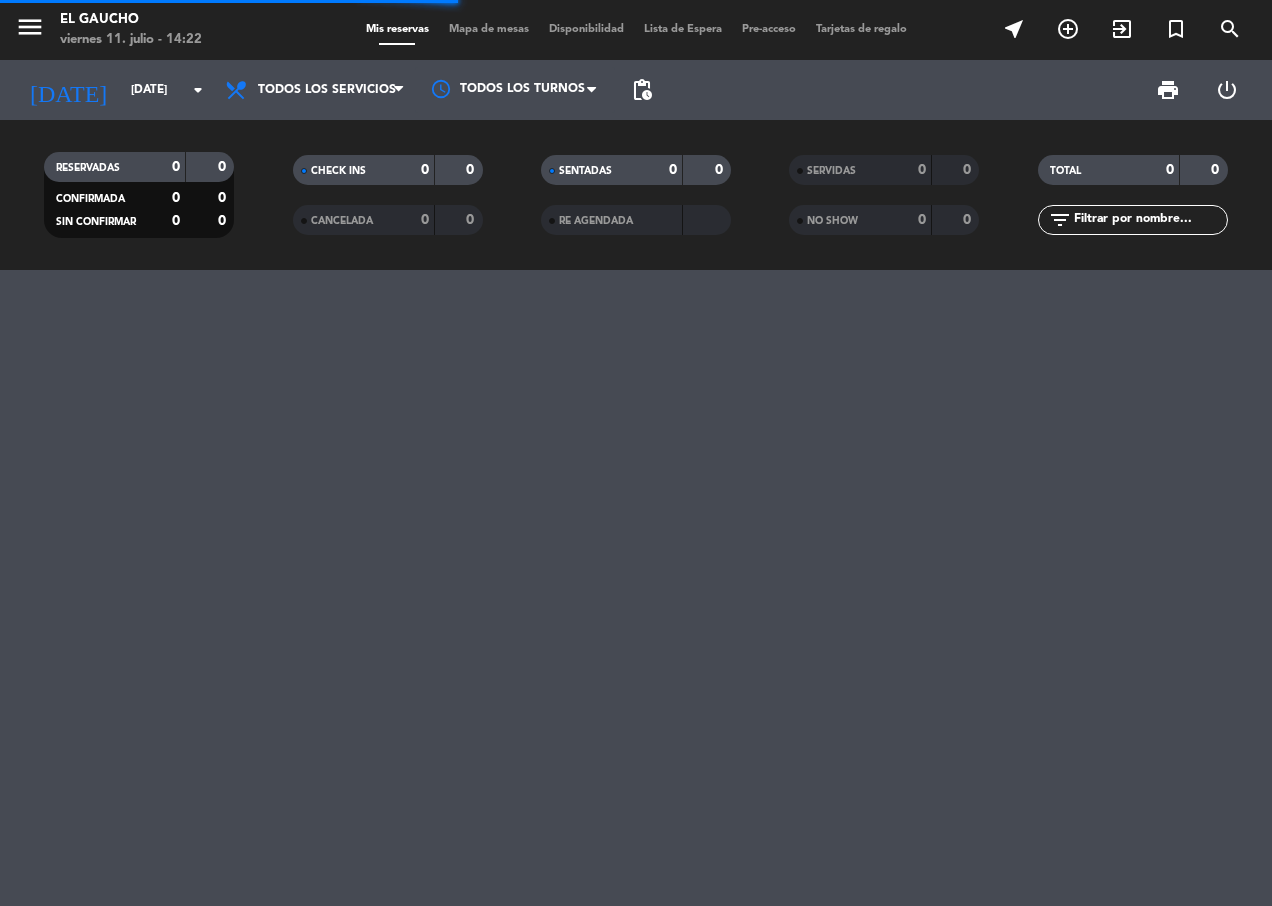 click on "SERVIDAS" 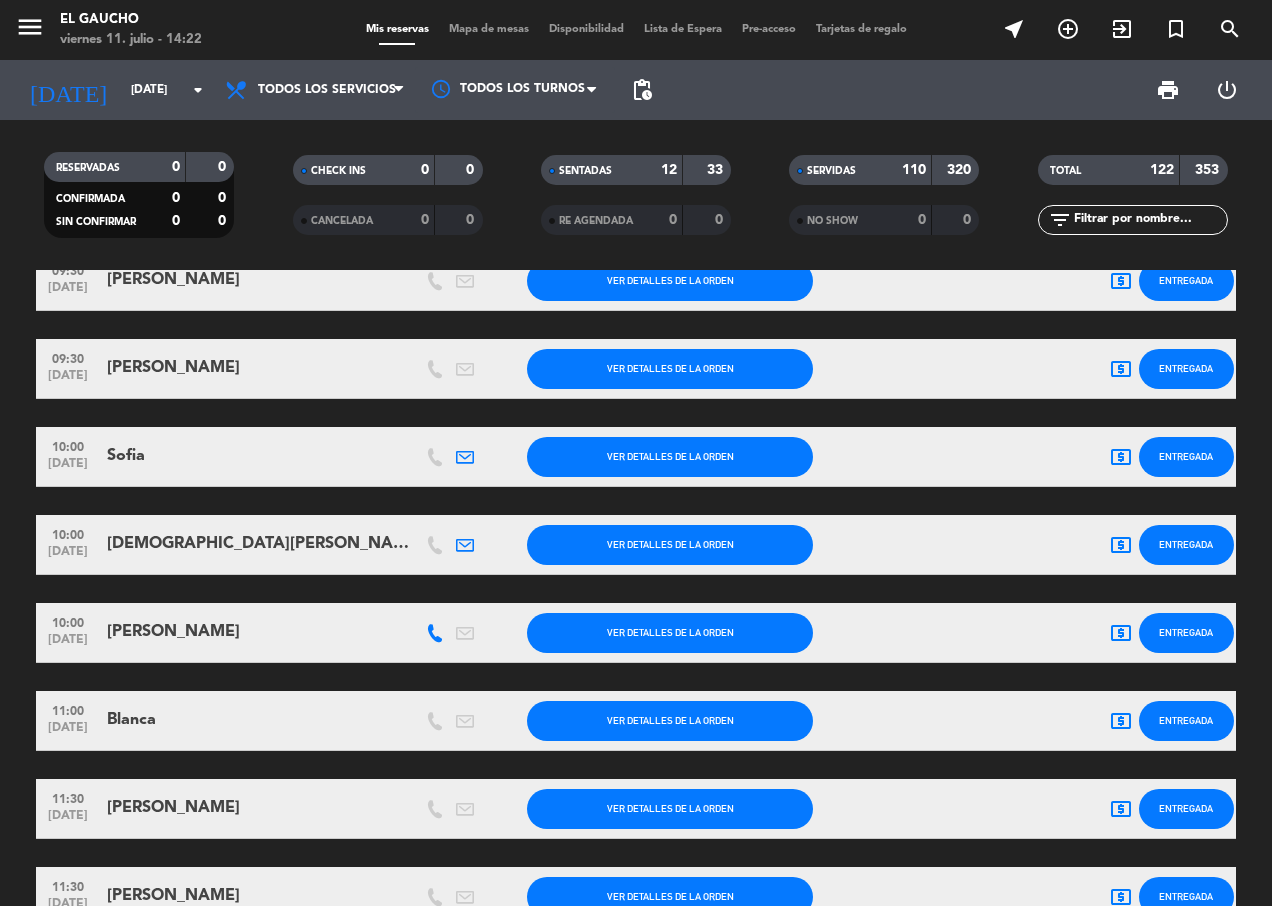 scroll, scrollTop: 100, scrollLeft: 0, axis: vertical 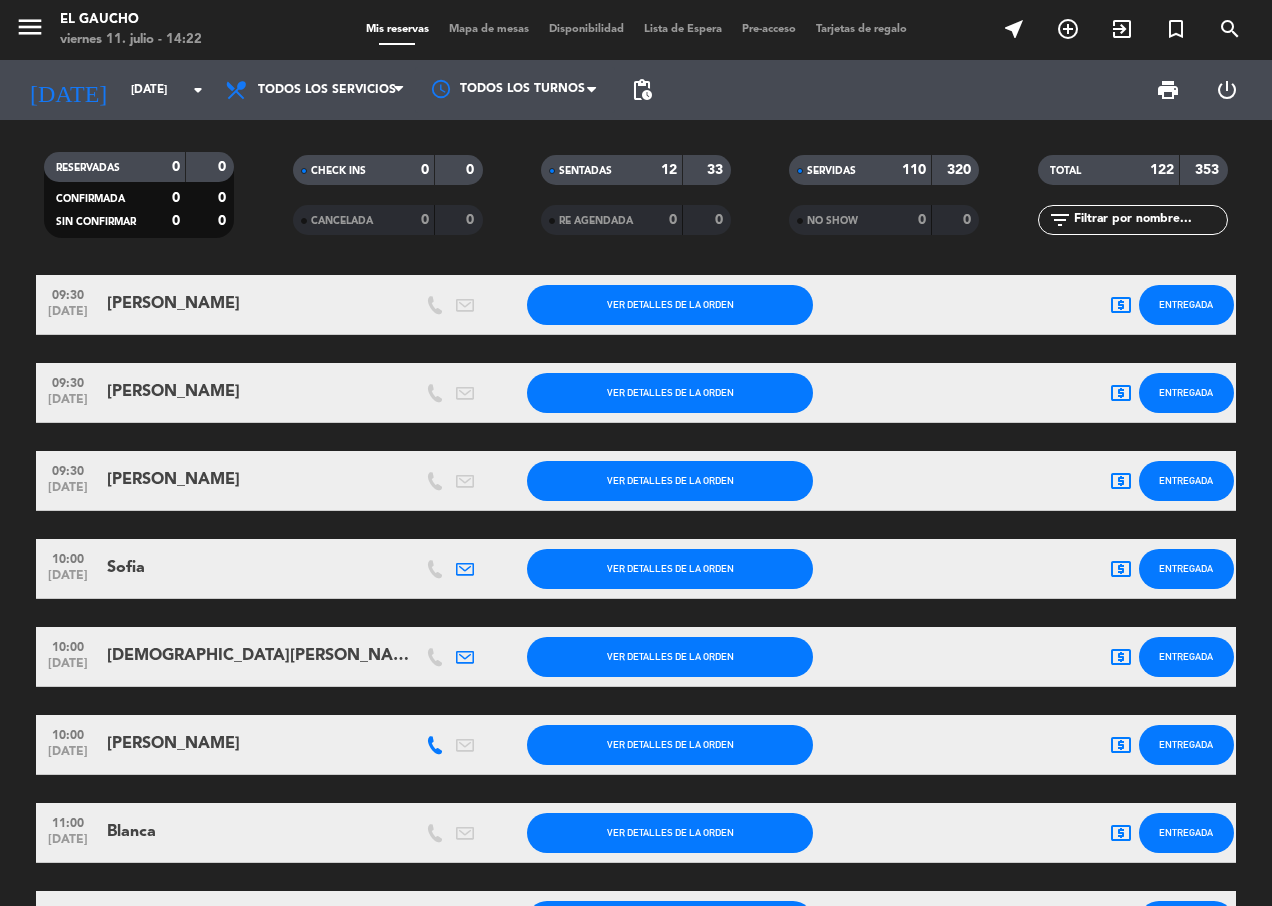 click on "SERVIDAS" 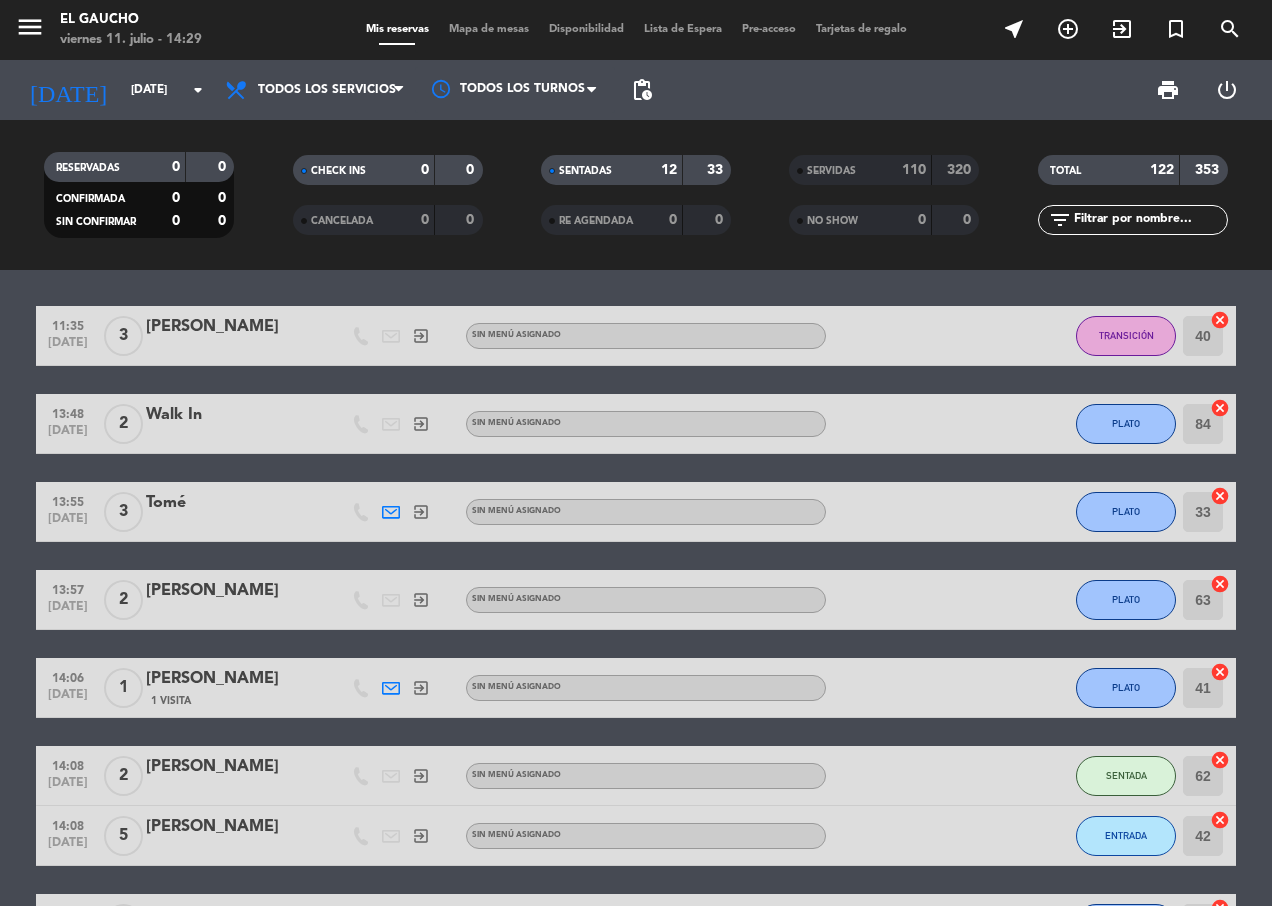 scroll, scrollTop: 0, scrollLeft: 0, axis: both 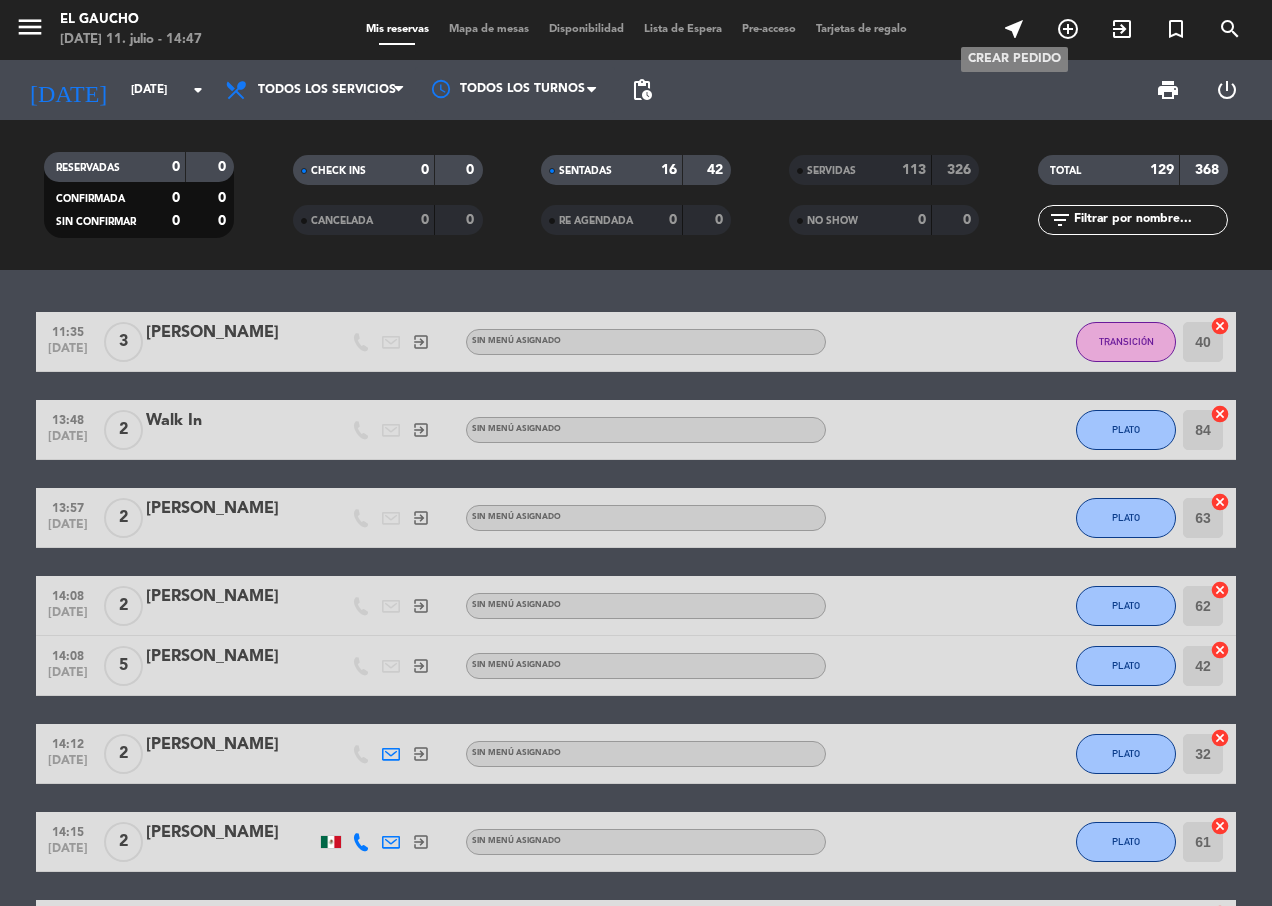 click on "near_me" at bounding box center (1014, 29) 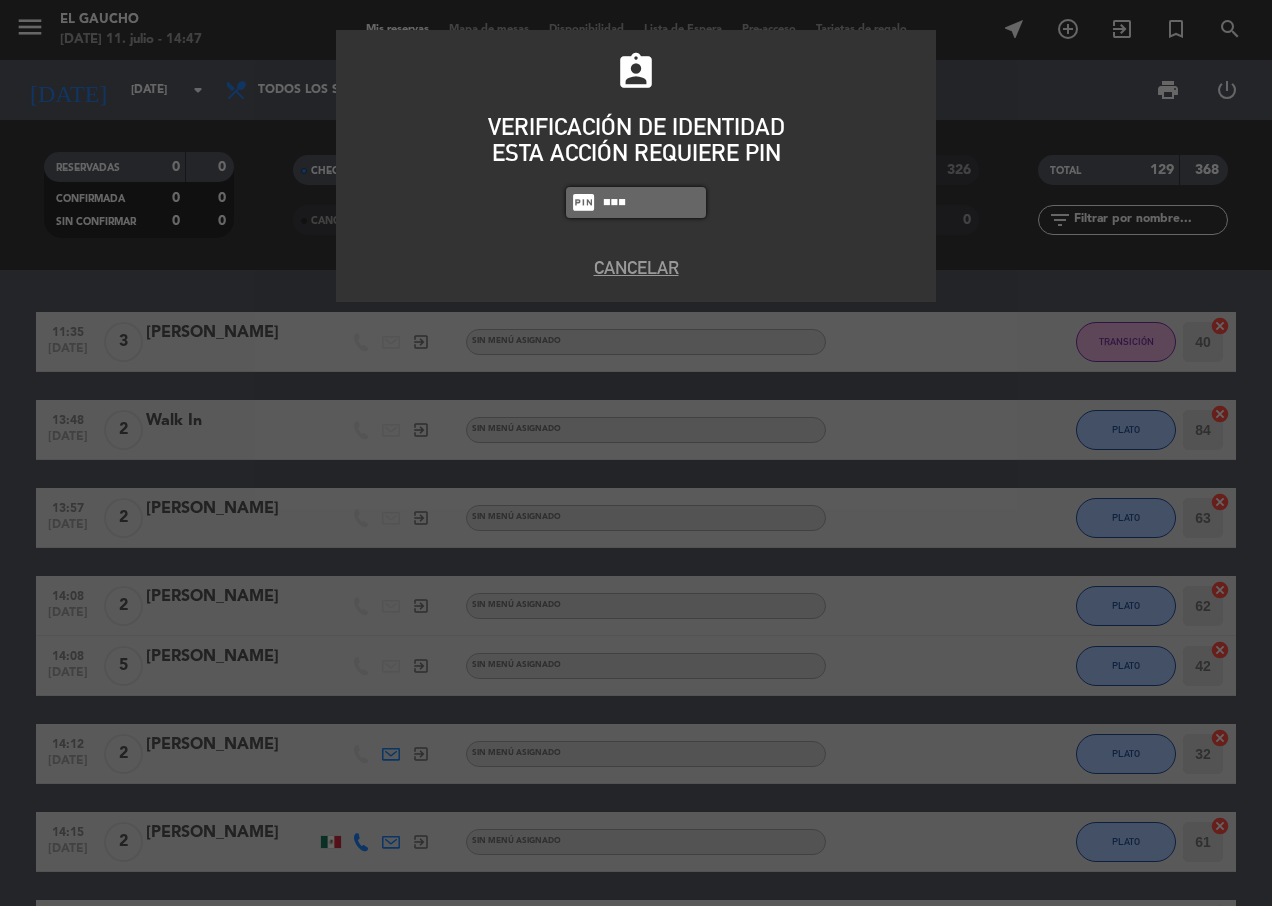 type on "4058" 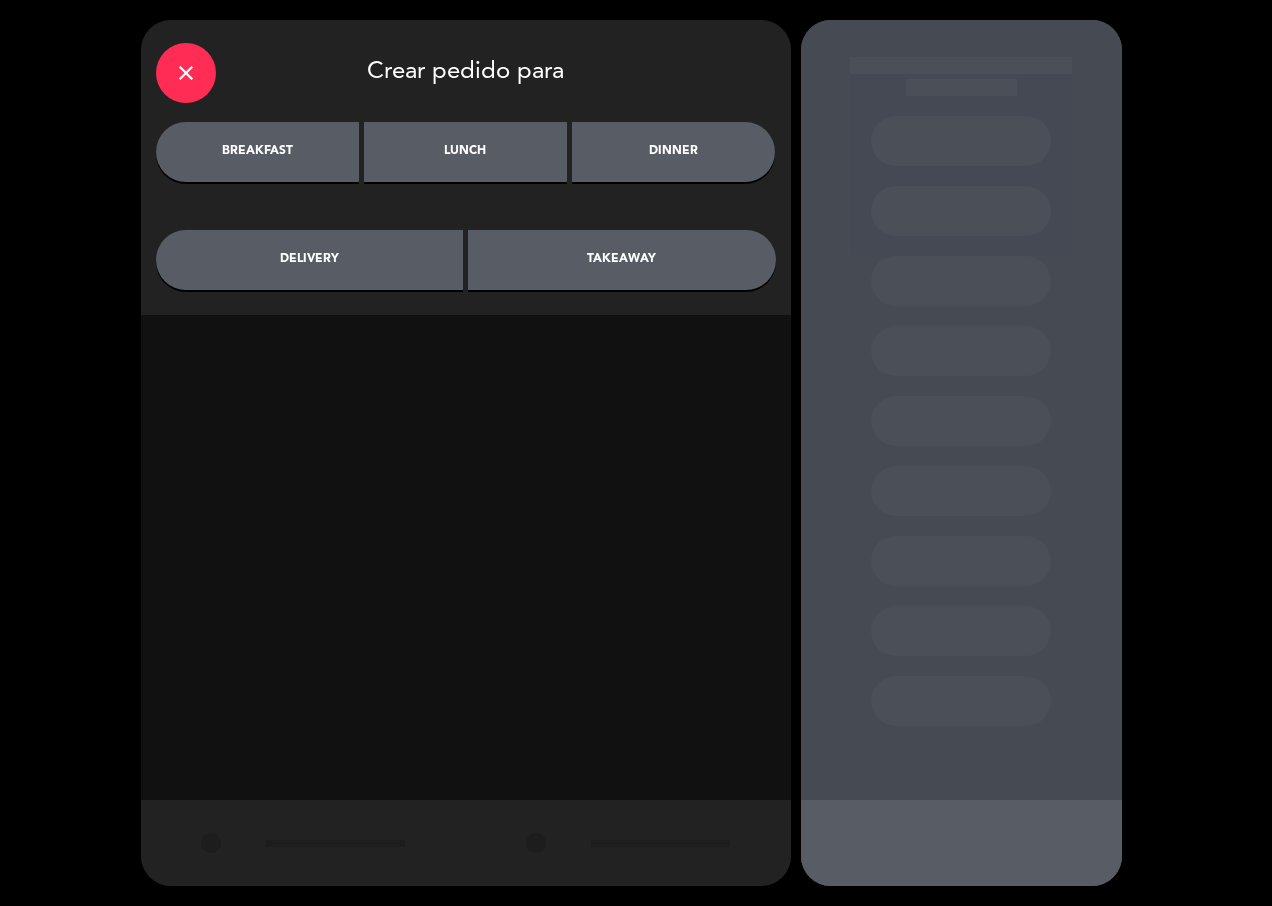 drag, startPoint x: 524, startPoint y: 142, endPoint x: 645, endPoint y: 318, distance: 213.58136 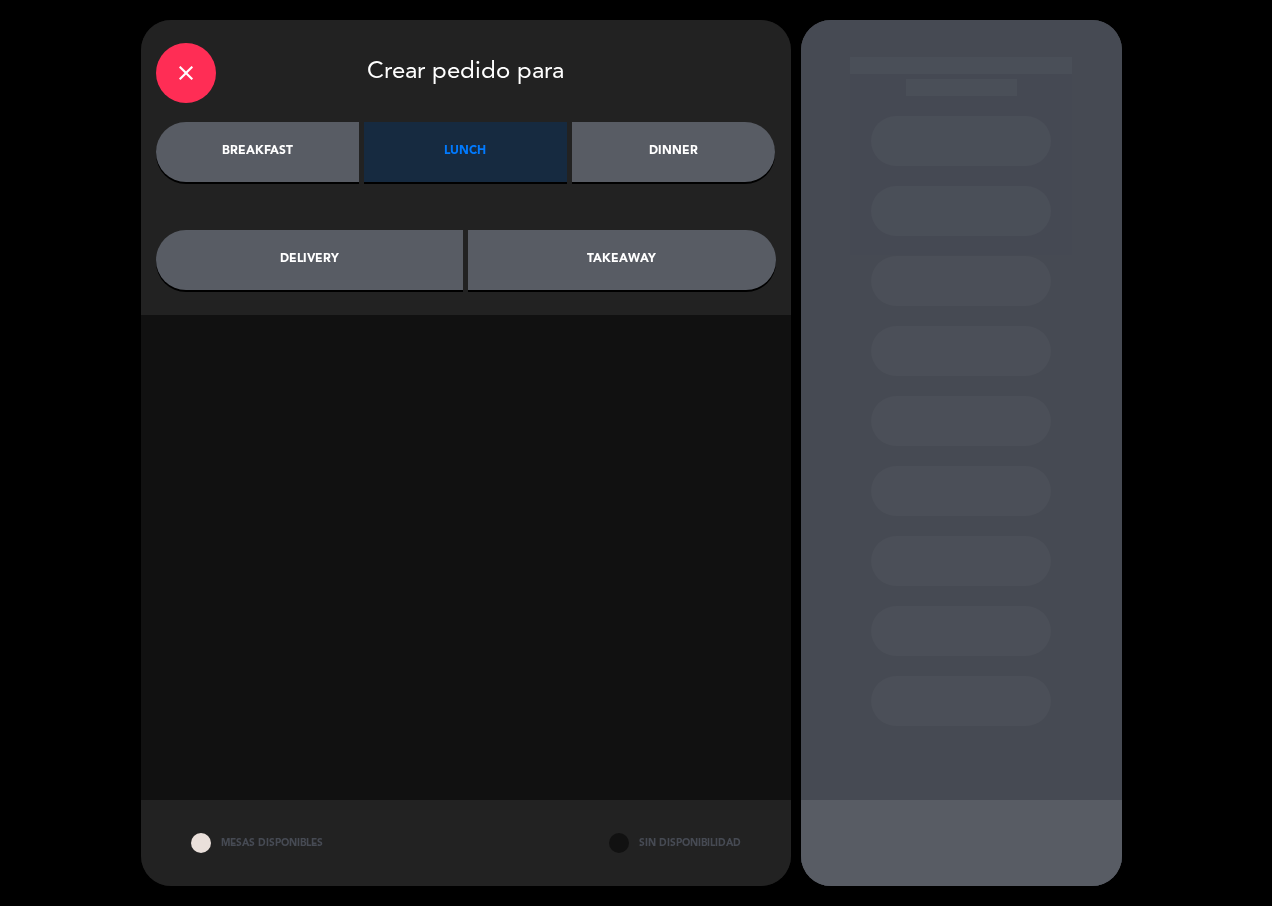 click on "takeaway" 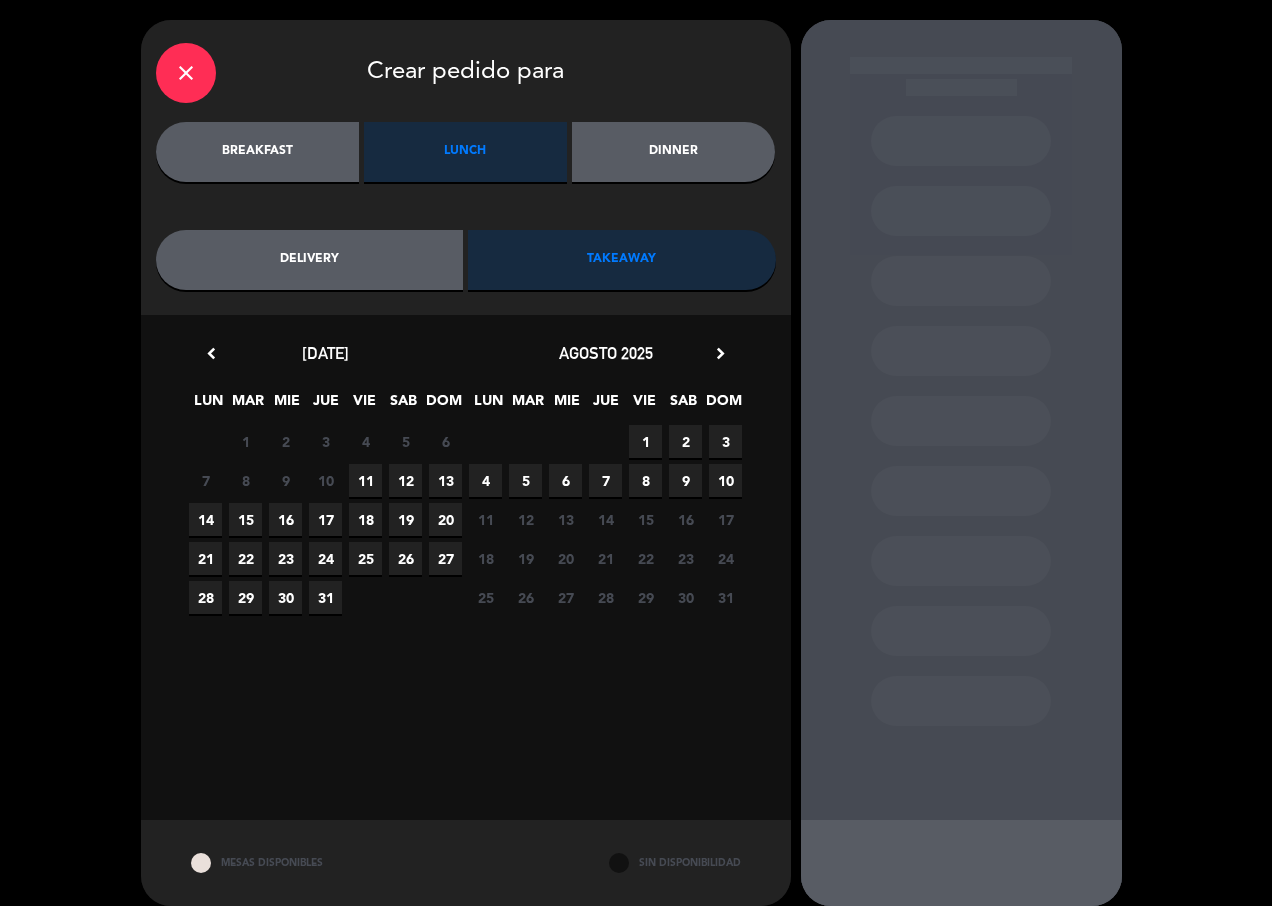 click on "11" at bounding box center (365, 480) 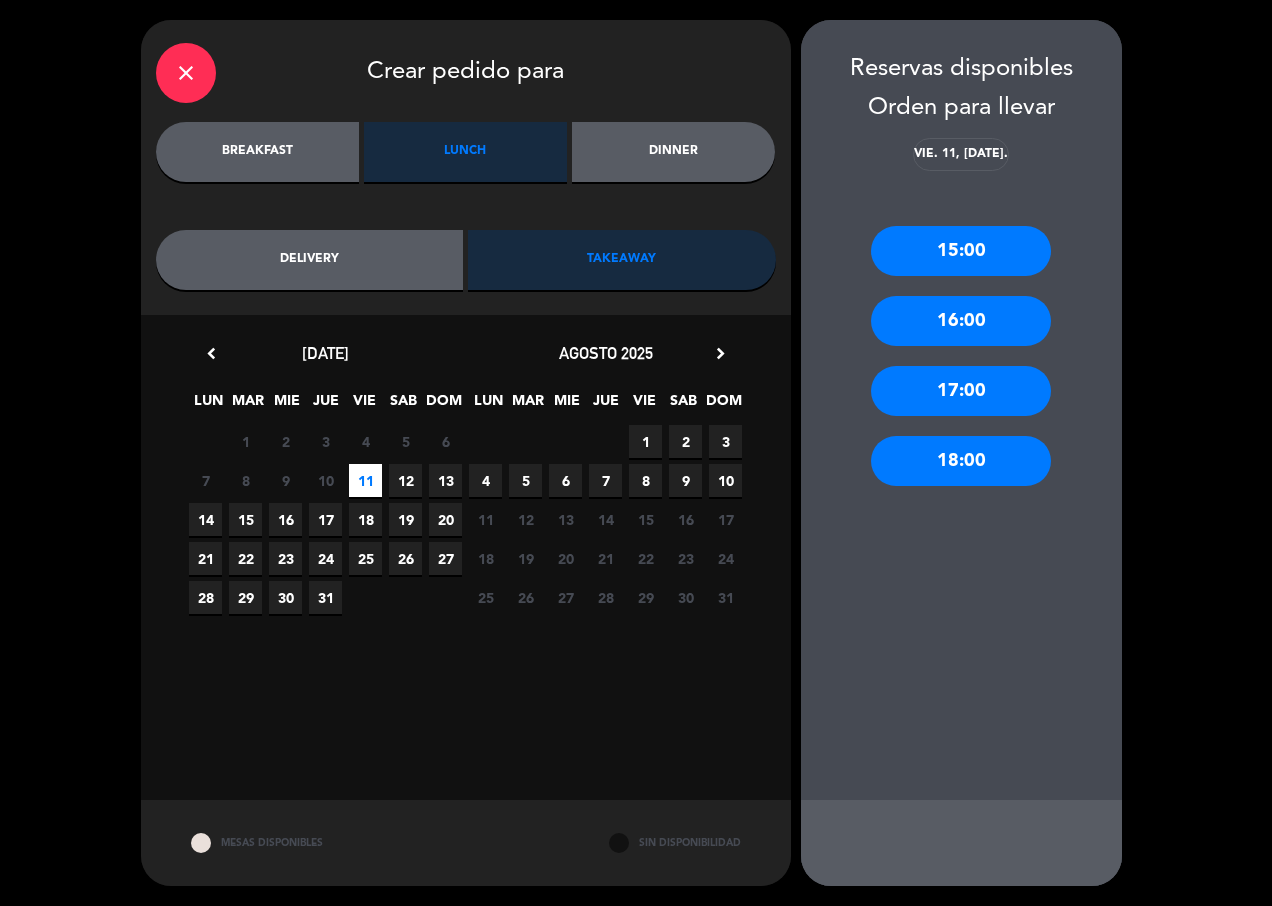 drag, startPoint x: 944, startPoint y: 233, endPoint x: 925, endPoint y: 236, distance: 19.235384 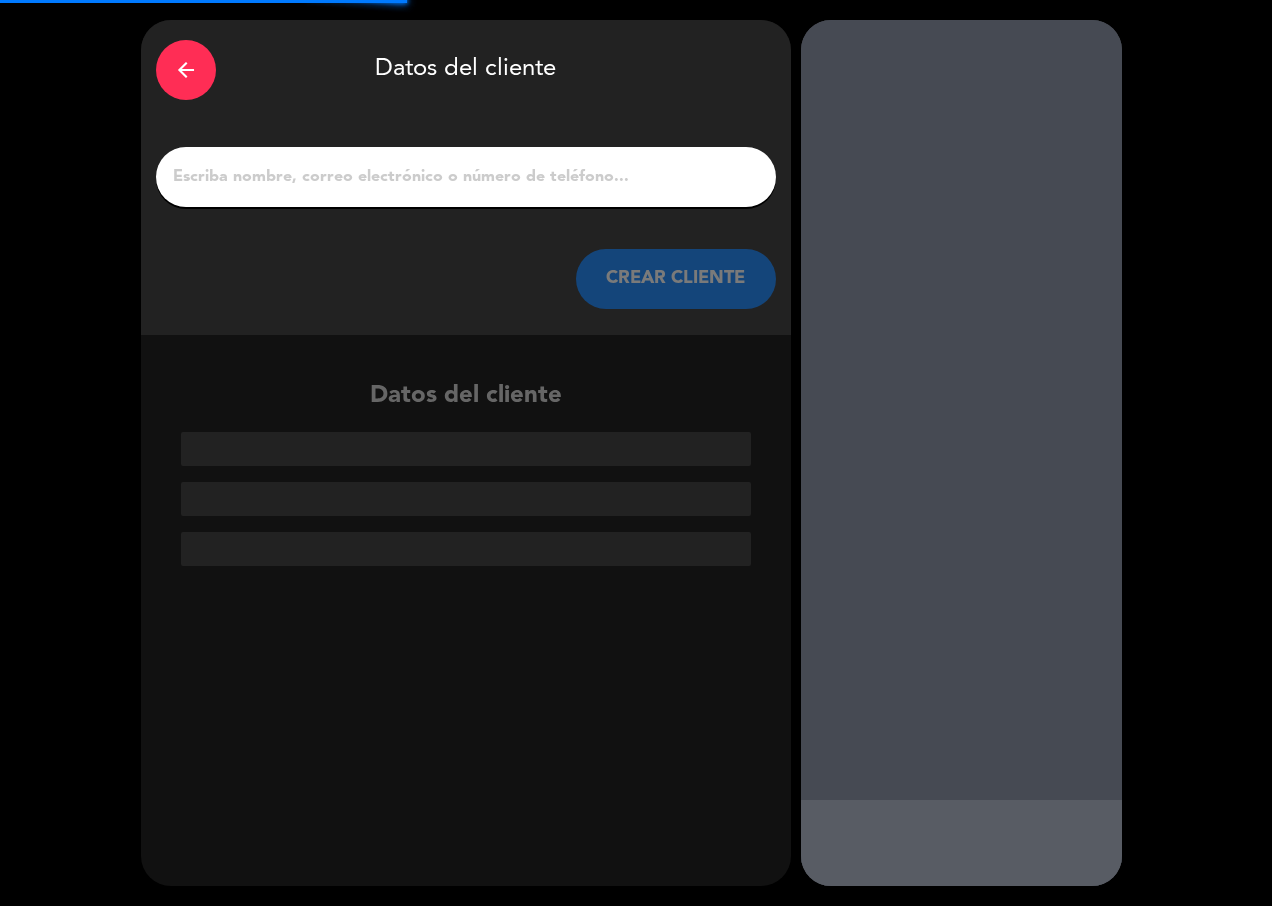 click 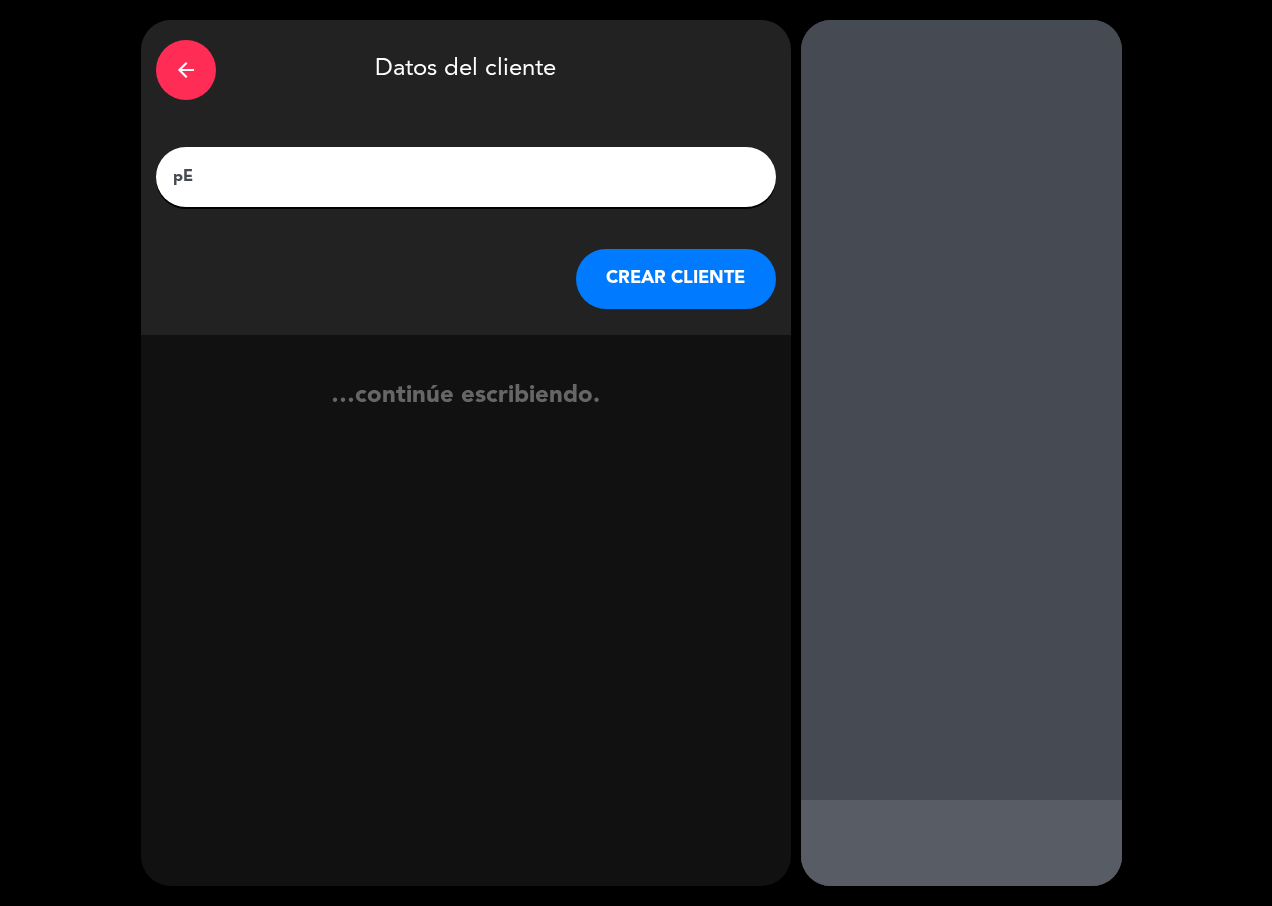 type on "p" 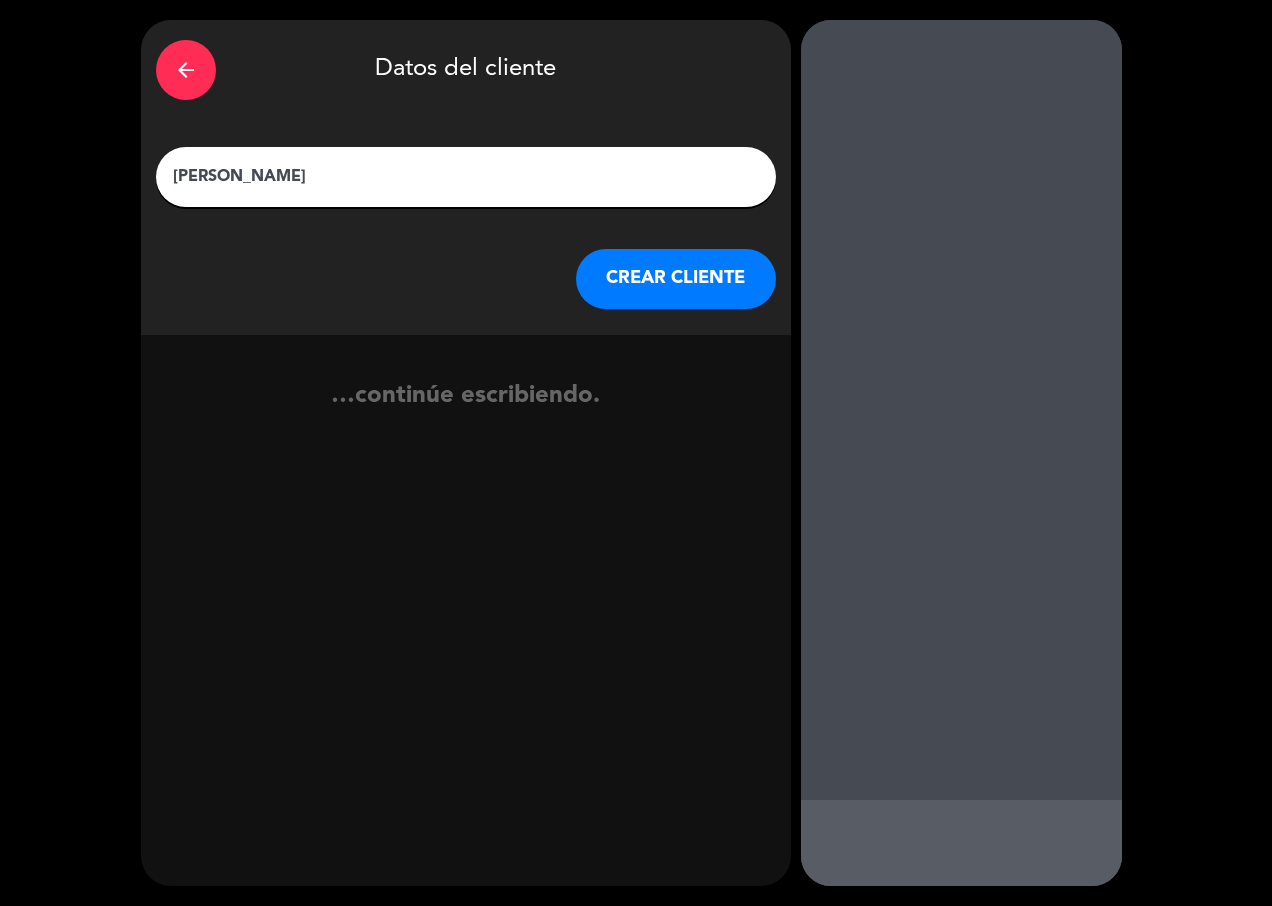 type on "[PERSON_NAME]" 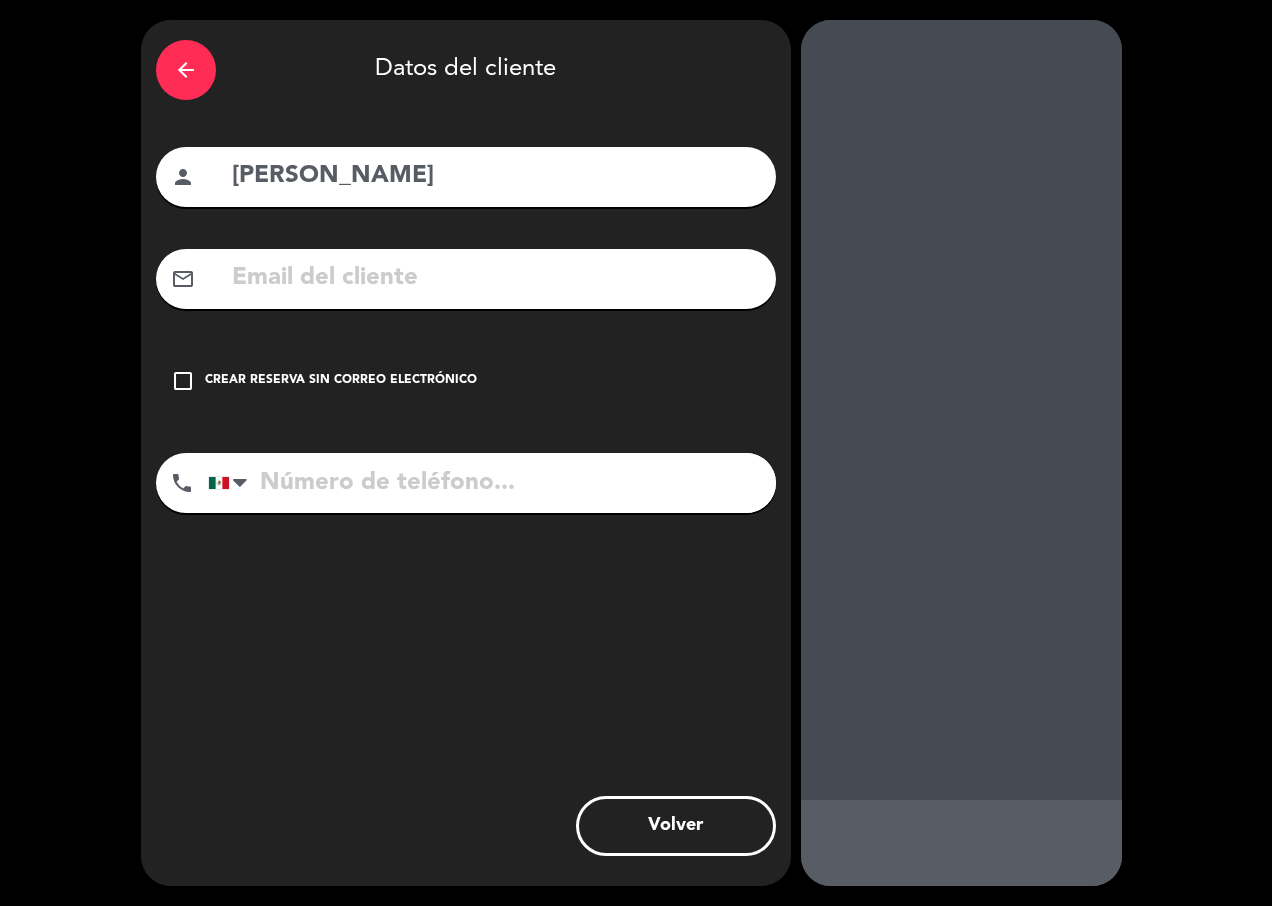 drag, startPoint x: 195, startPoint y: 371, endPoint x: 185, endPoint y: 379, distance: 12.806249 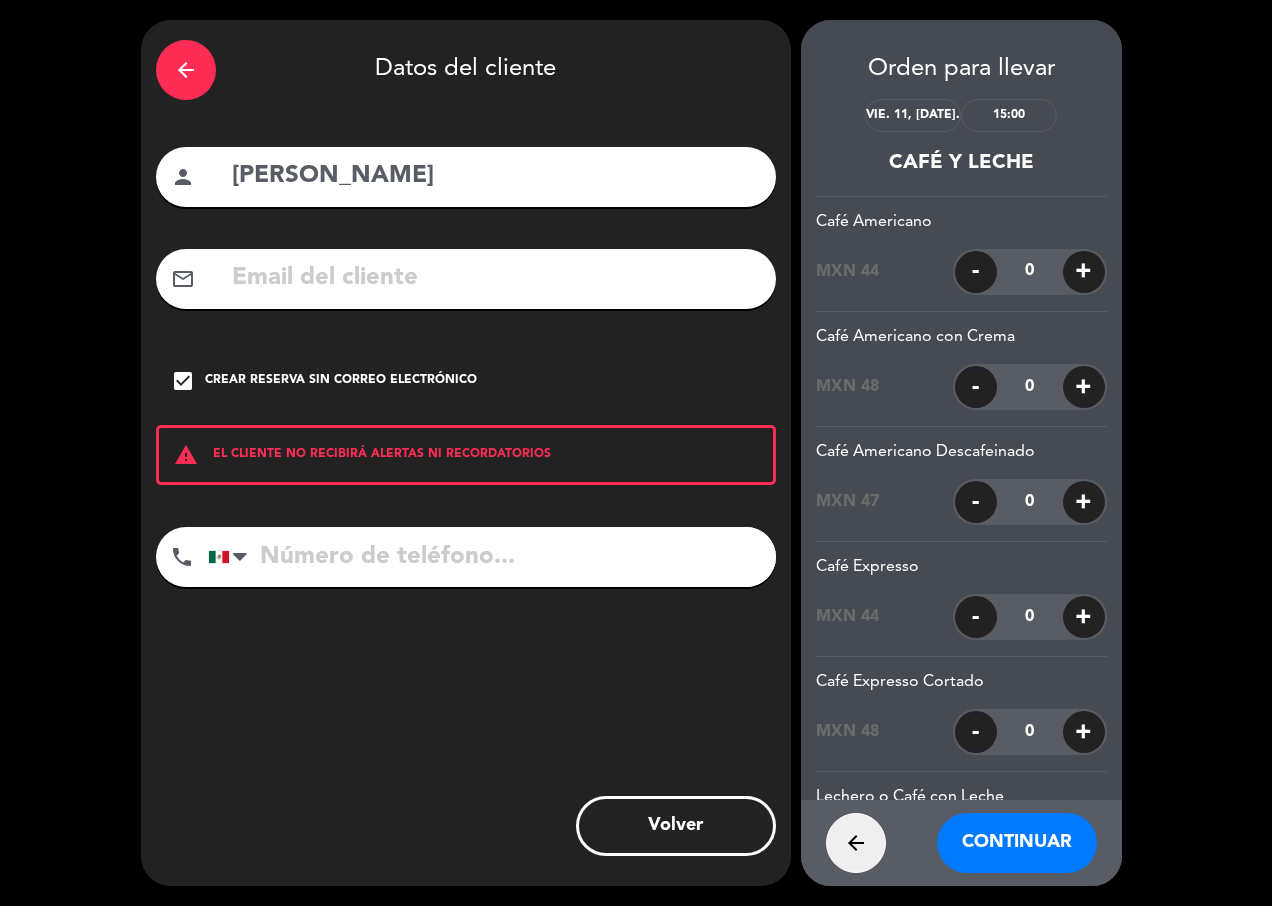 drag, startPoint x: 185, startPoint y: 379, endPoint x: 207, endPoint y: 436, distance: 61.09828 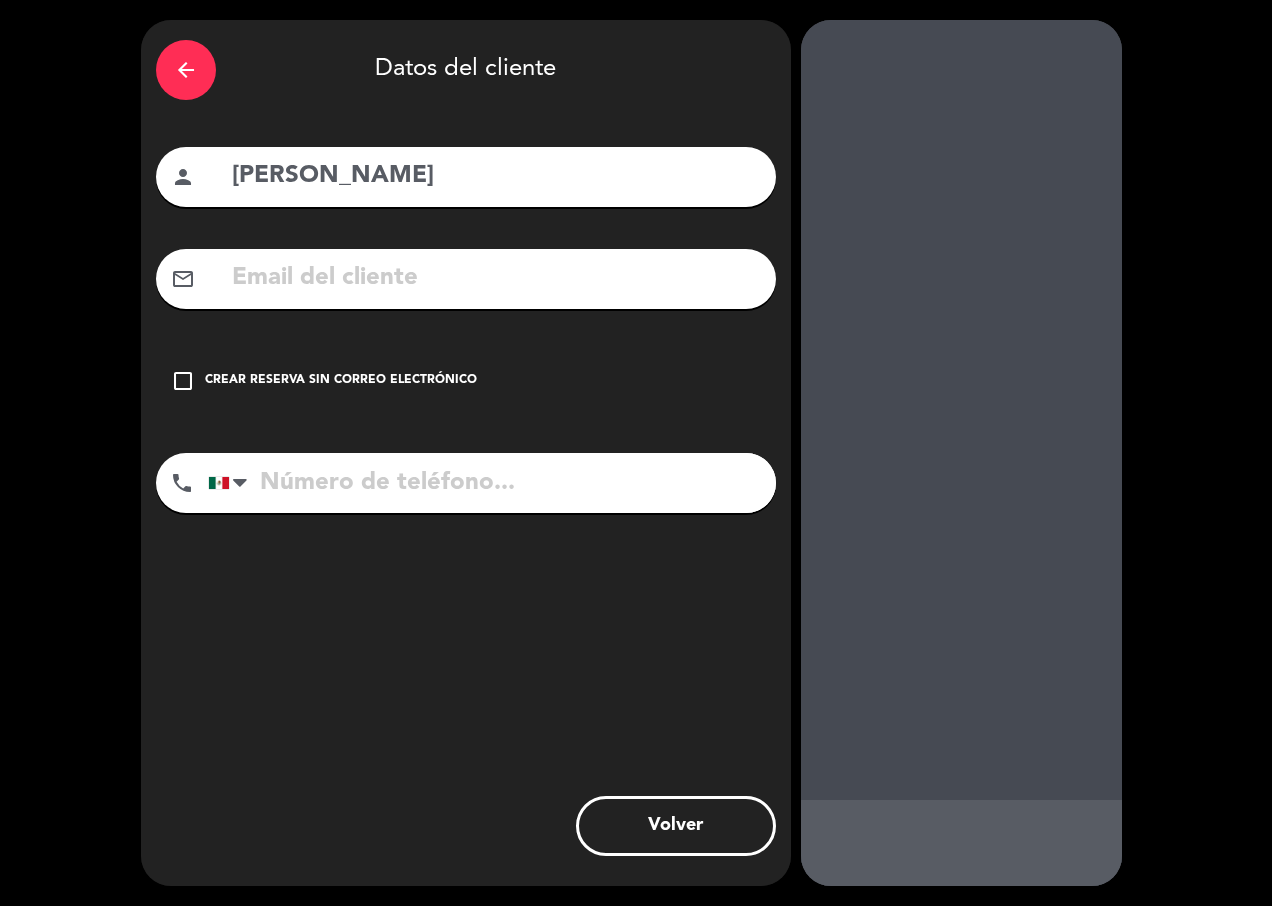 click on "check_box_outline_blank" 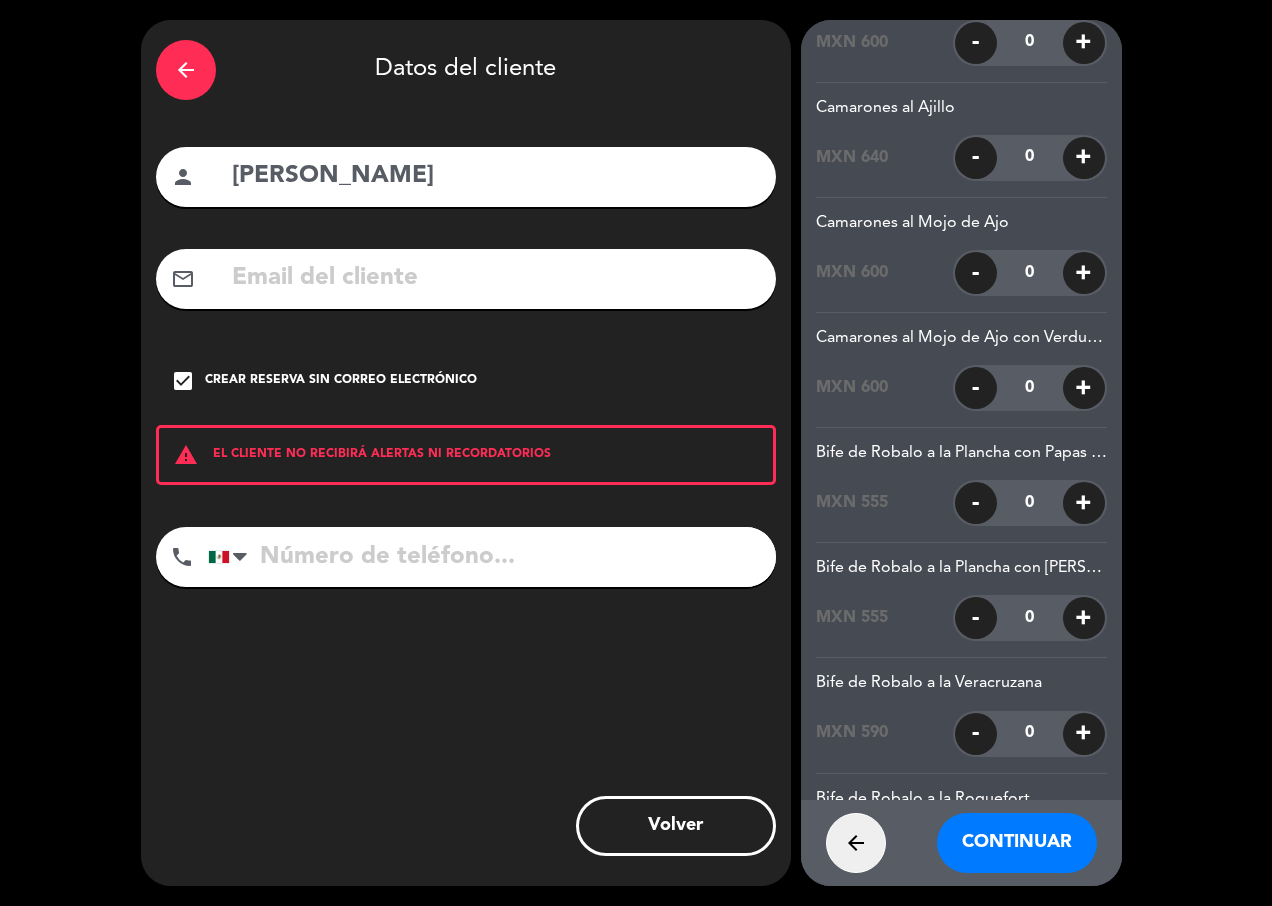 scroll, scrollTop: 33918, scrollLeft: 0, axis: vertical 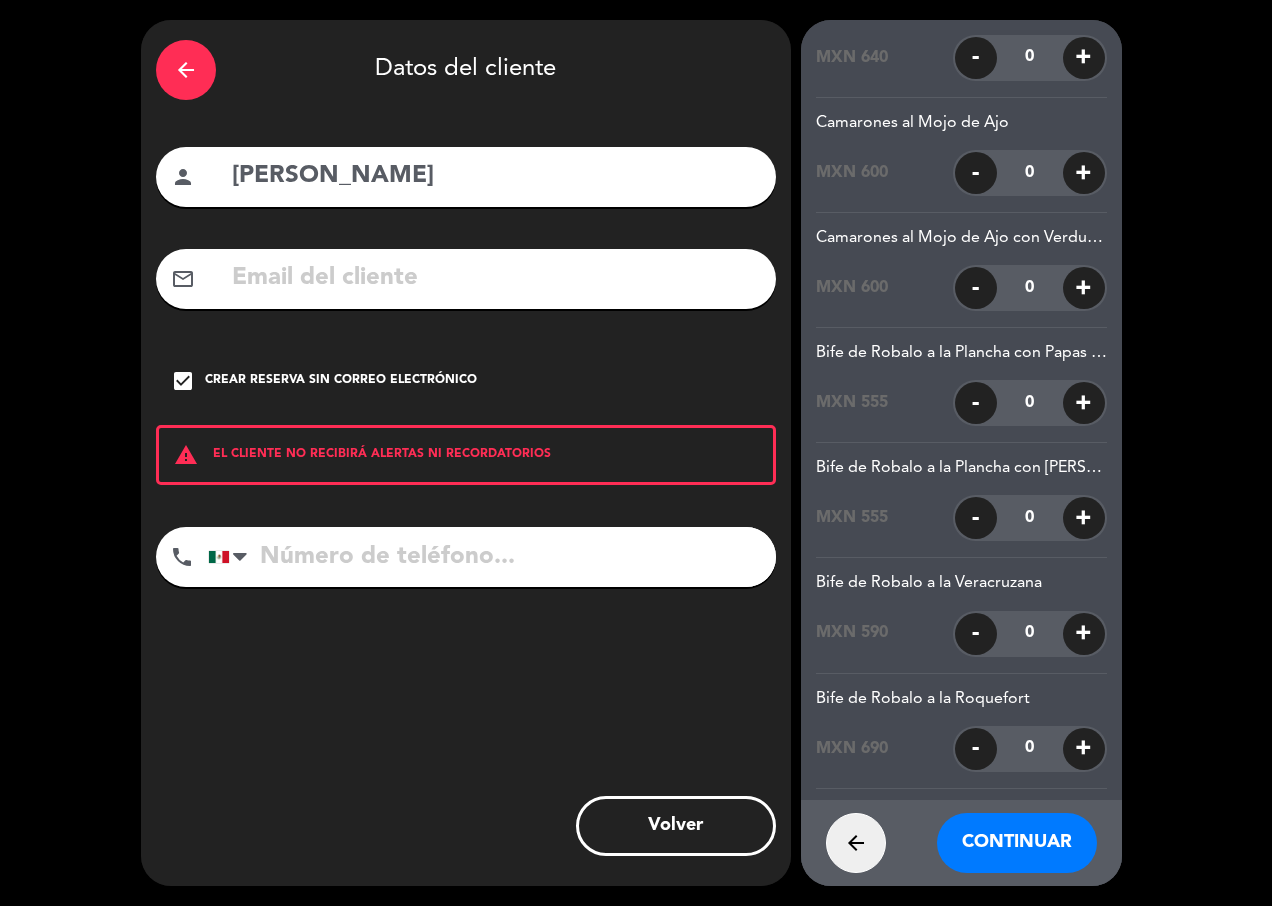 click on "+" 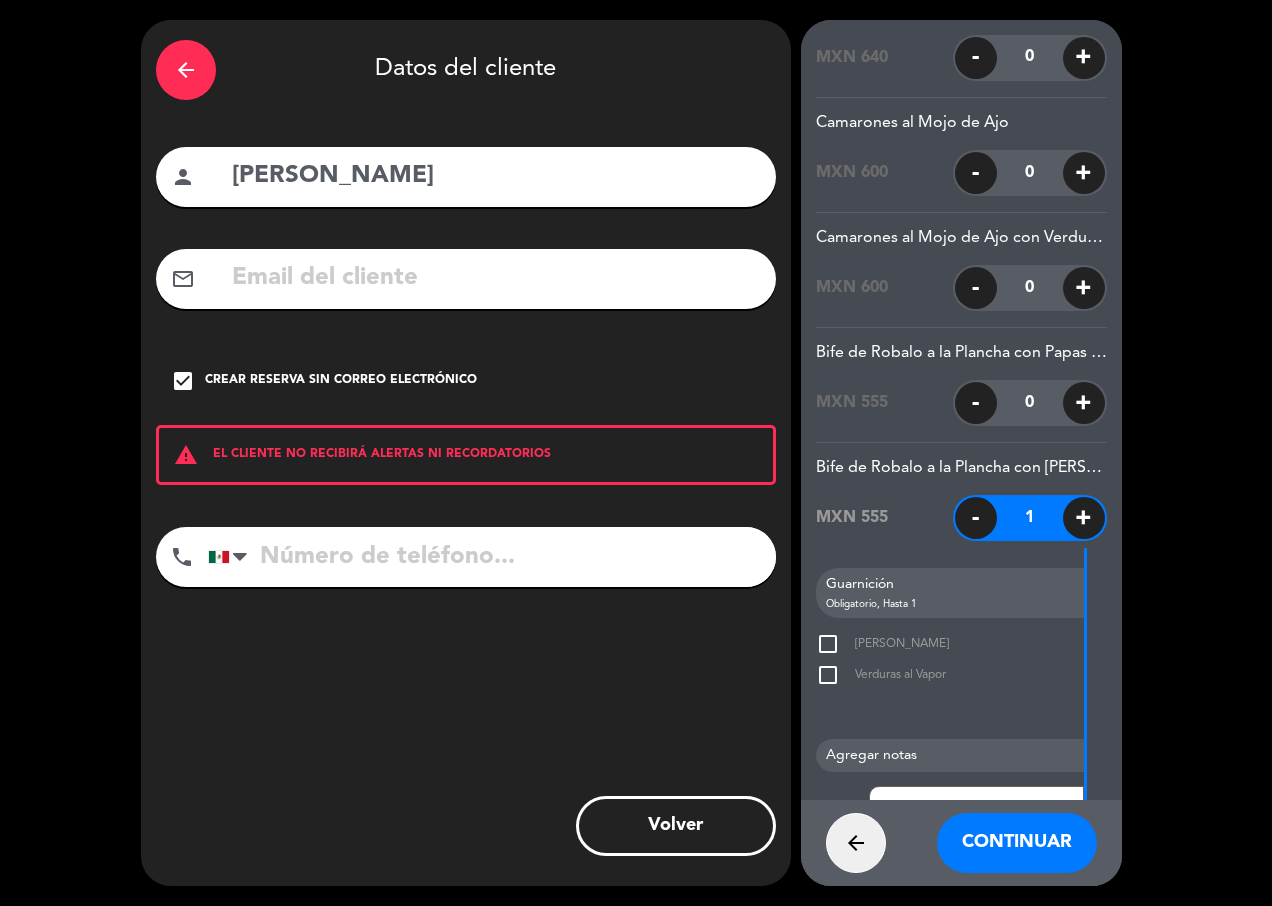 click on "check_box_outline_blank" 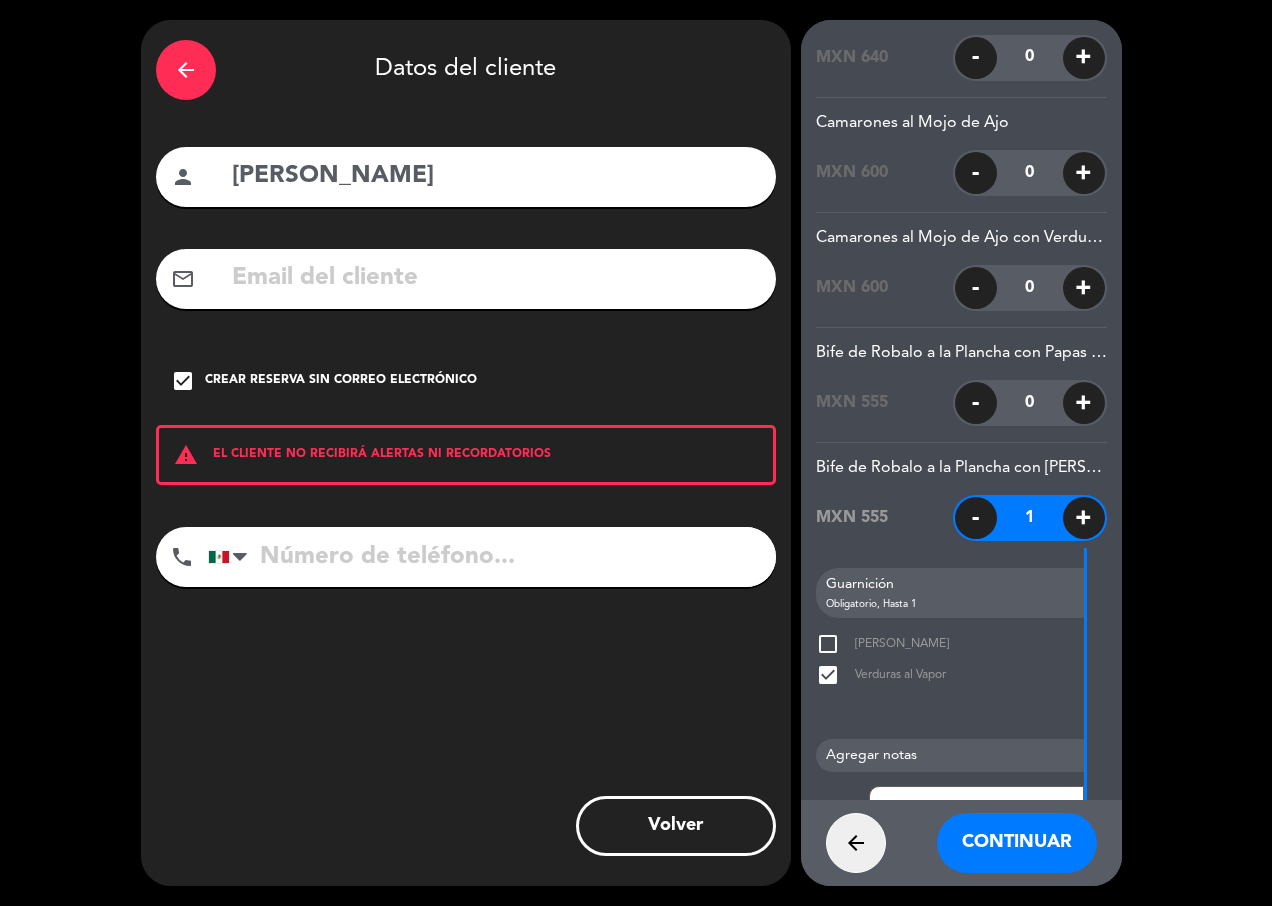 click on "Continuar" at bounding box center [1017, 843] 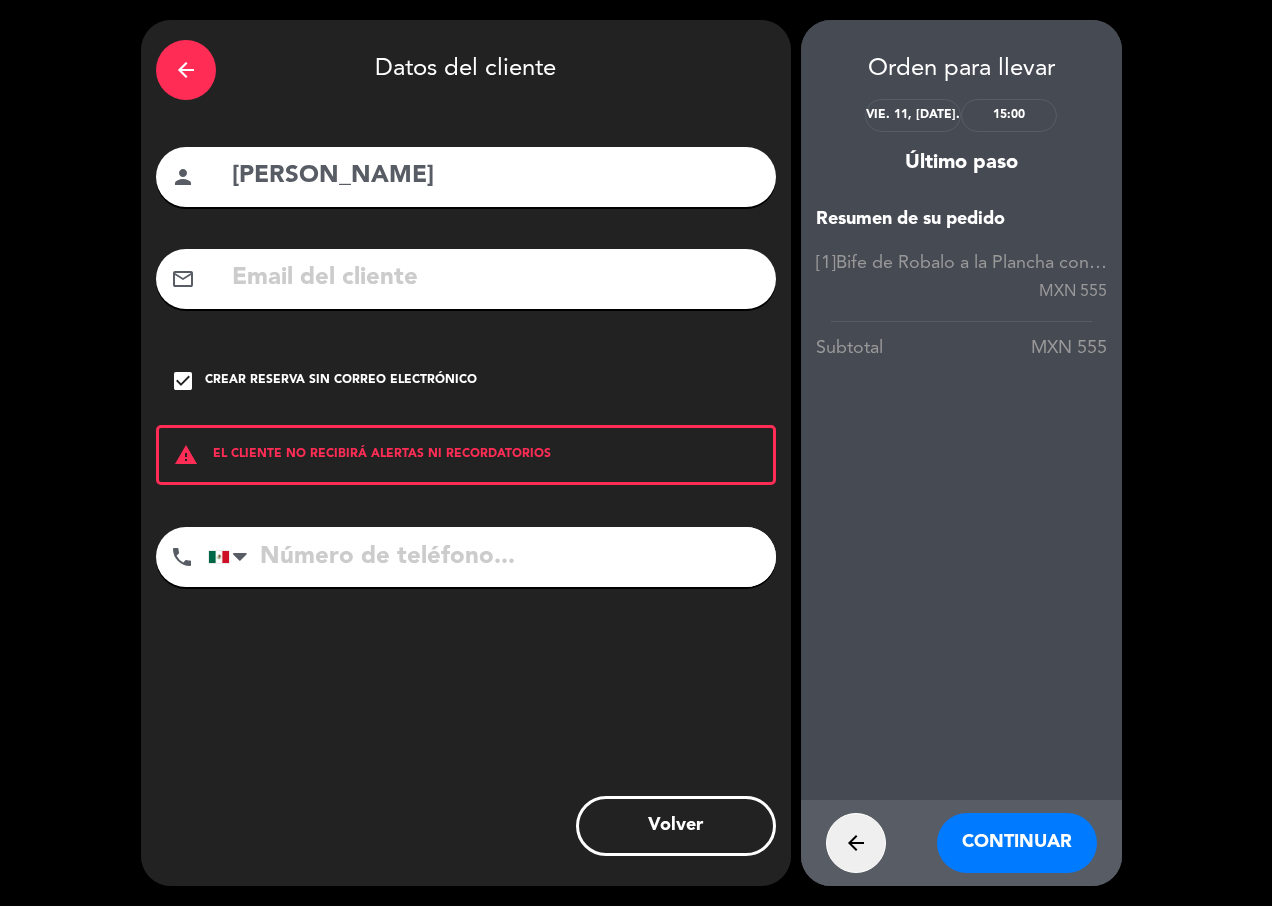 scroll, scrollTop: 0, scrollLeft: 0, axis: both 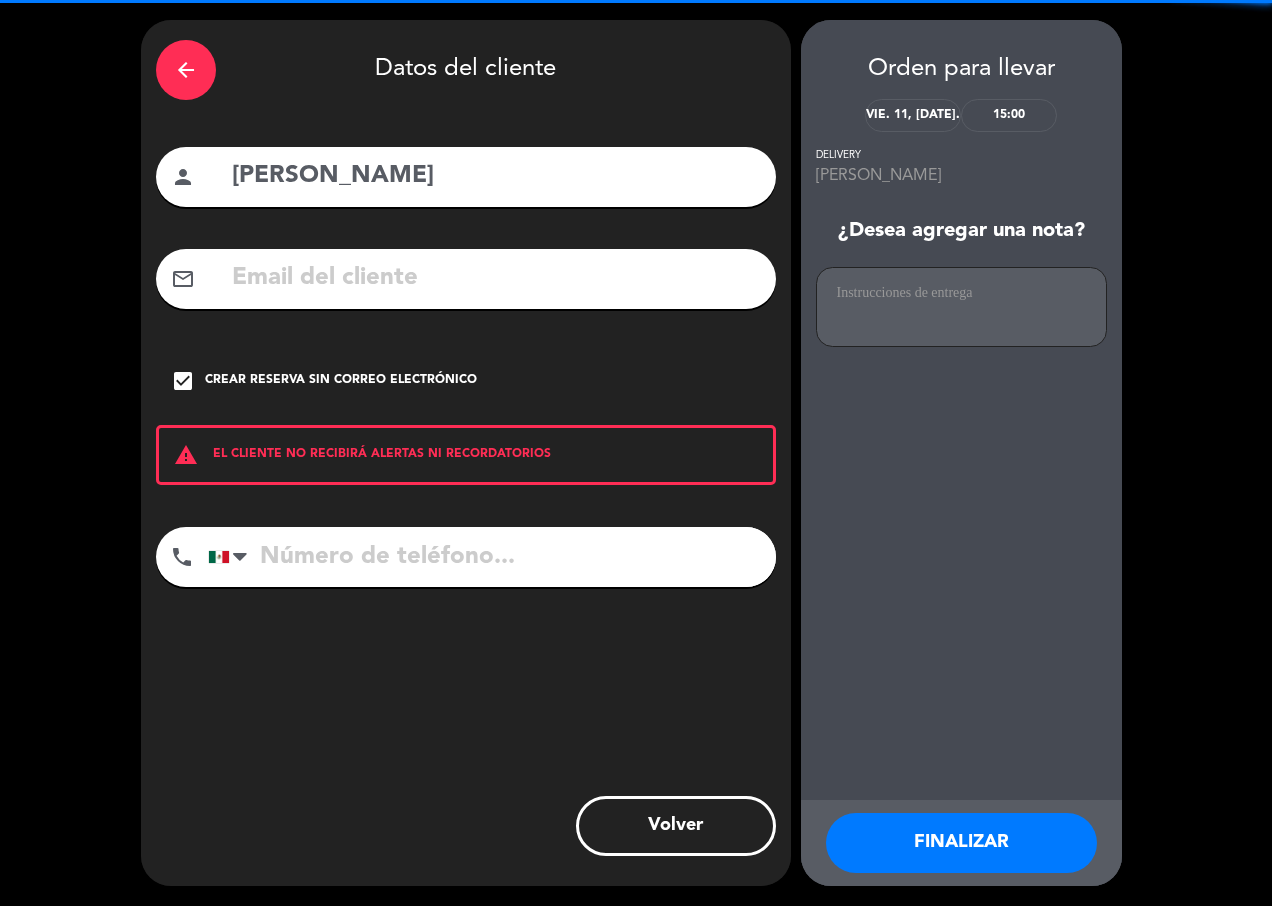 click on "FINALIZAR" at bounding box center (961, 843) 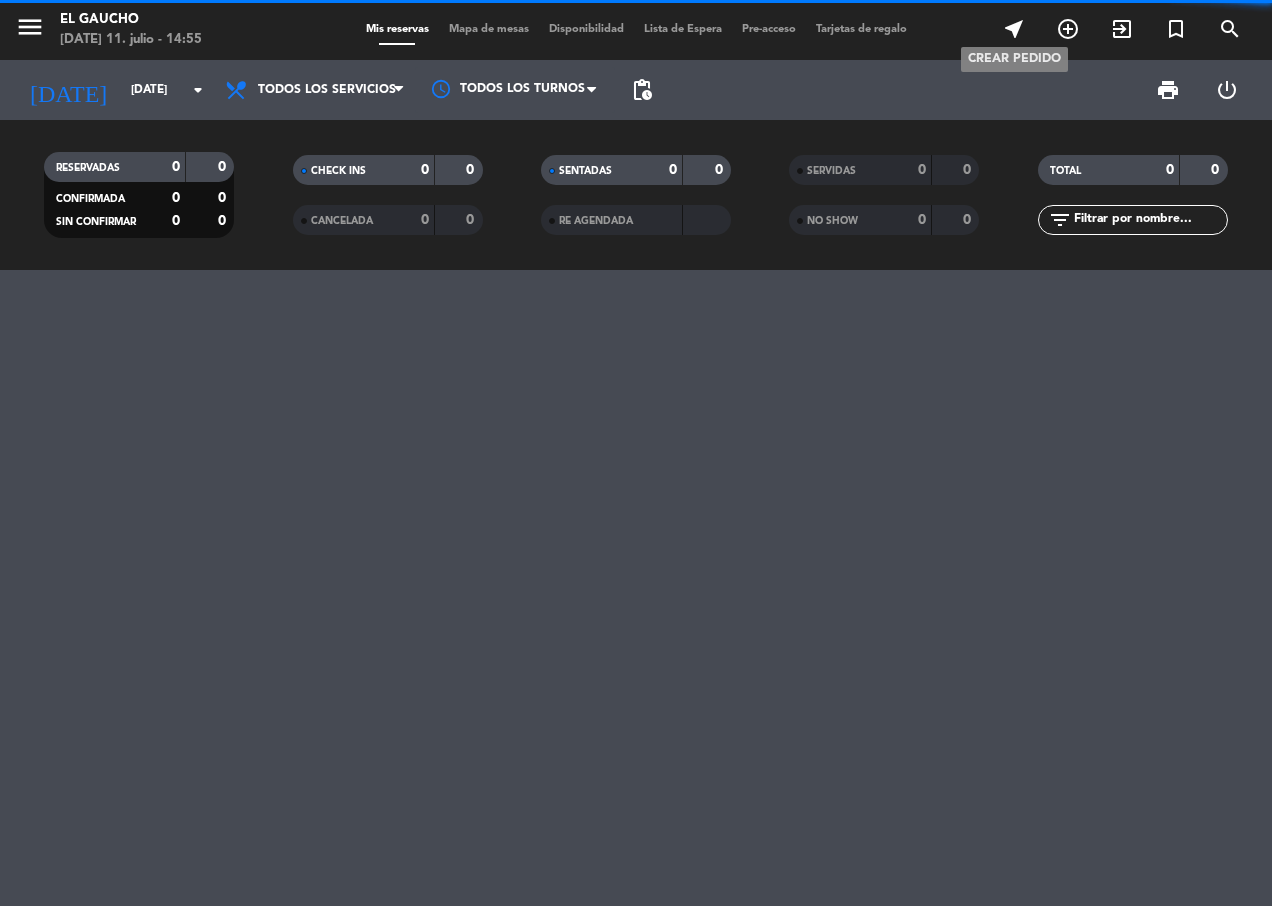 click on "near_me" at bounding box center (1014, 29) 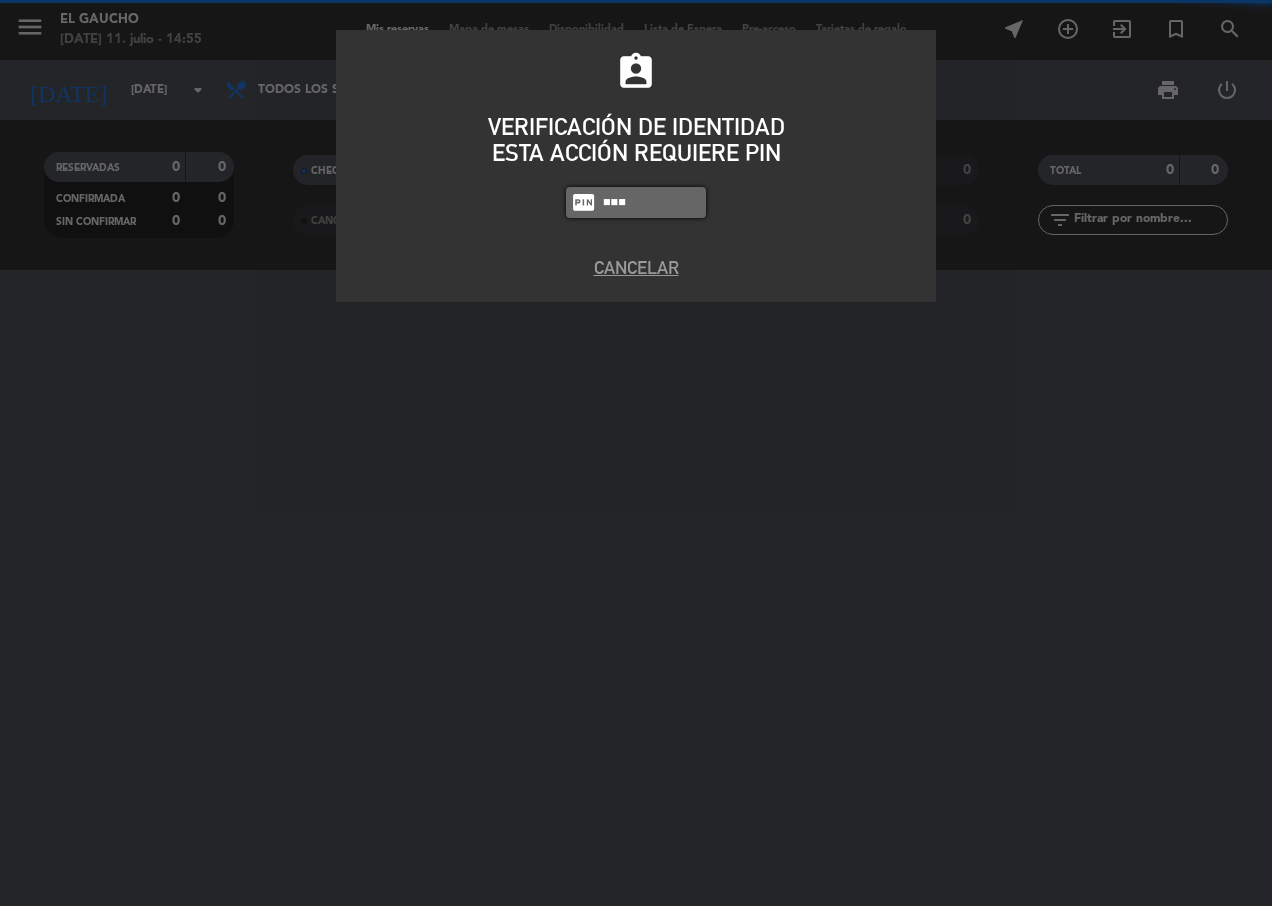 type on "4058" 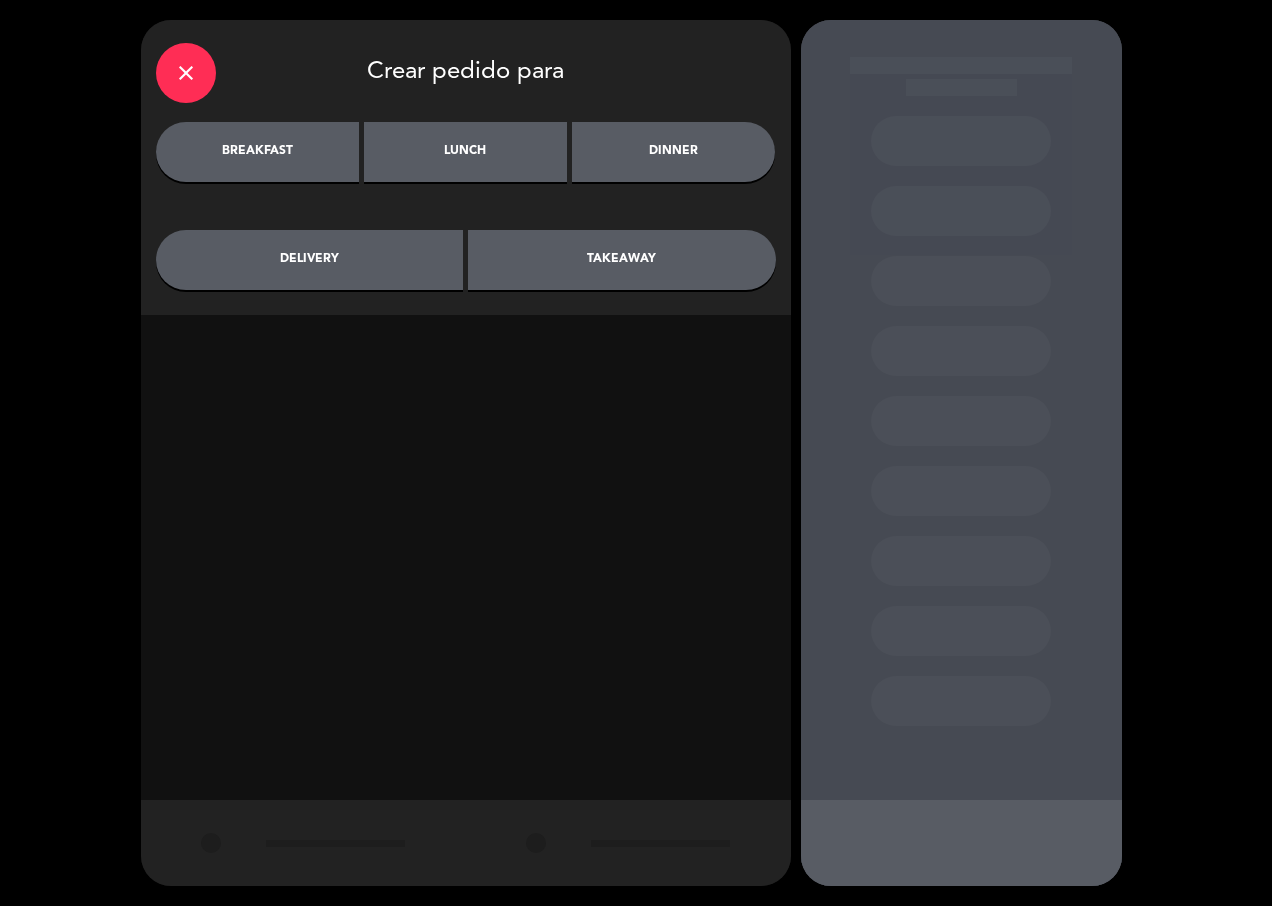 drag, startPoint x: 402, startPoint y: 151, endPoint x: 484, endPoint y: 199, distance: 95.015785 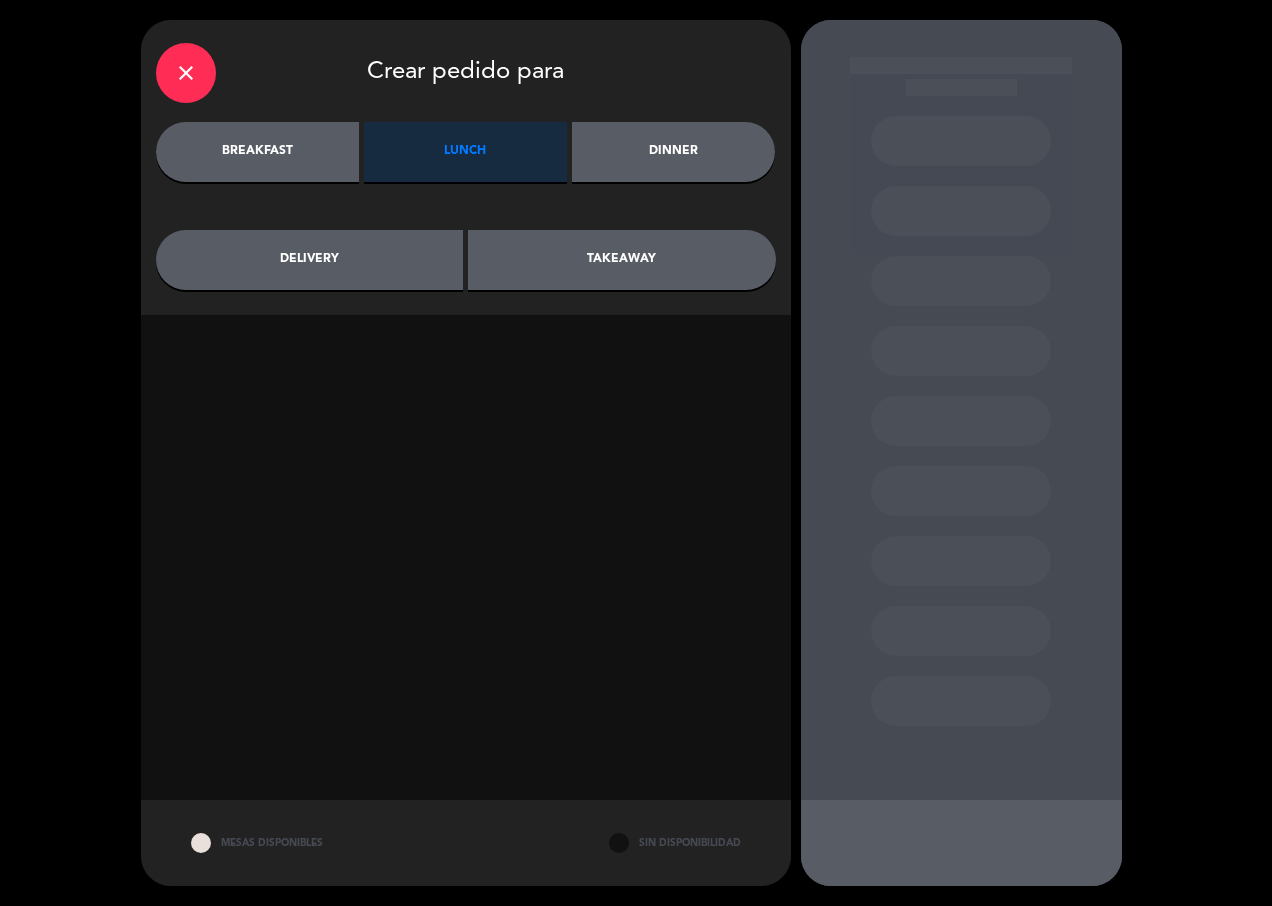 click on "takeaway" 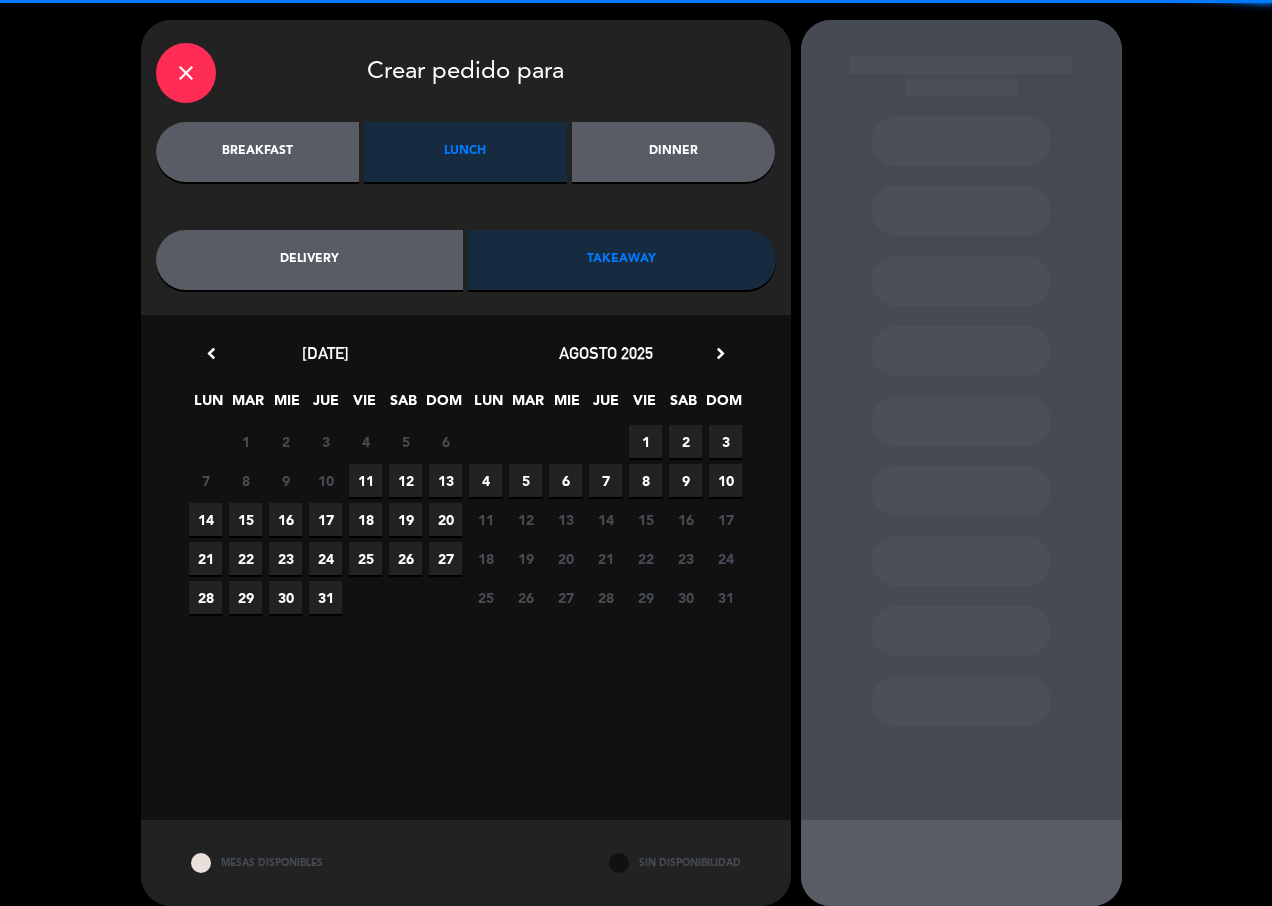 scroll, scrollTop: 20, scrollLeft: 0, axis: vertical 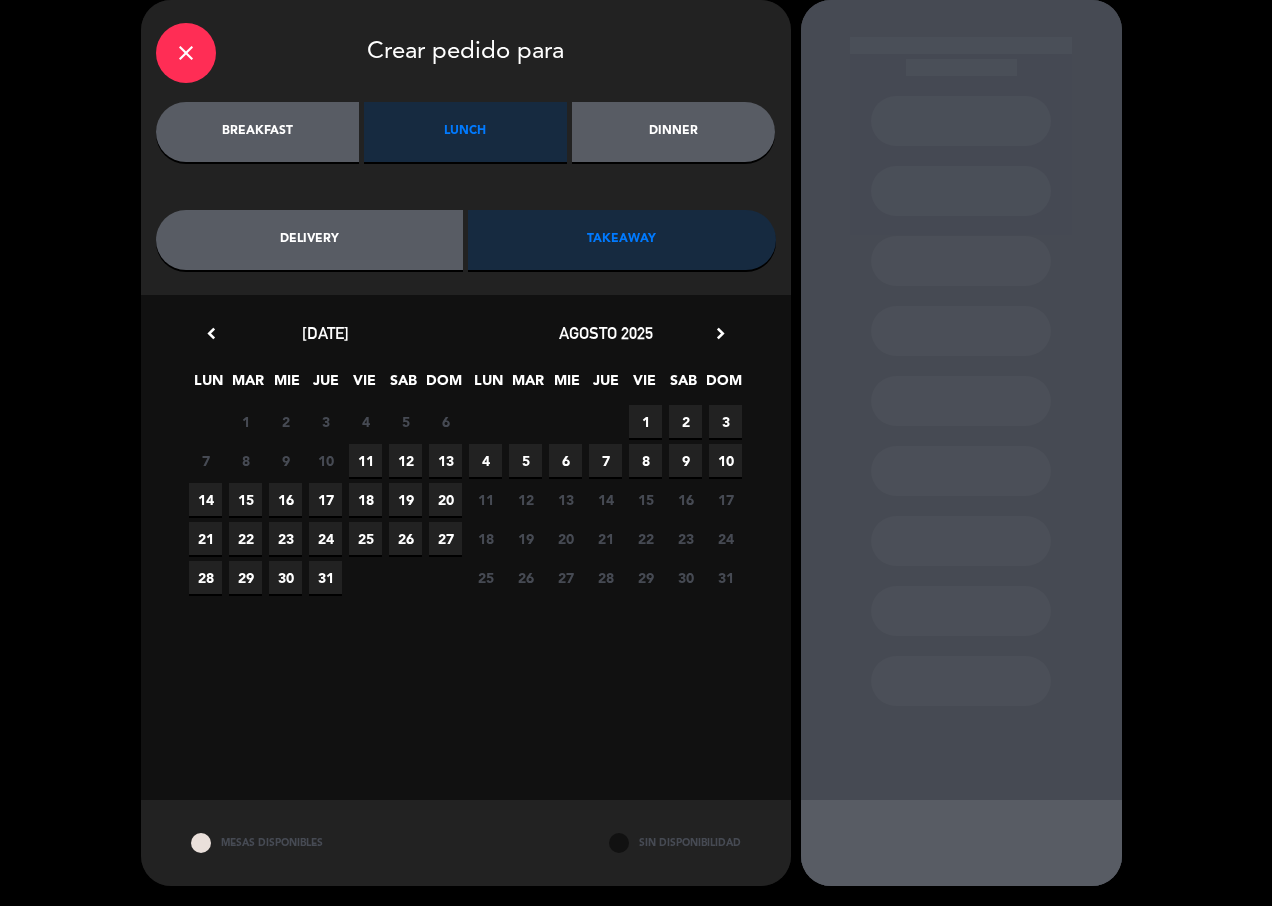 click on "11" at bounding box center (365, 460) 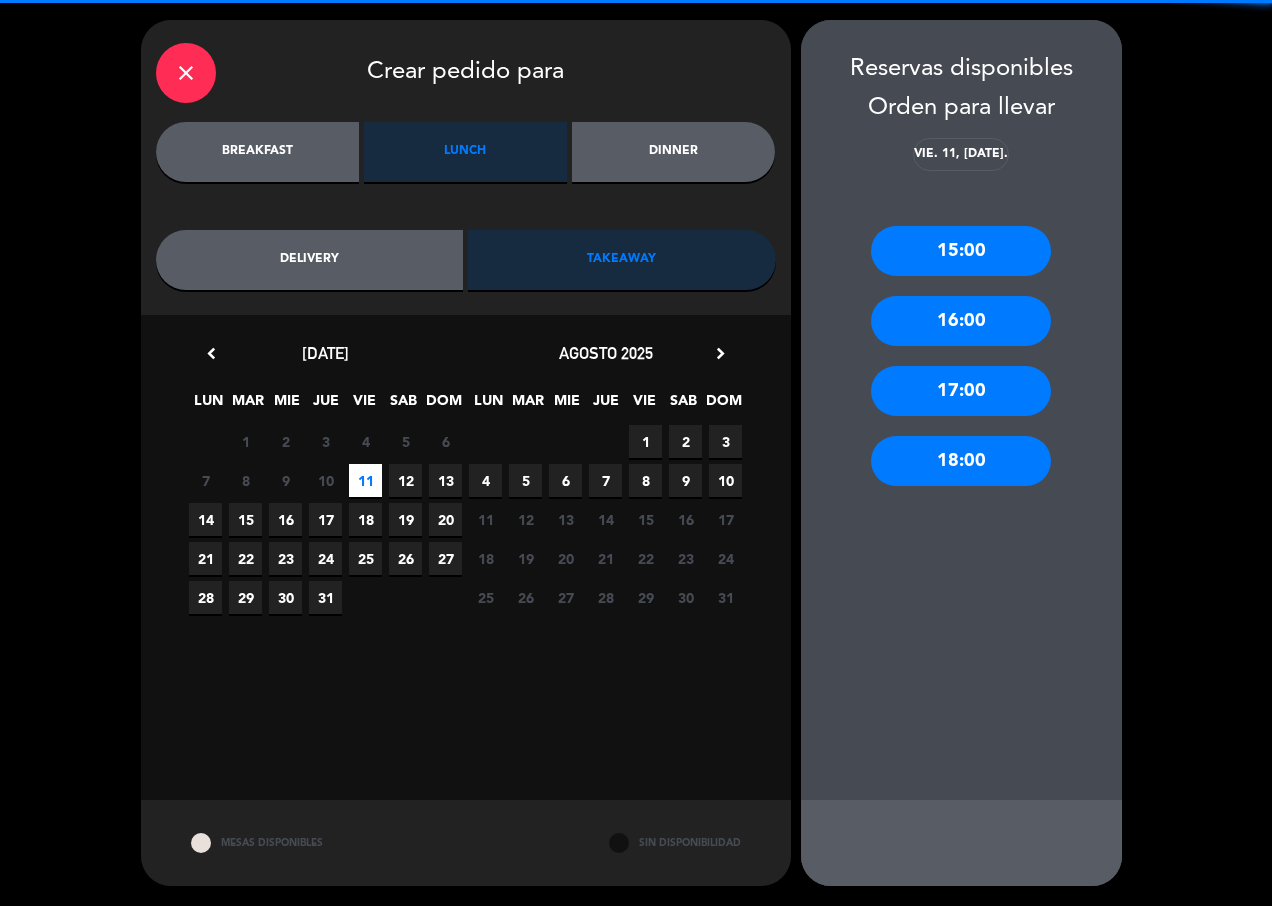 scroll, scrollTop: 0, scrollLeft: 0, axis: both 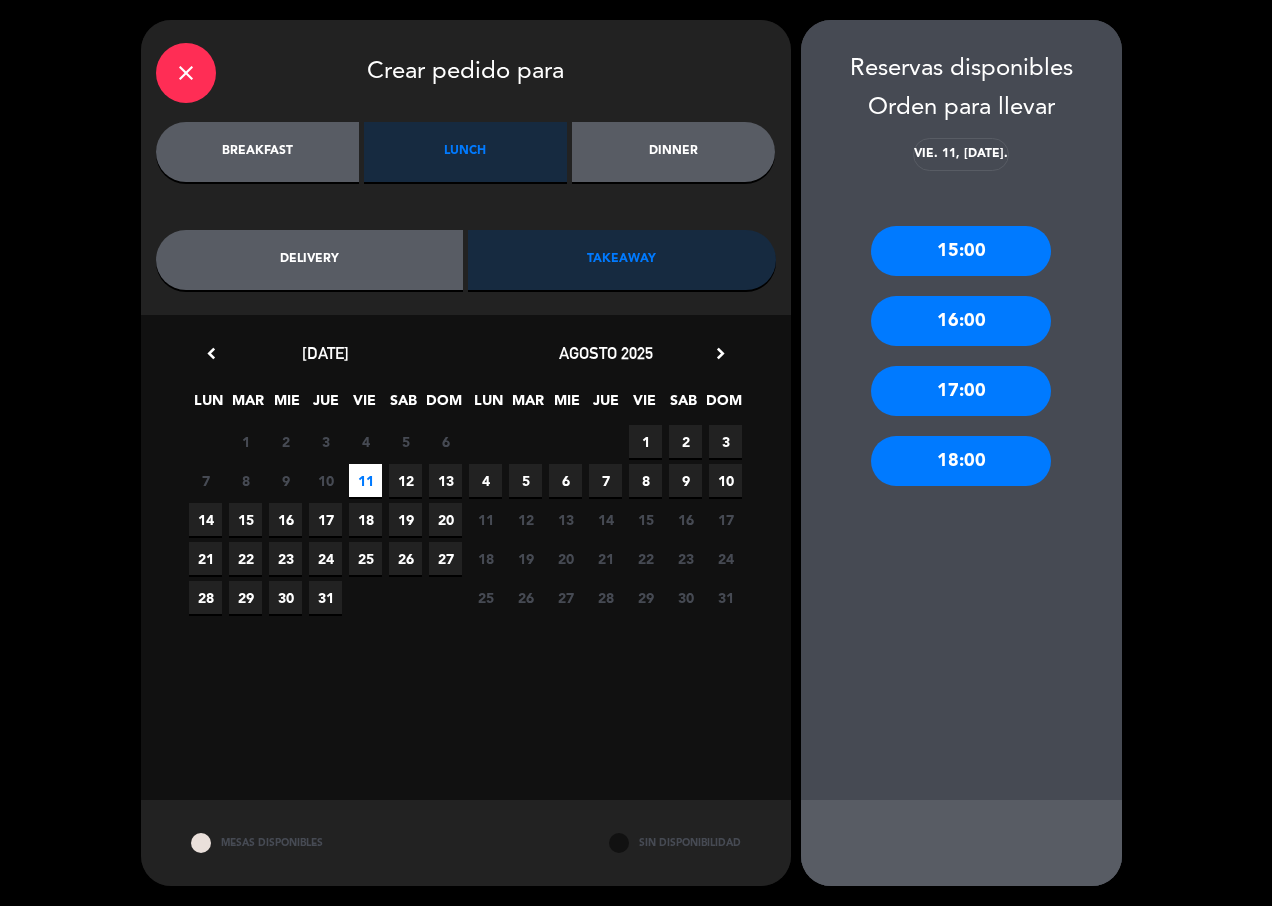 click on "15:00" at bounding box center (961, 251) 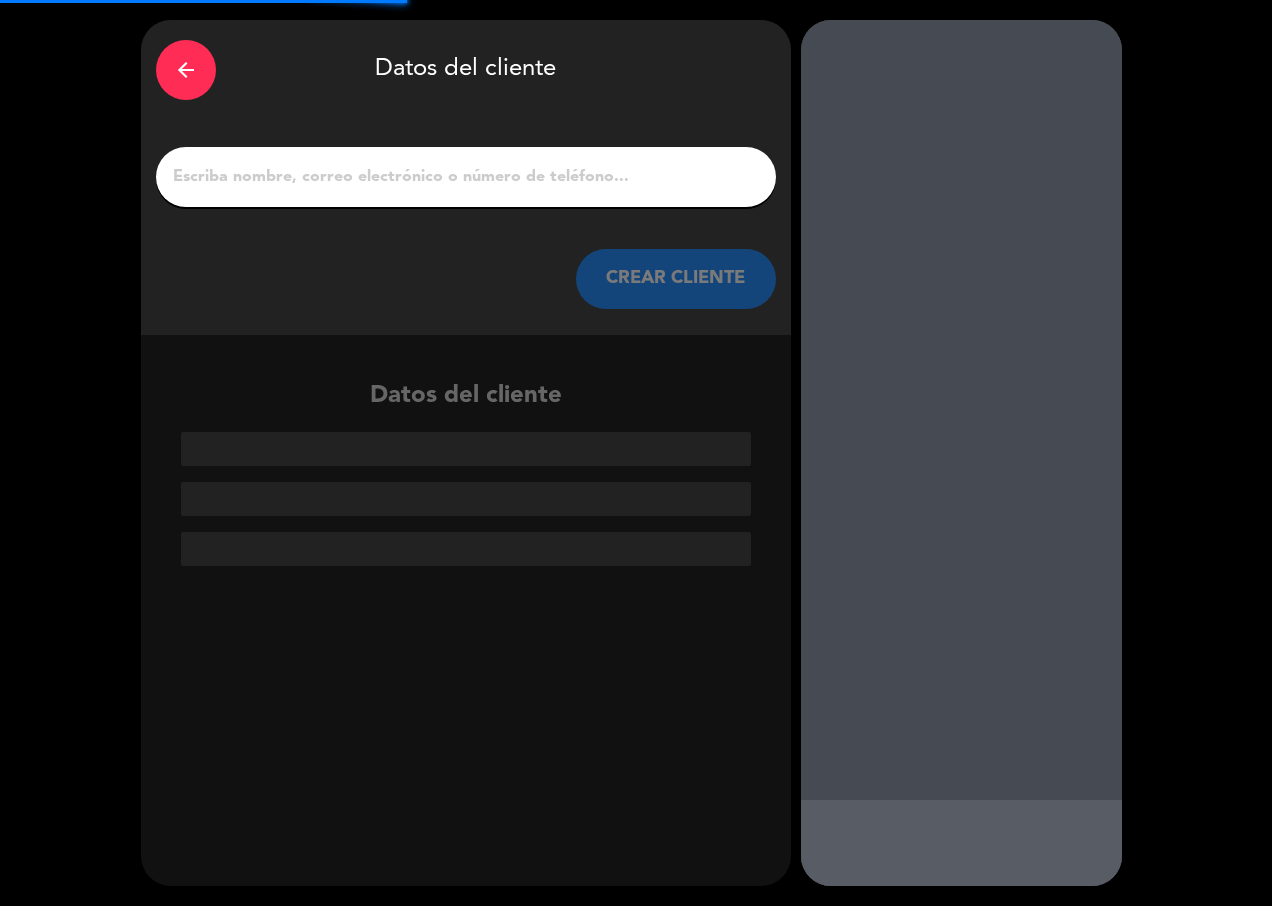 click 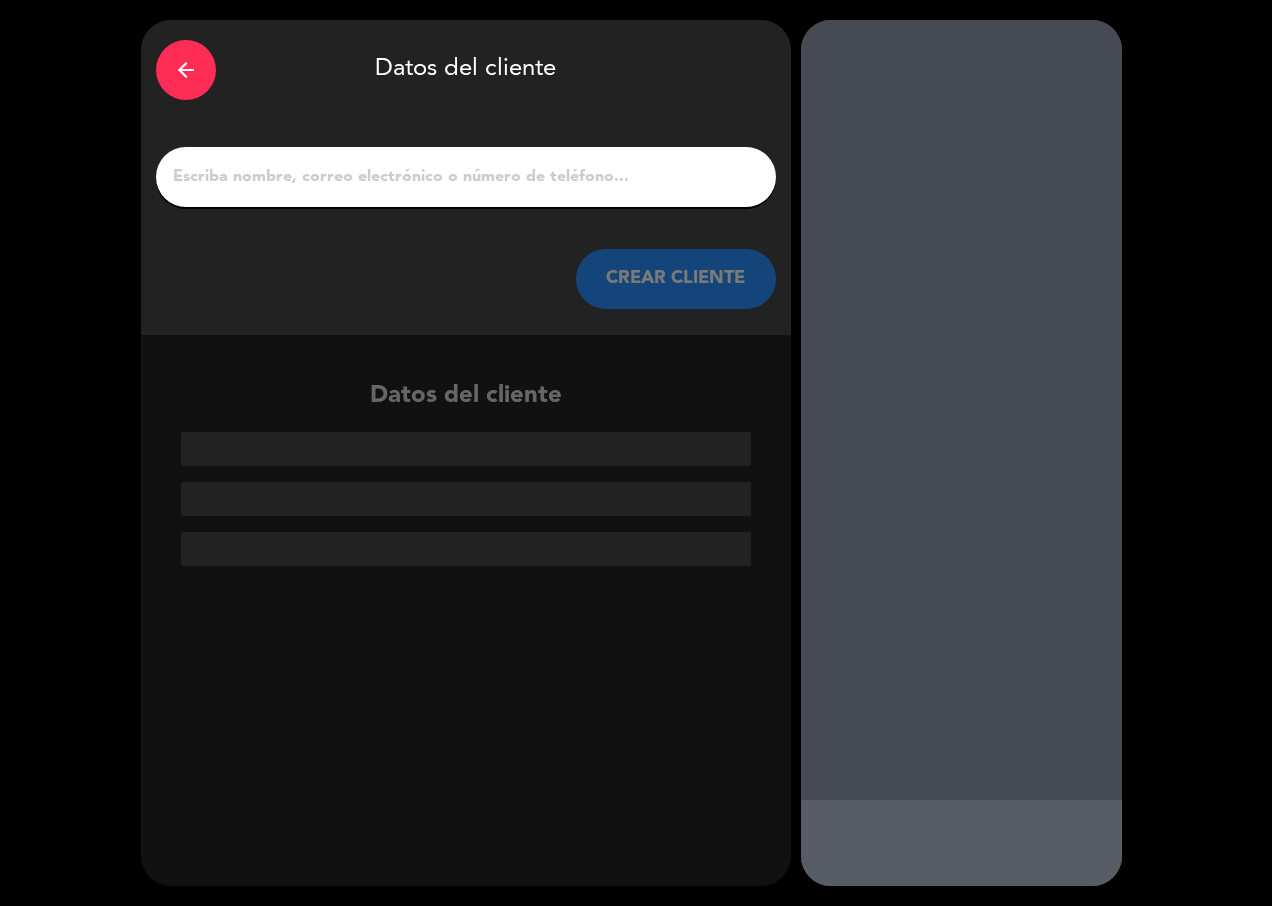 drag, startPoint x: 607, startPoint y: 163, endPoint x: 618, endPoint y: 226, distance: 63.953106 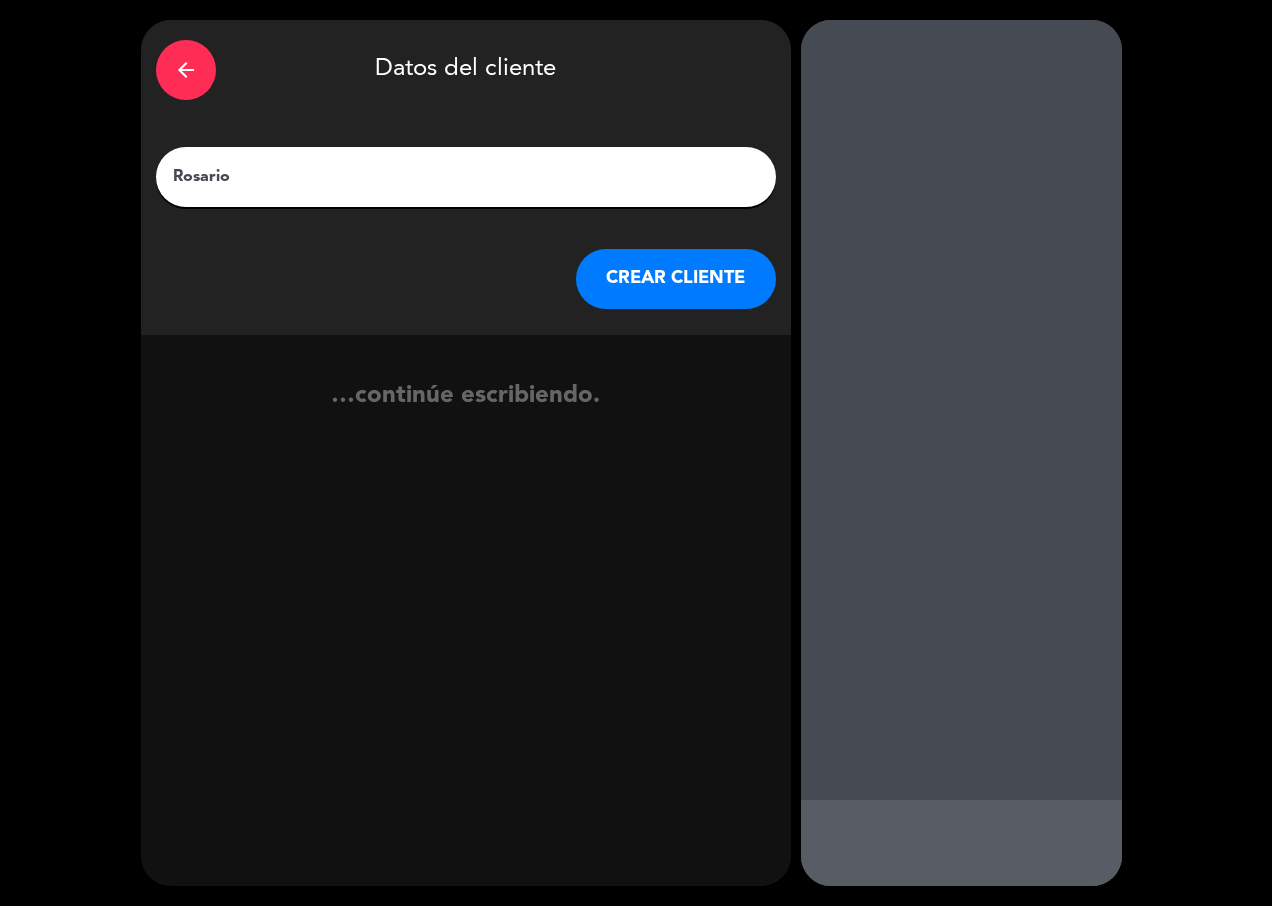 type on "Rosario" 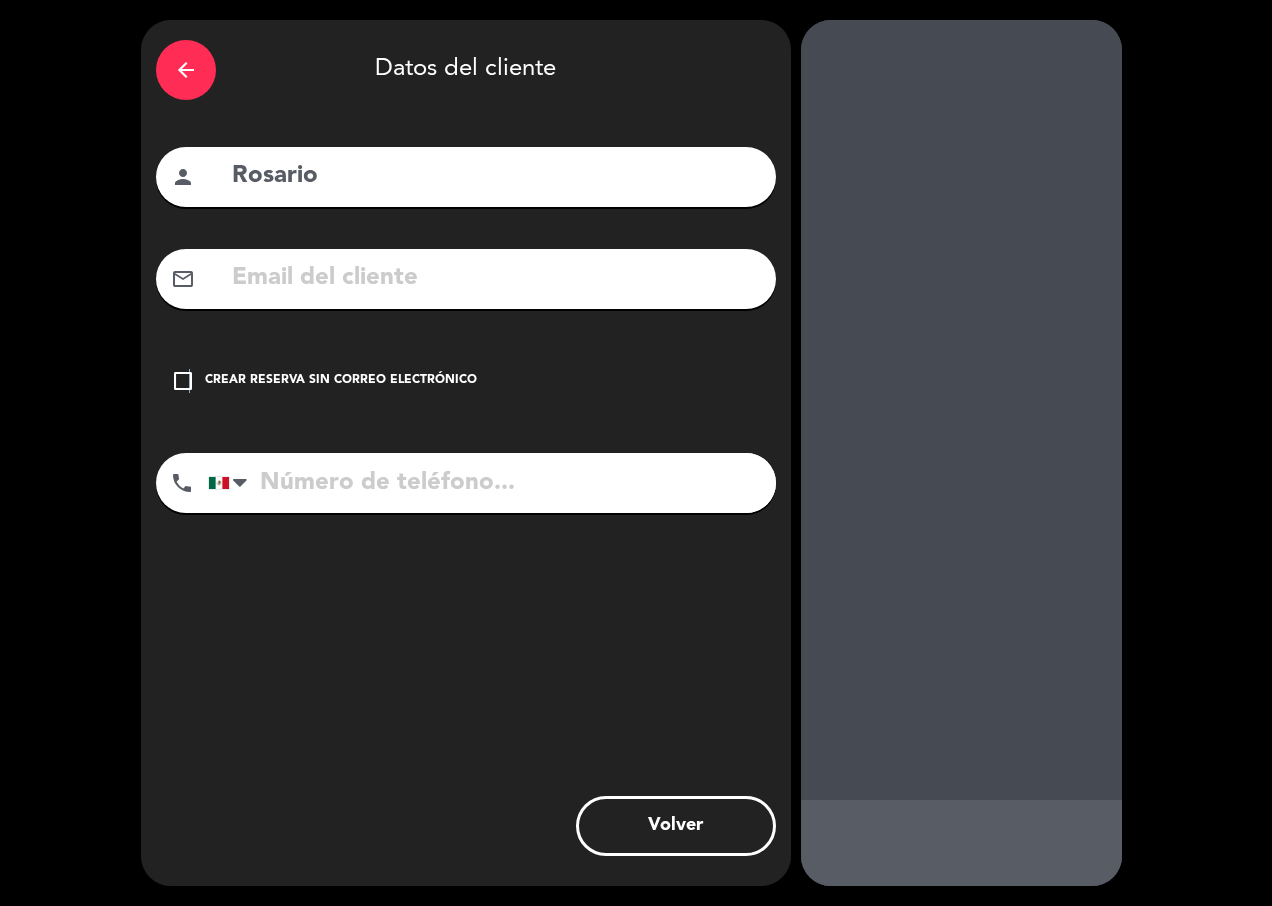 drag, startPoint x: 189, startPoint y: 384, endPoint x: 376, endPoint y: 414, distance: 189.39113 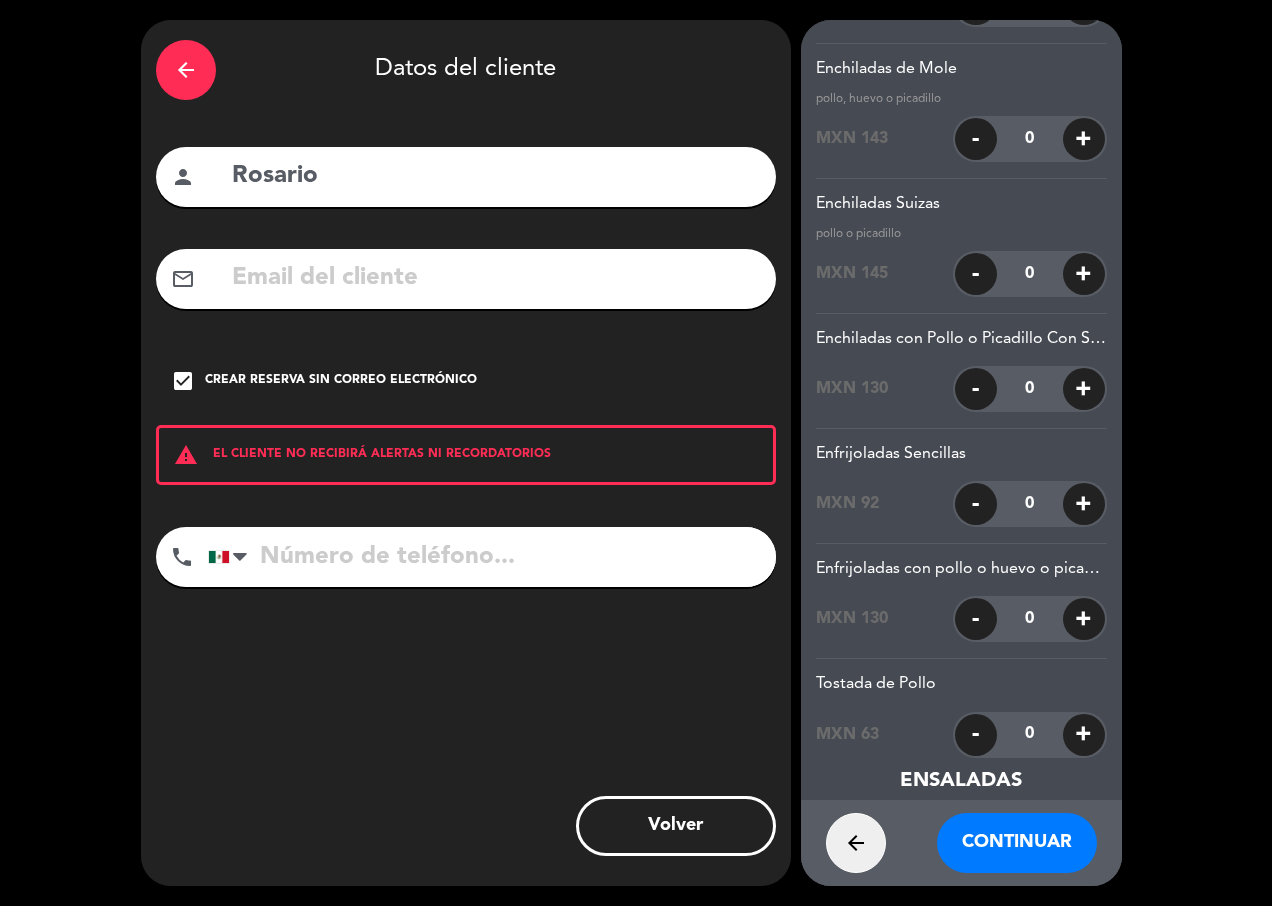 scroll, scrollTop: 15724, scrollLeft: 0, axis: vertical 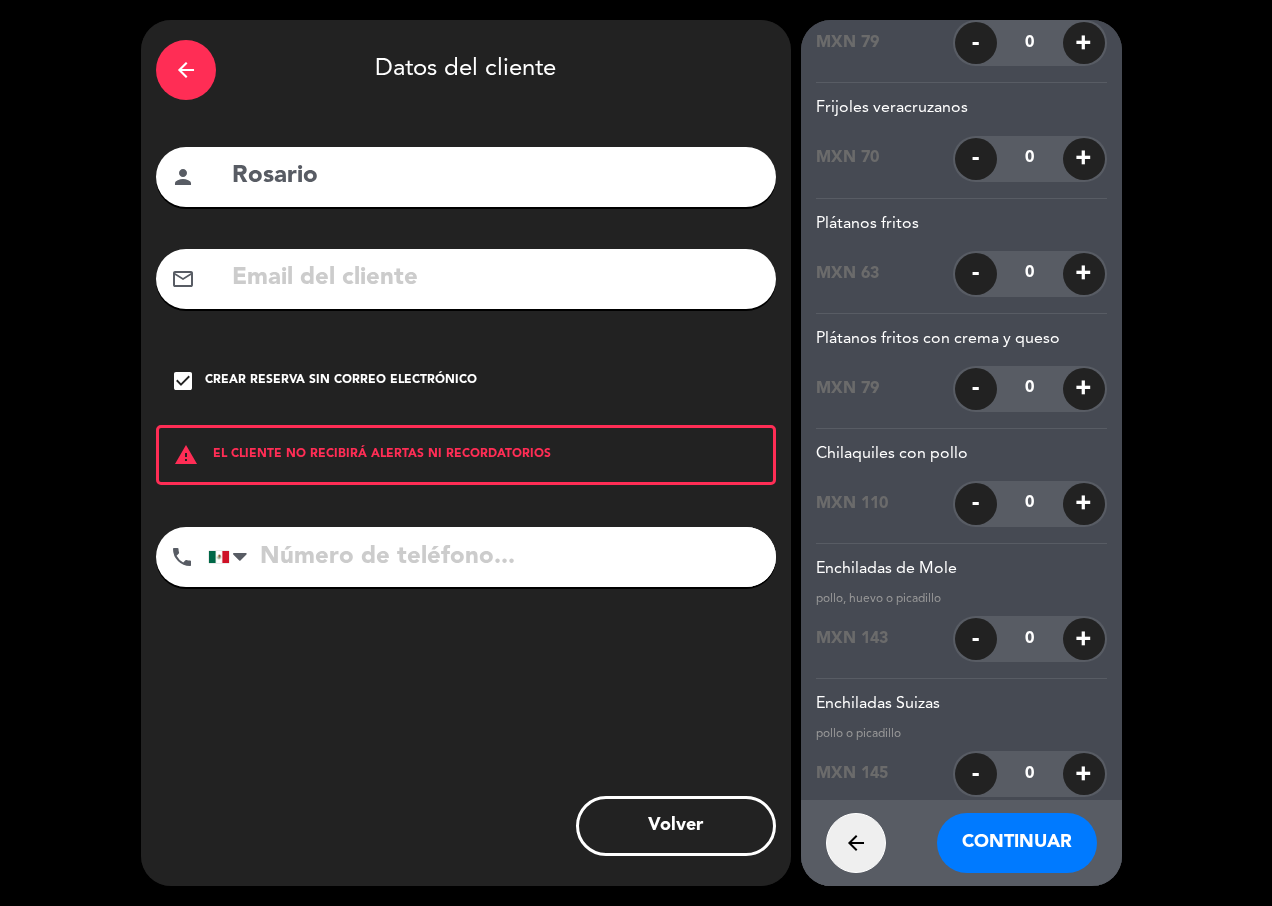 click on "arrow_back" at bounding box center (856, 843) 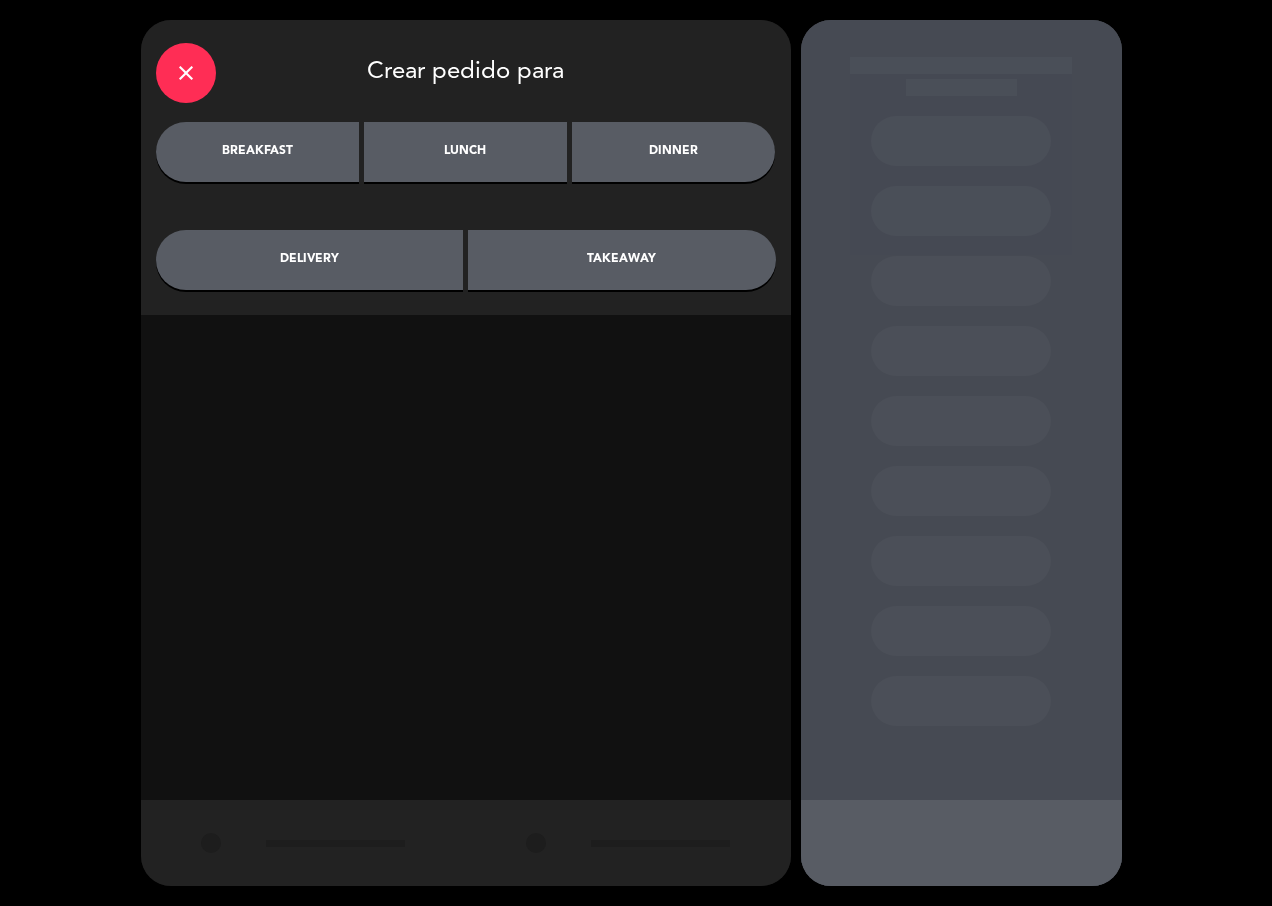 click on "lunch" 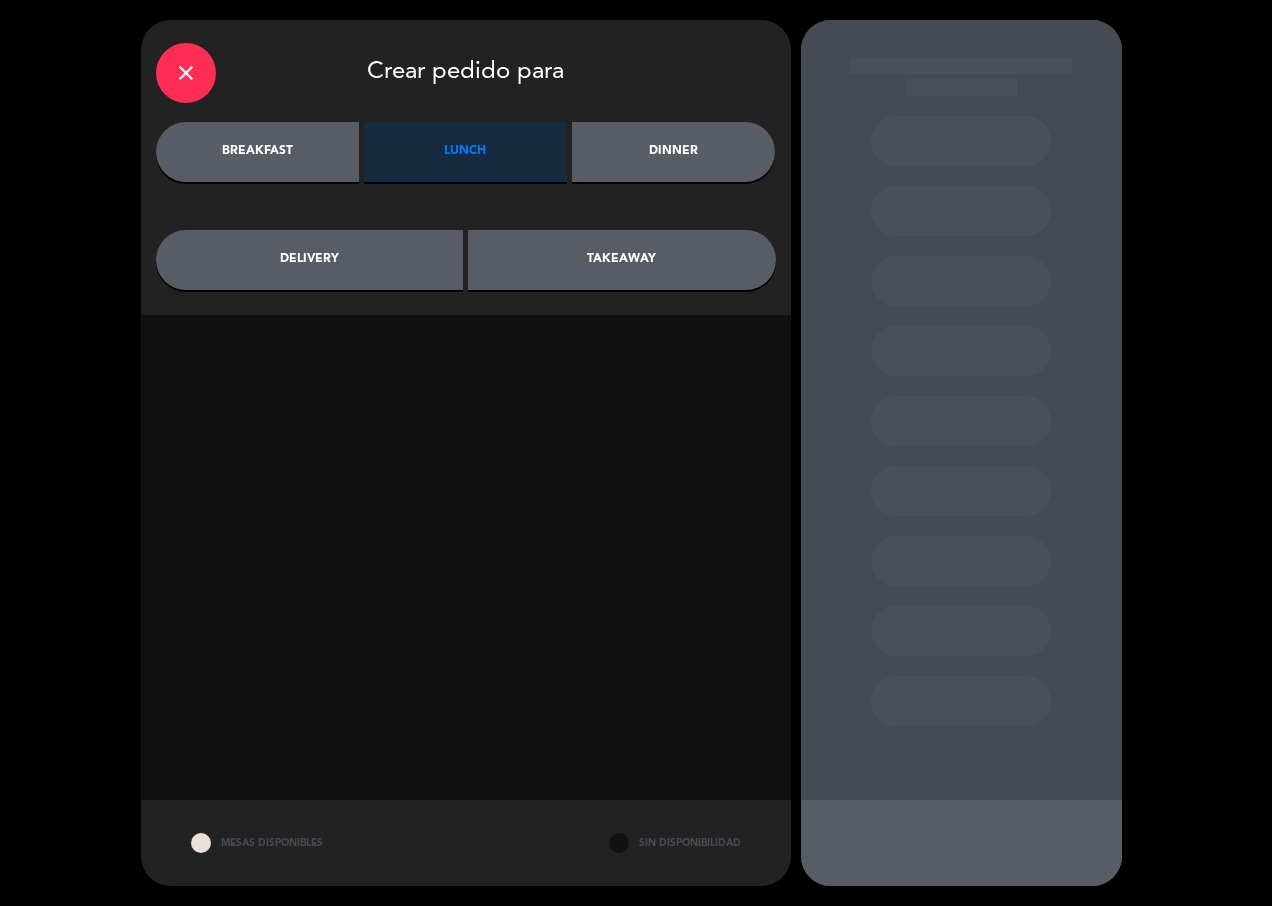 drag, startPoint x: 610, startPoint y: 127, endPoint x: 610, endPoint y: 193, distance: 66 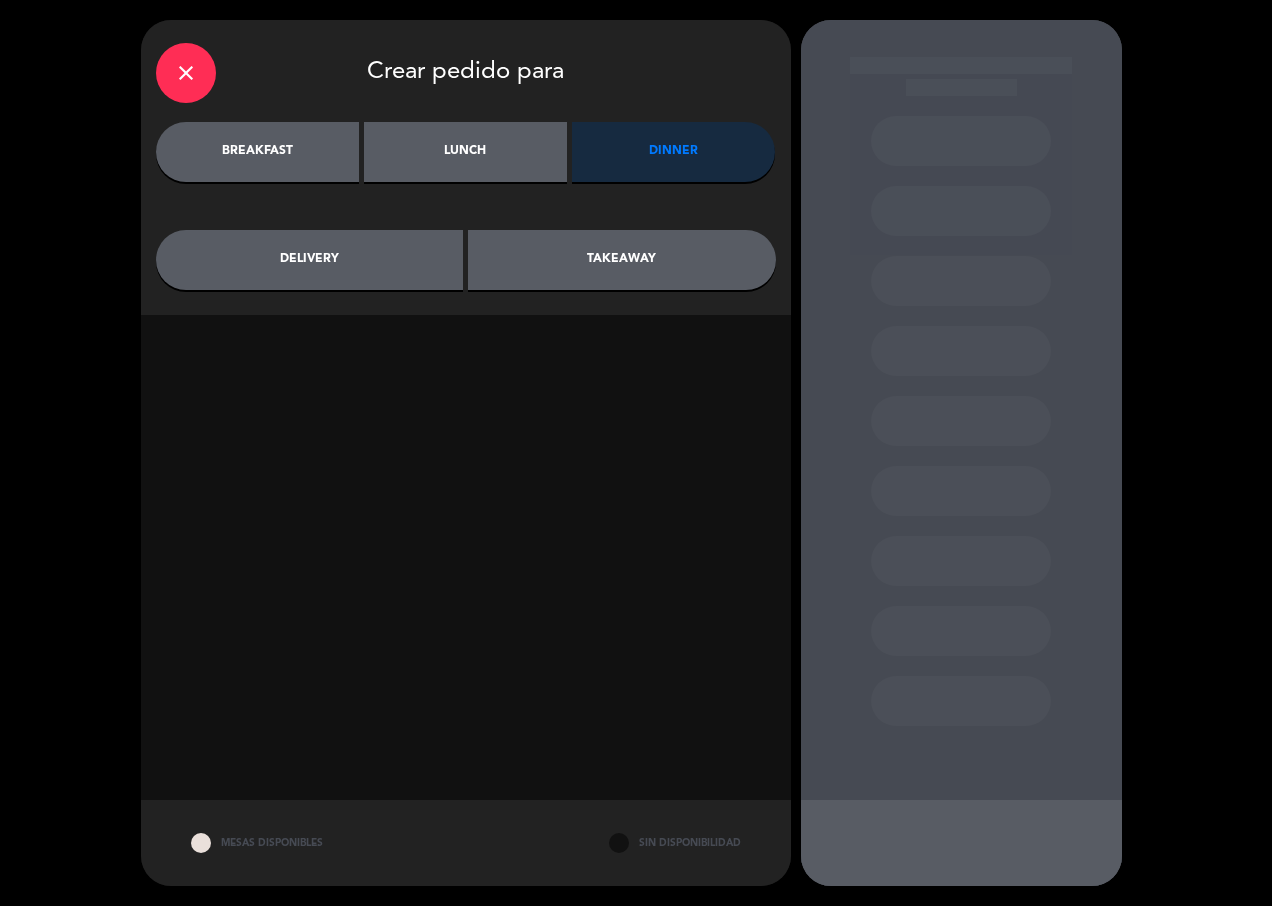 click on "takeaway" 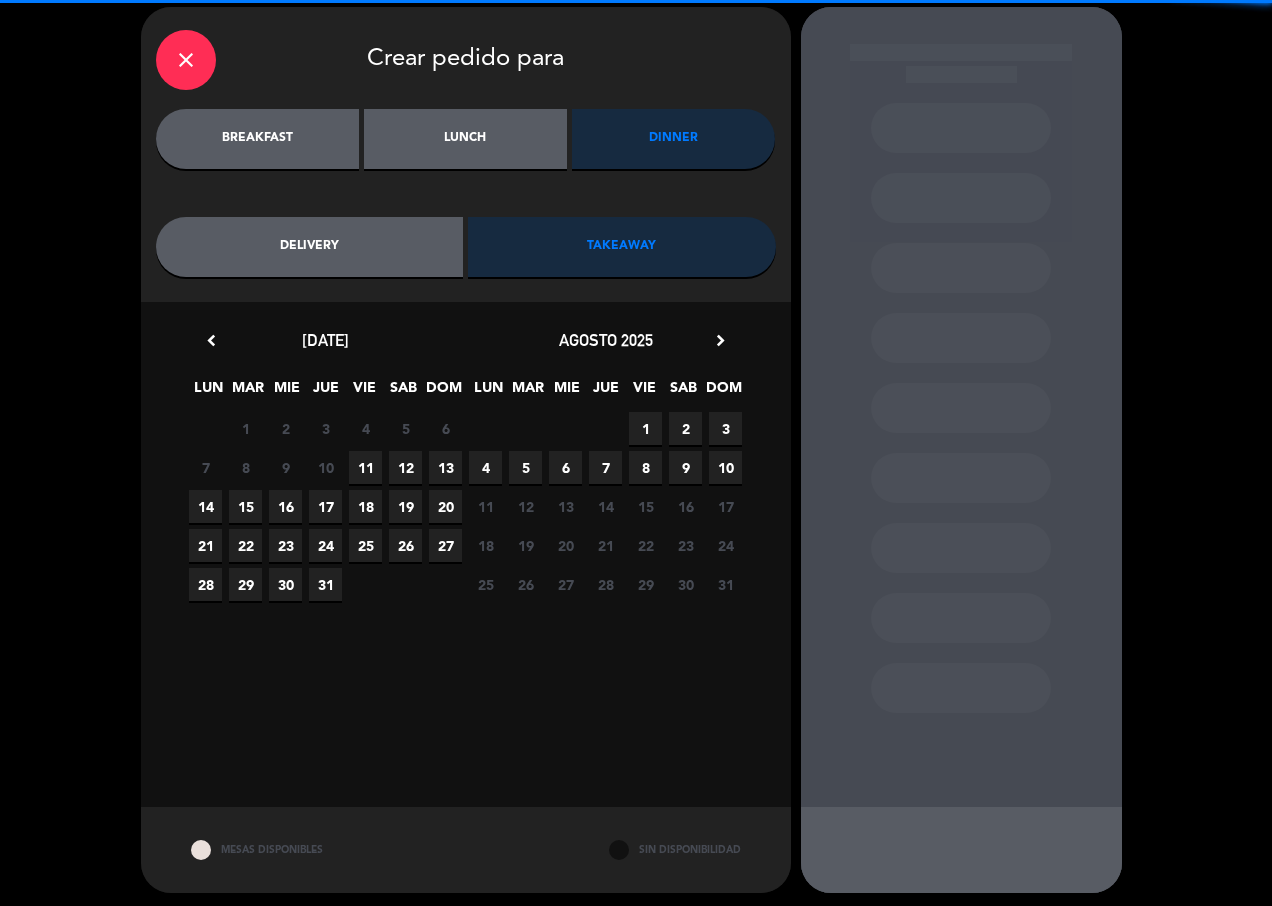 scroll, scrollTop: 20, scrollLeft: 0, axis: vertical 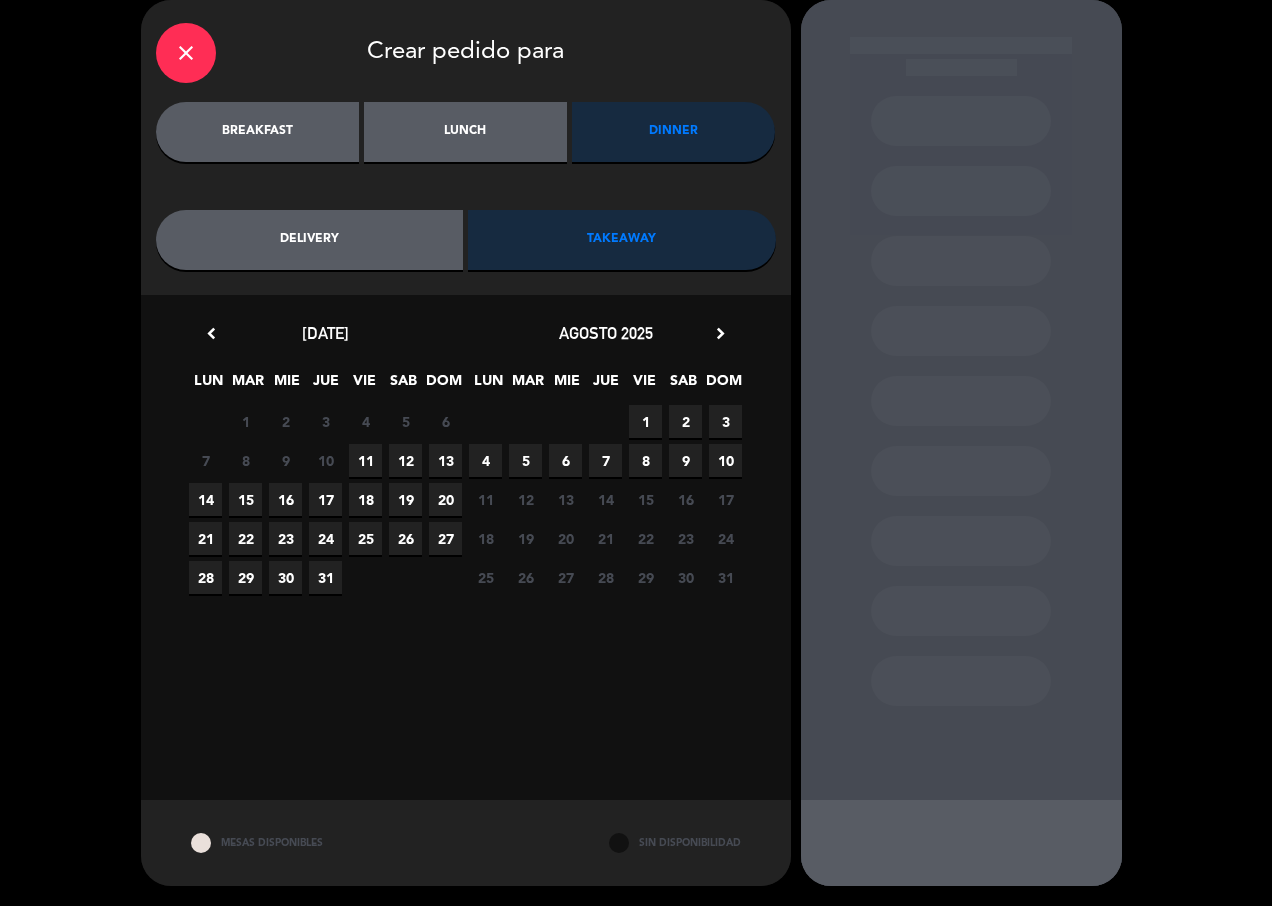 click on "11" at bounding box center [365, 460] 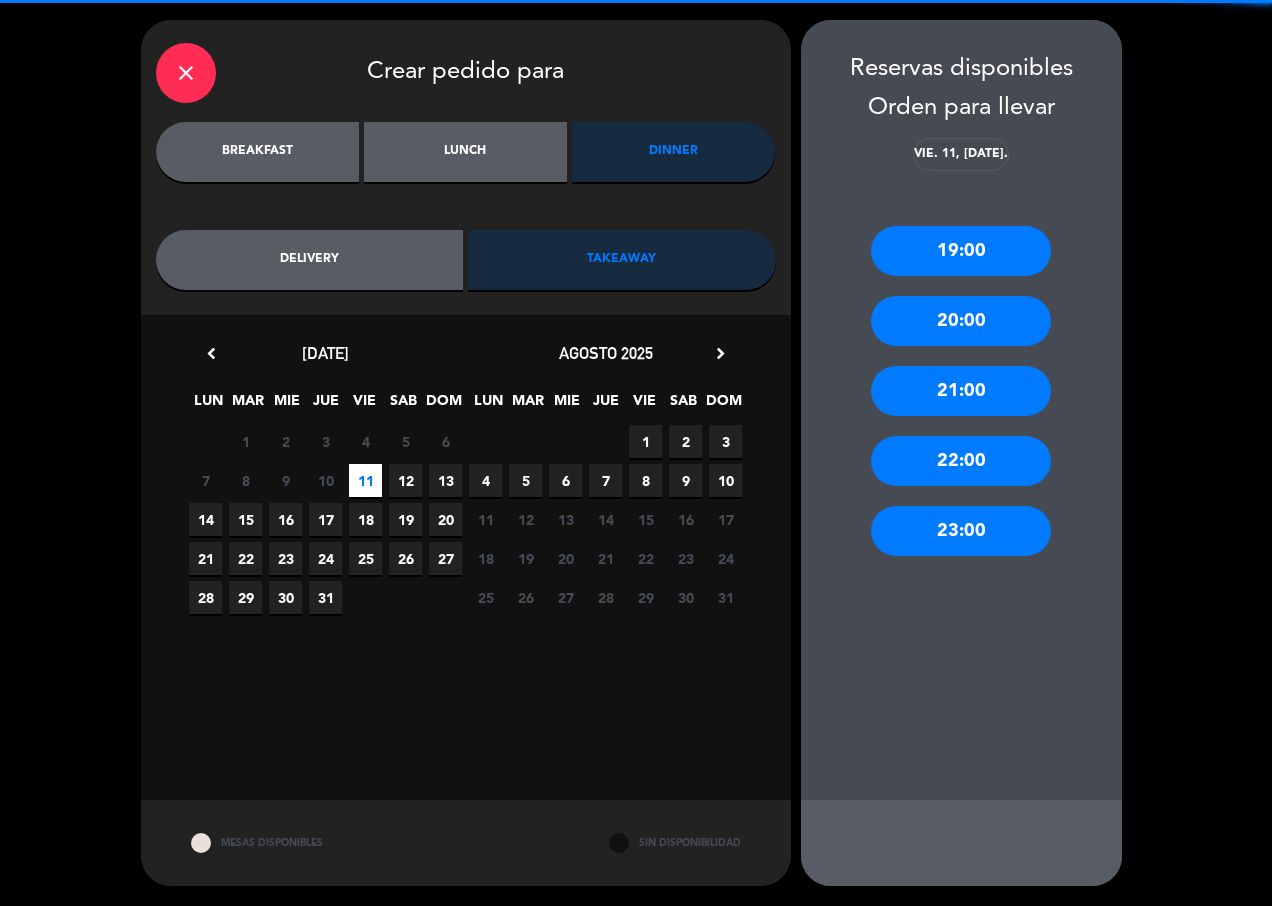 scroll, scrollTop: 0, scrollLeft: 0, axis: both 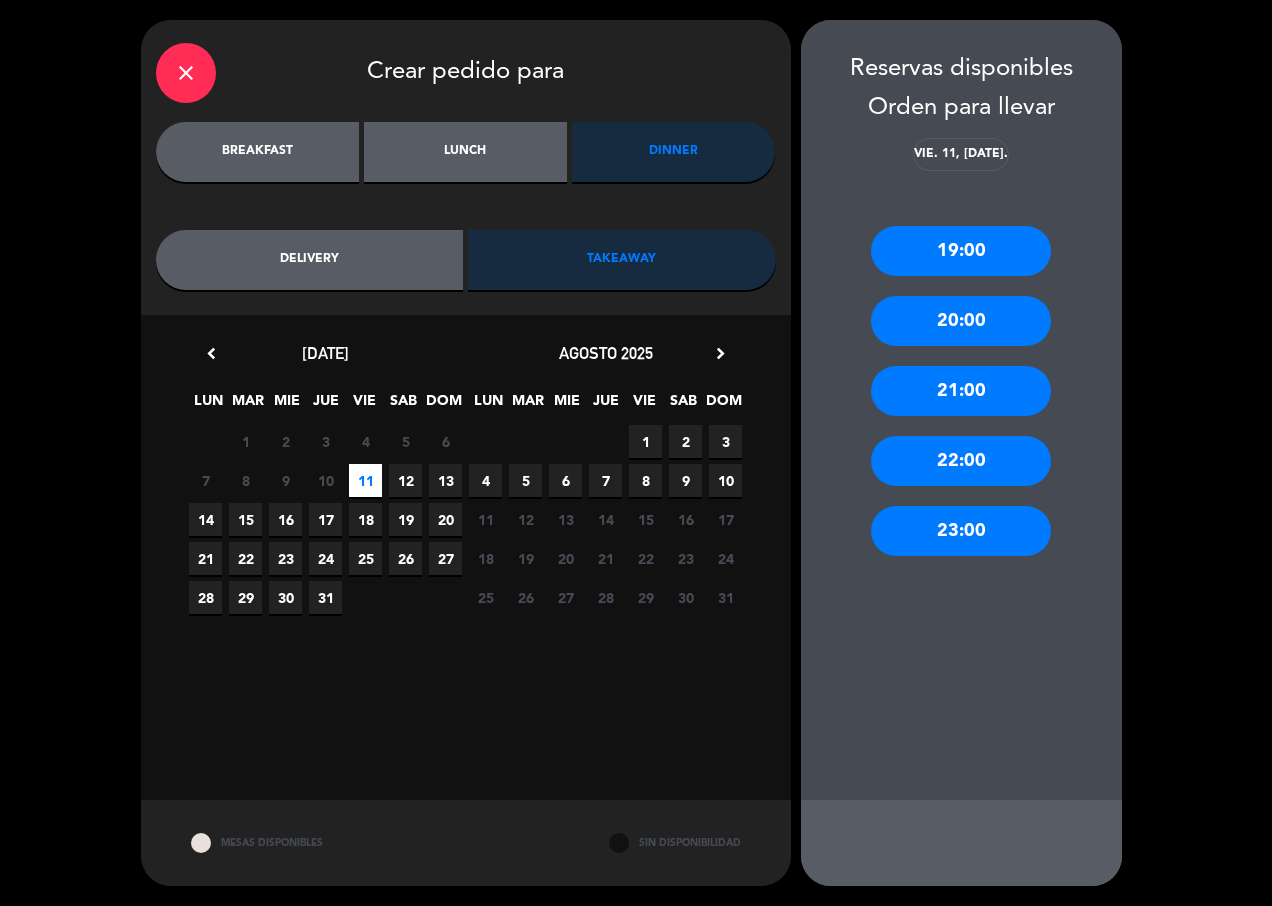 click on "19:00" at bounding box center [961, 251] 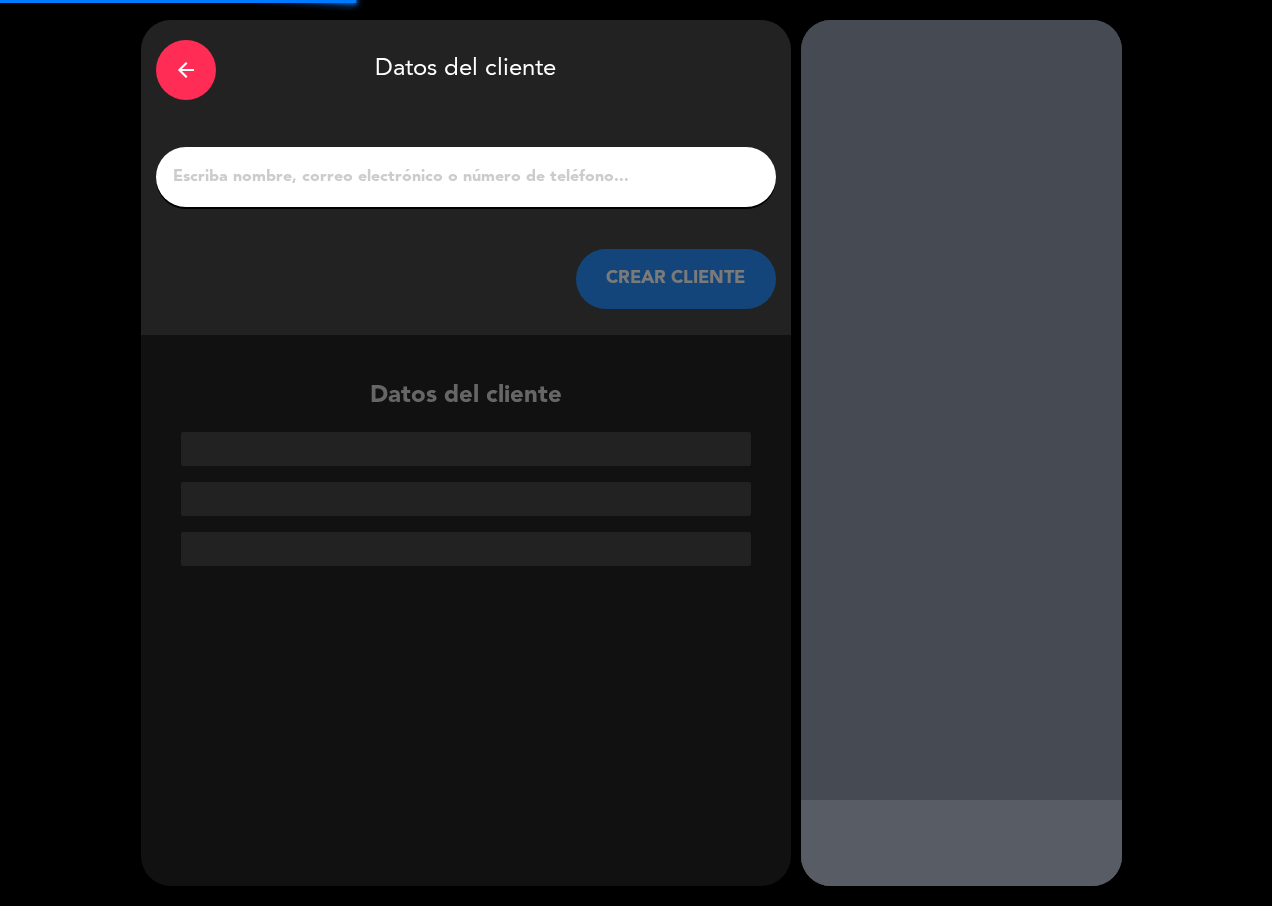 click 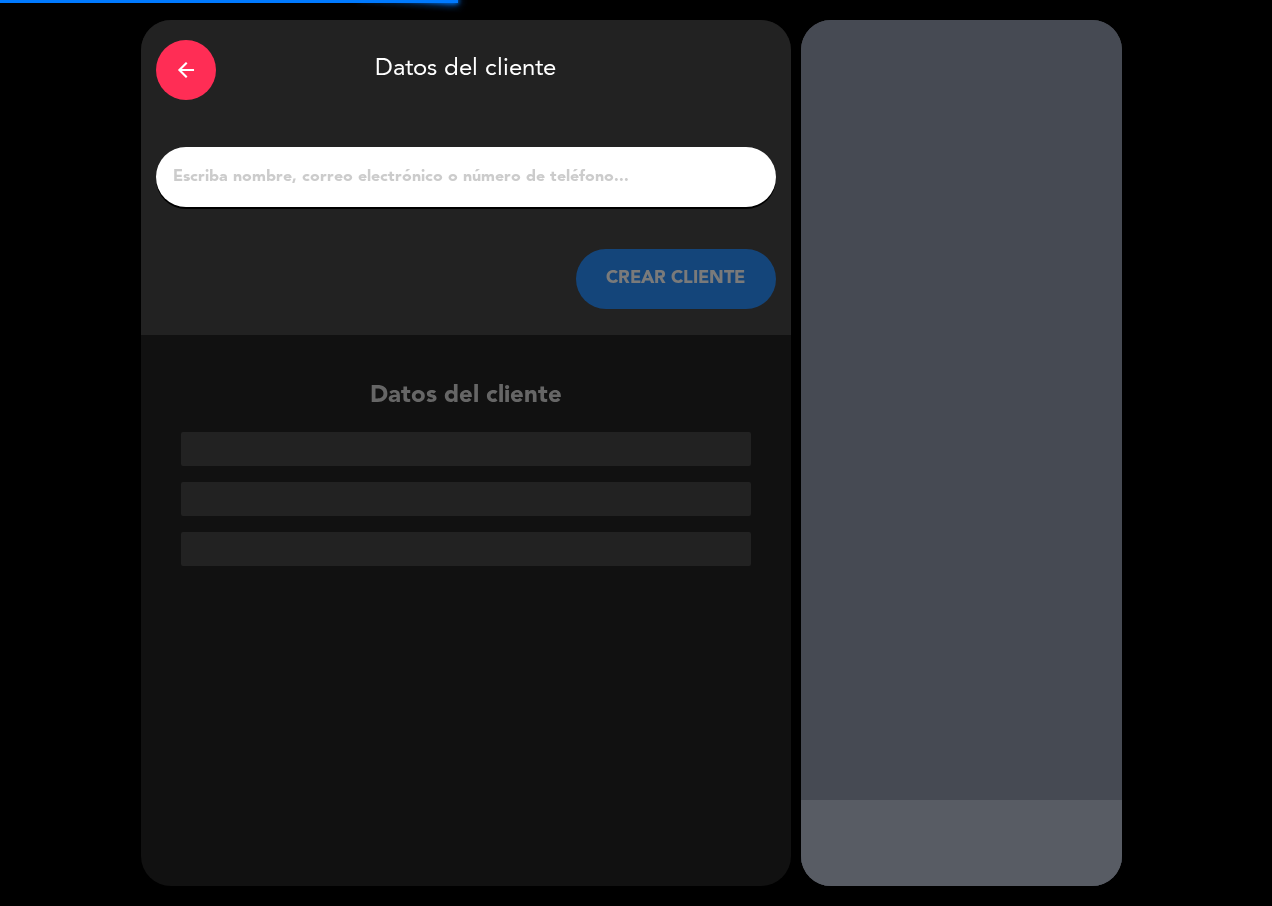 click 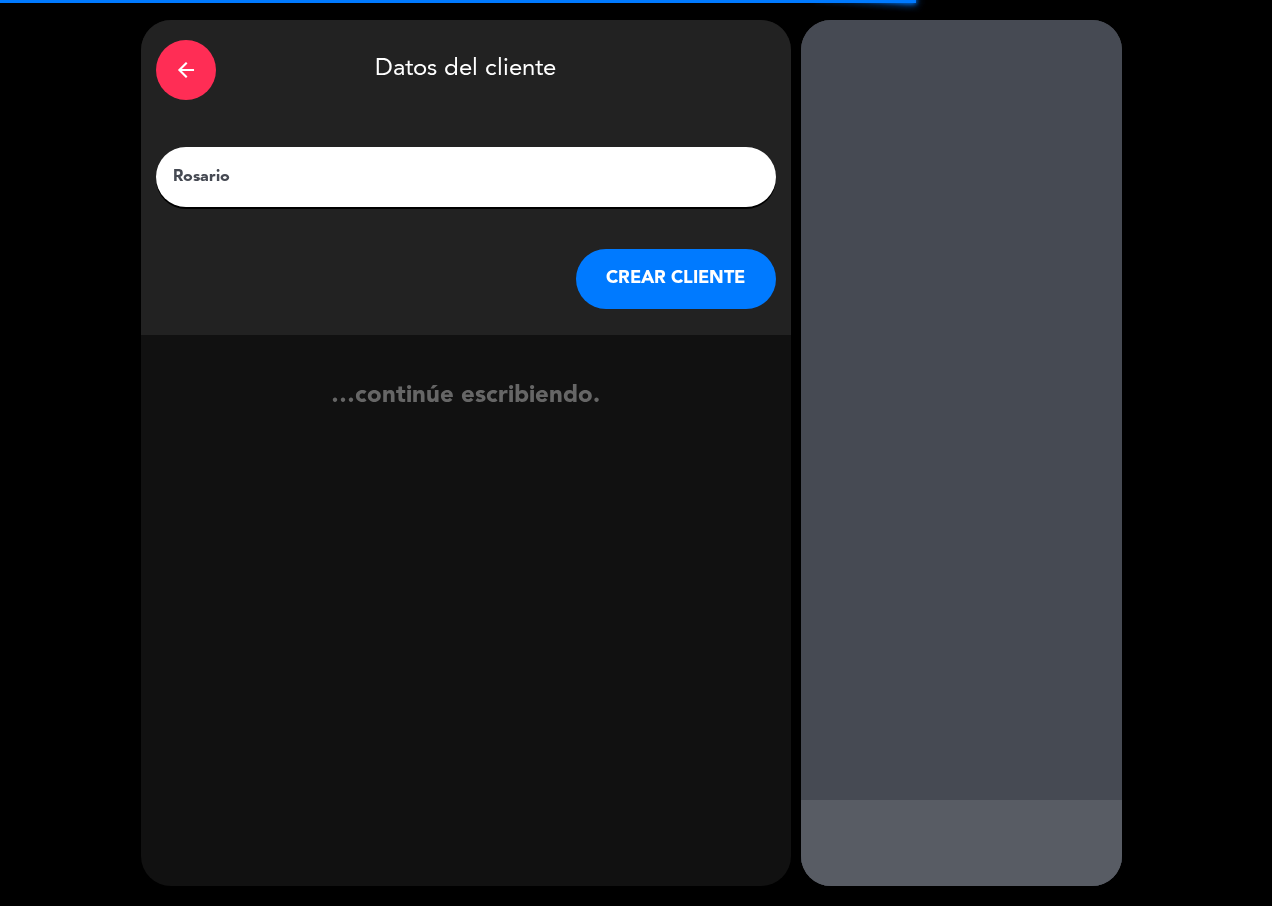 type on "Rosario" 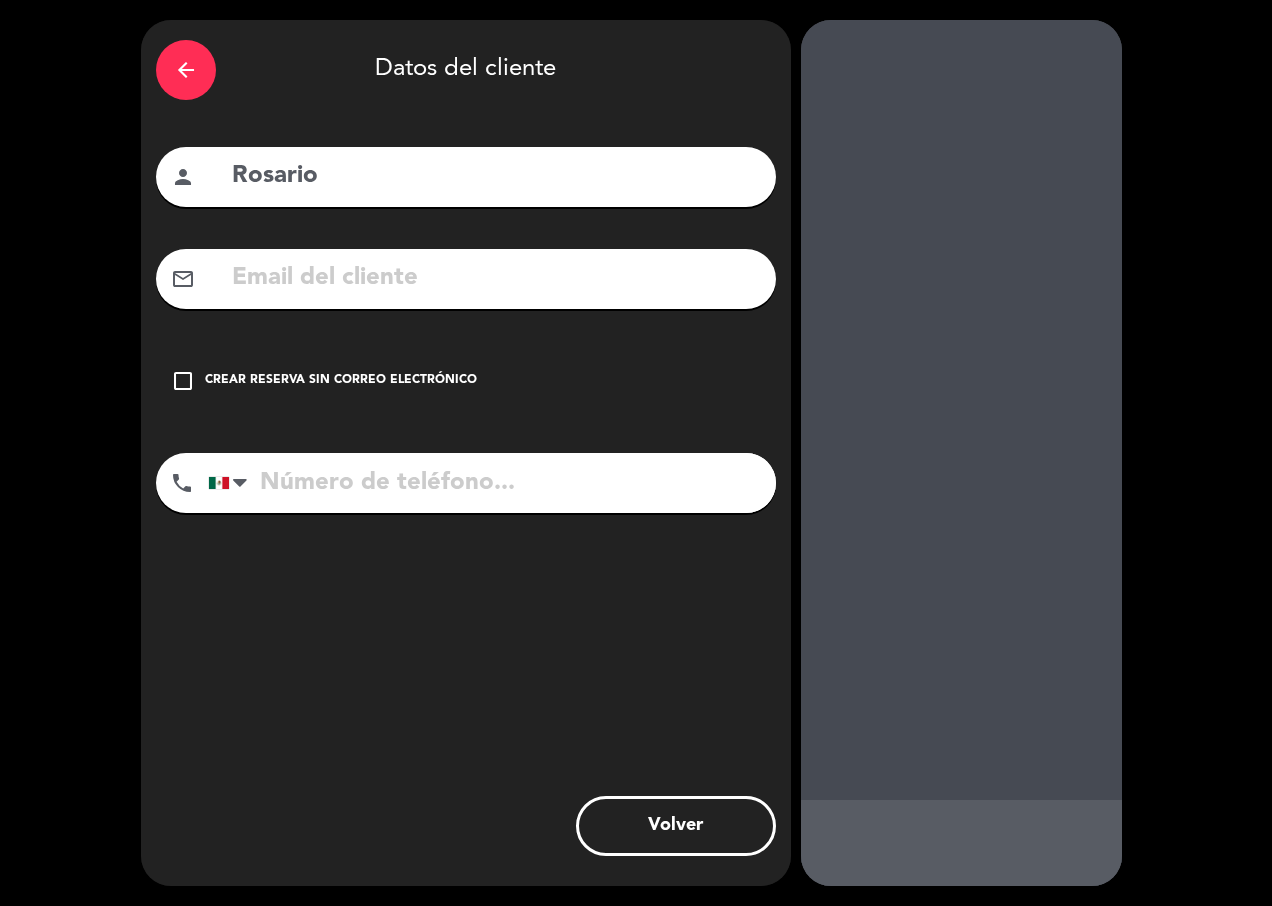 drag, startPoint x: 171, startPoint y: 376, endPoint x: 266, endPoint y: 421, distance: 105.11898 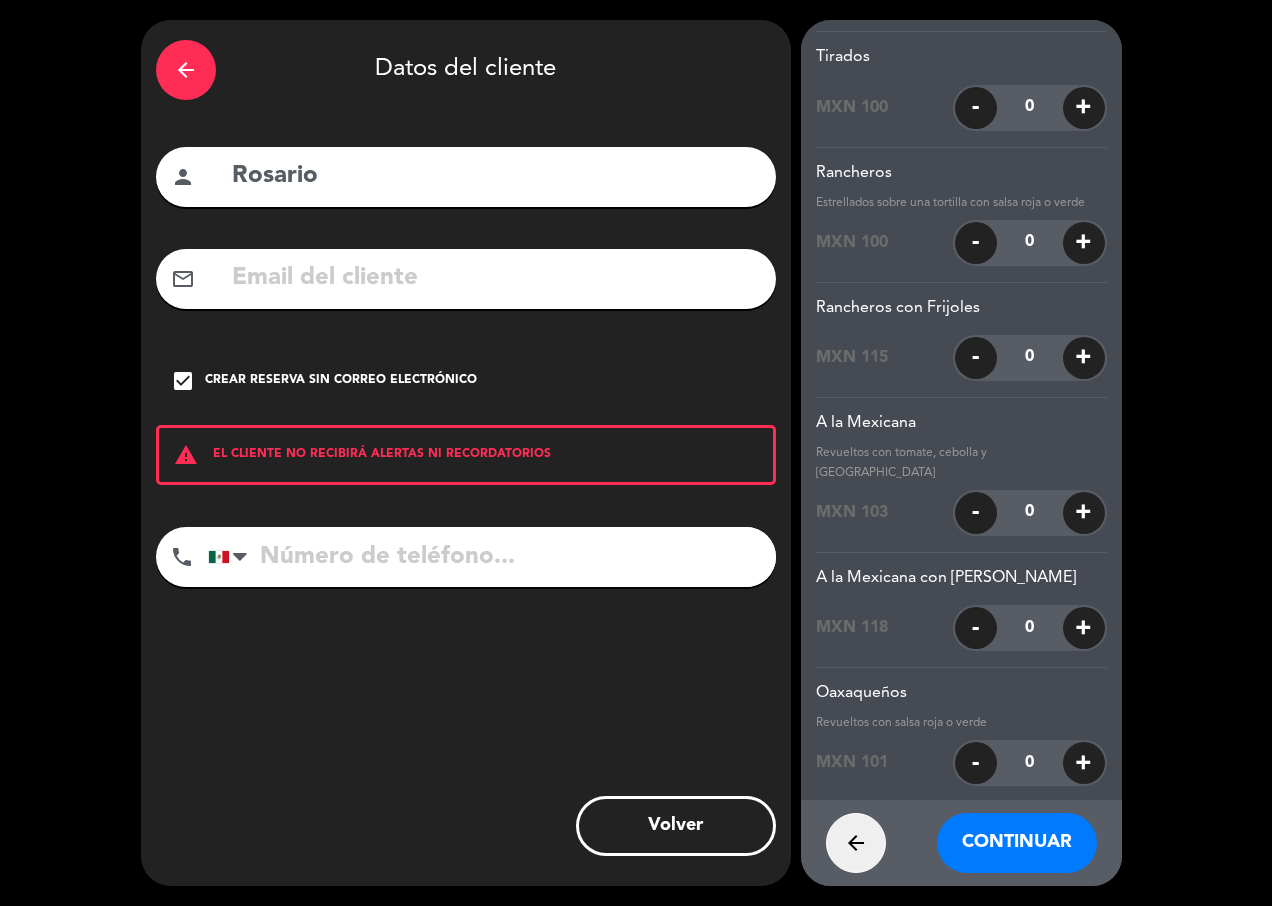 scroll, scrollTop: 22345, scrollLeft: 0, axis: vertical 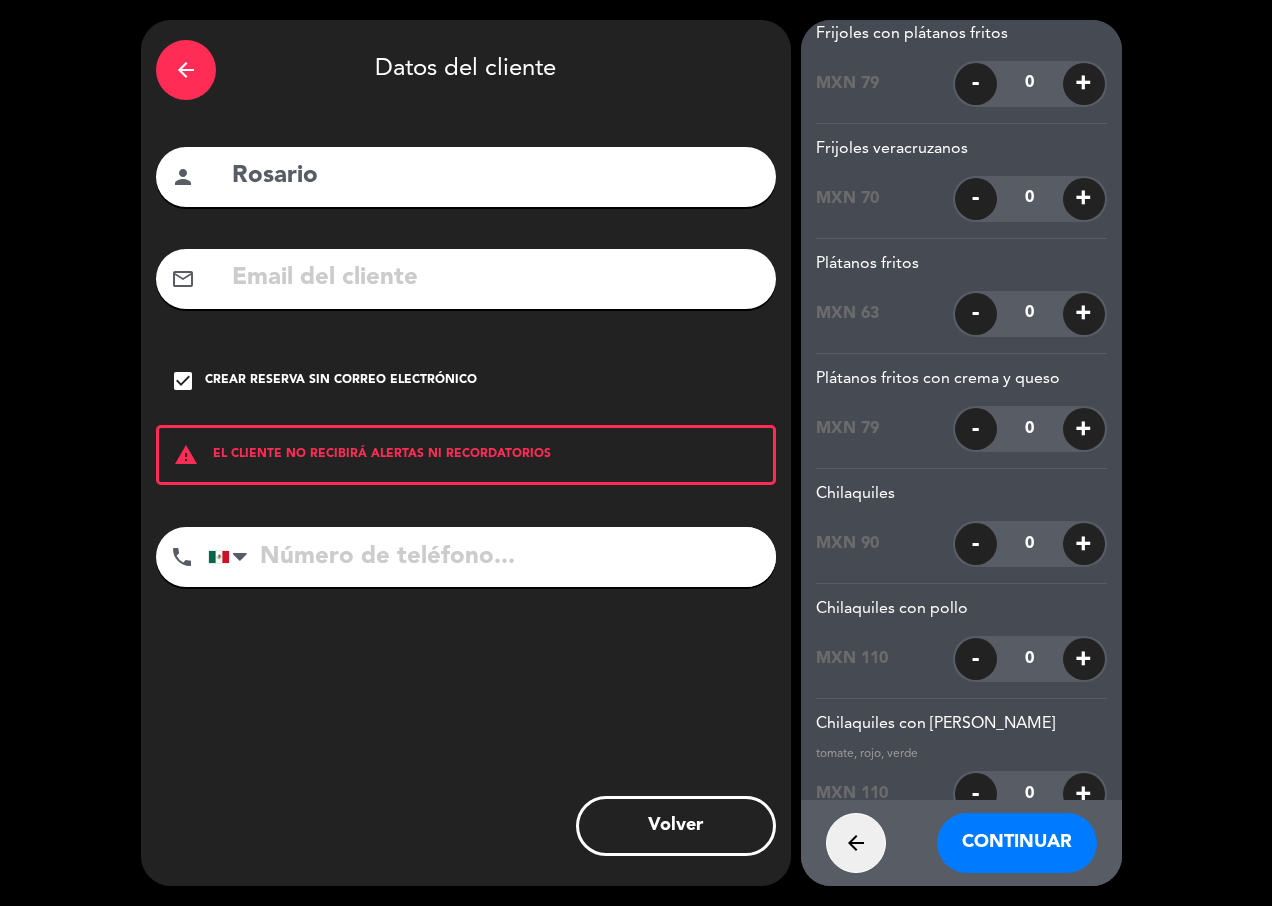 drag, startPoint x: 1084, startPoint y: 494, endPoint x: 1074, endPoint y: 508, distance: 17.20465 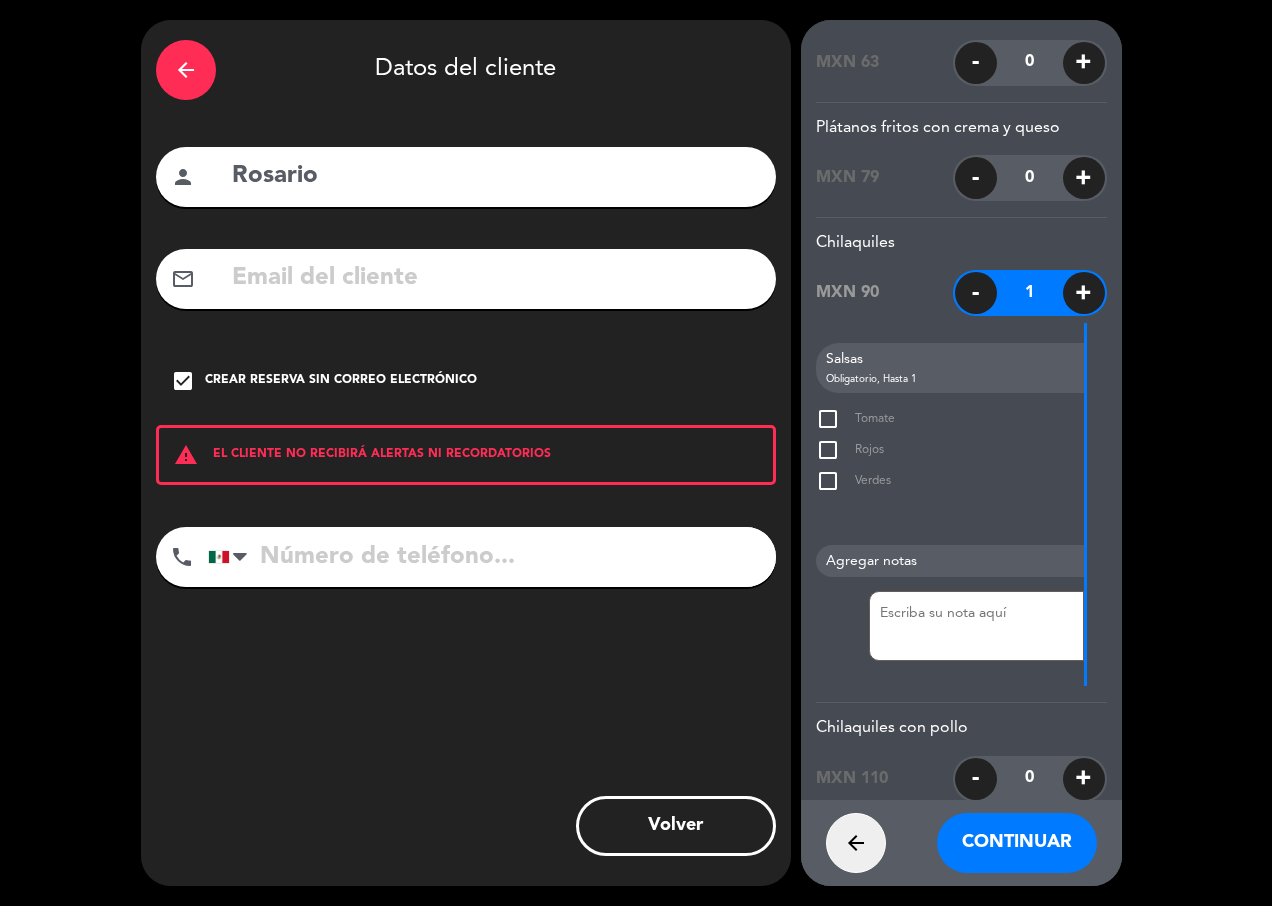scroll, scrollTop: 22645, scrollLeft: 0, axis: vertical 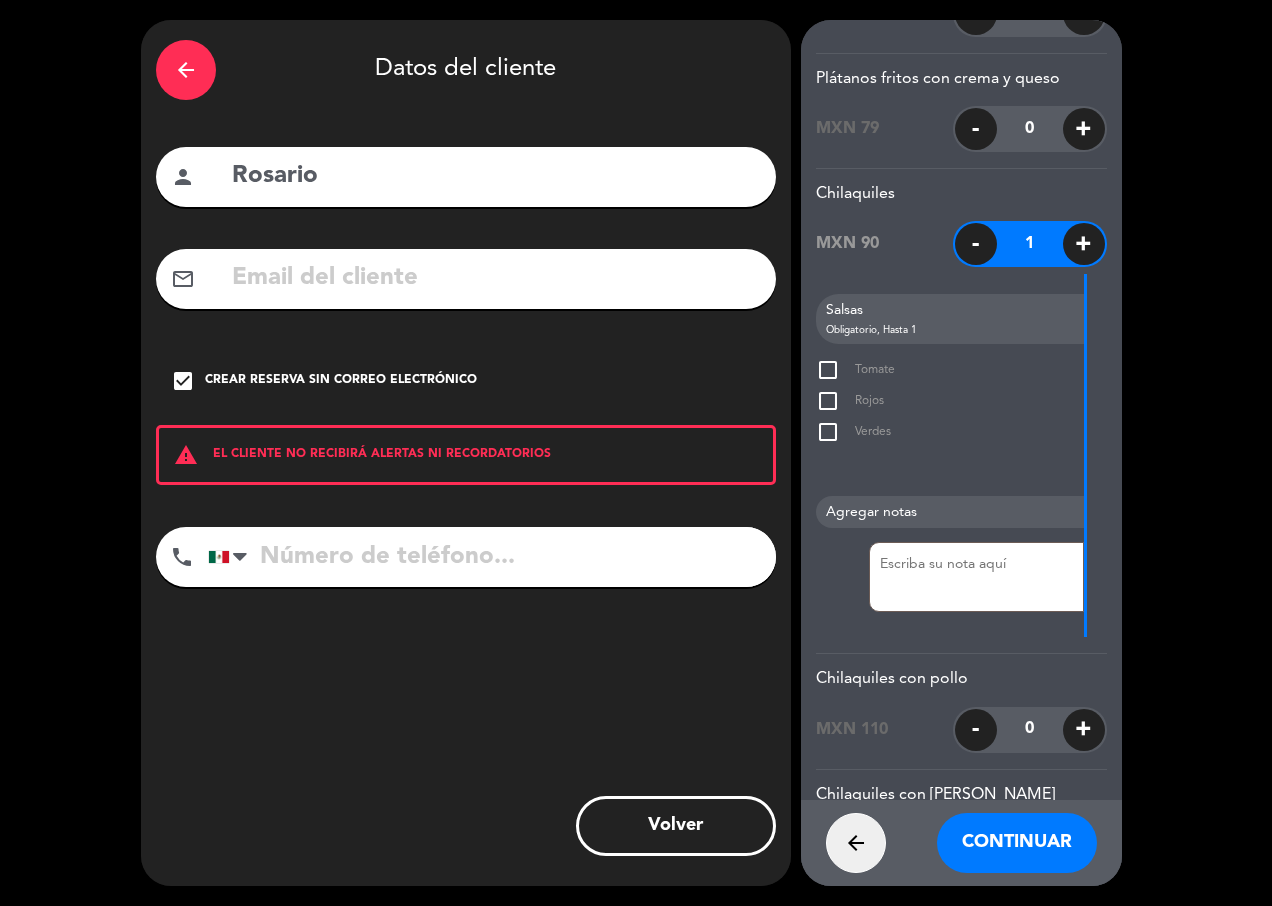click on "check_box_outline_blank" 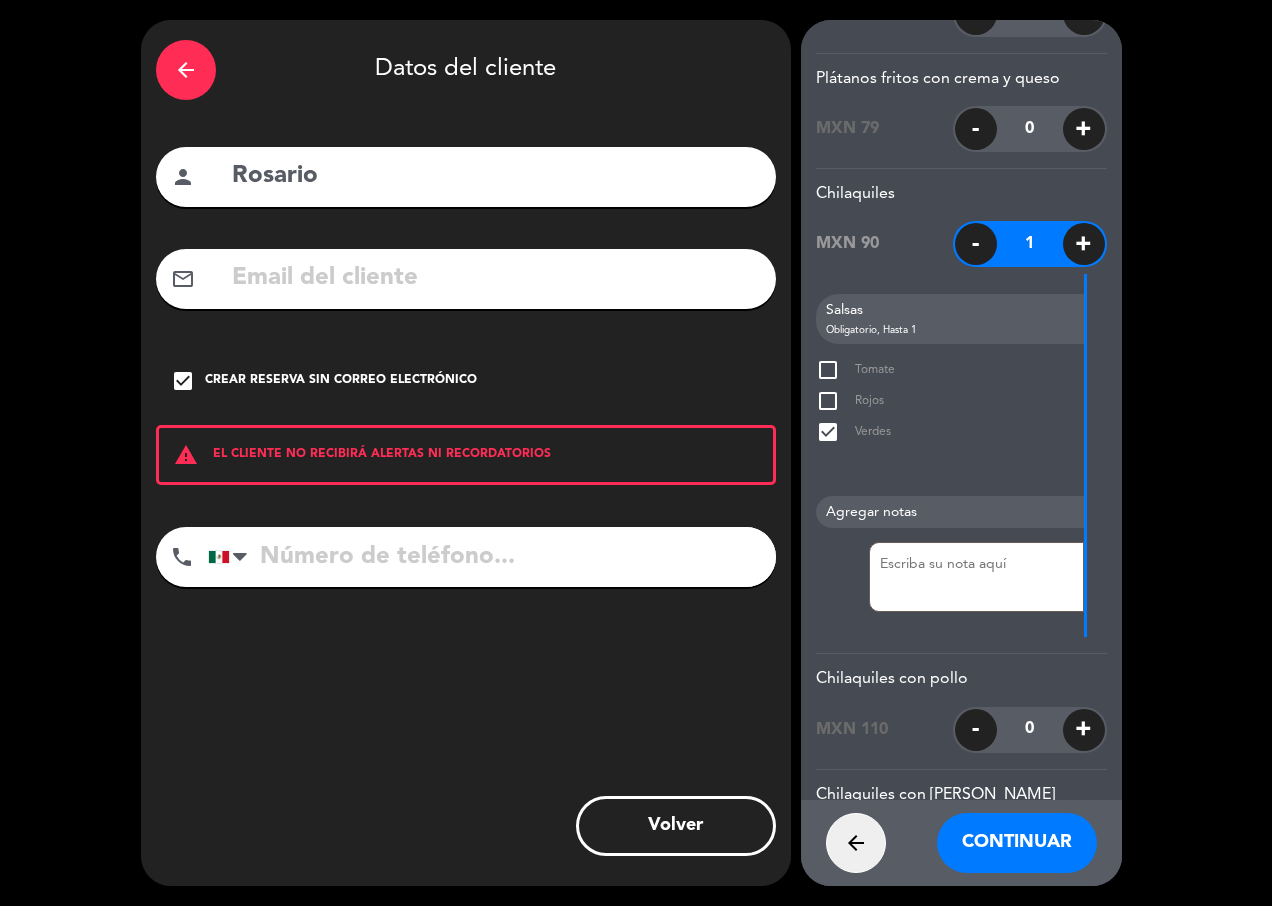 click on "Continuar" at bounding box center (1017, 843) 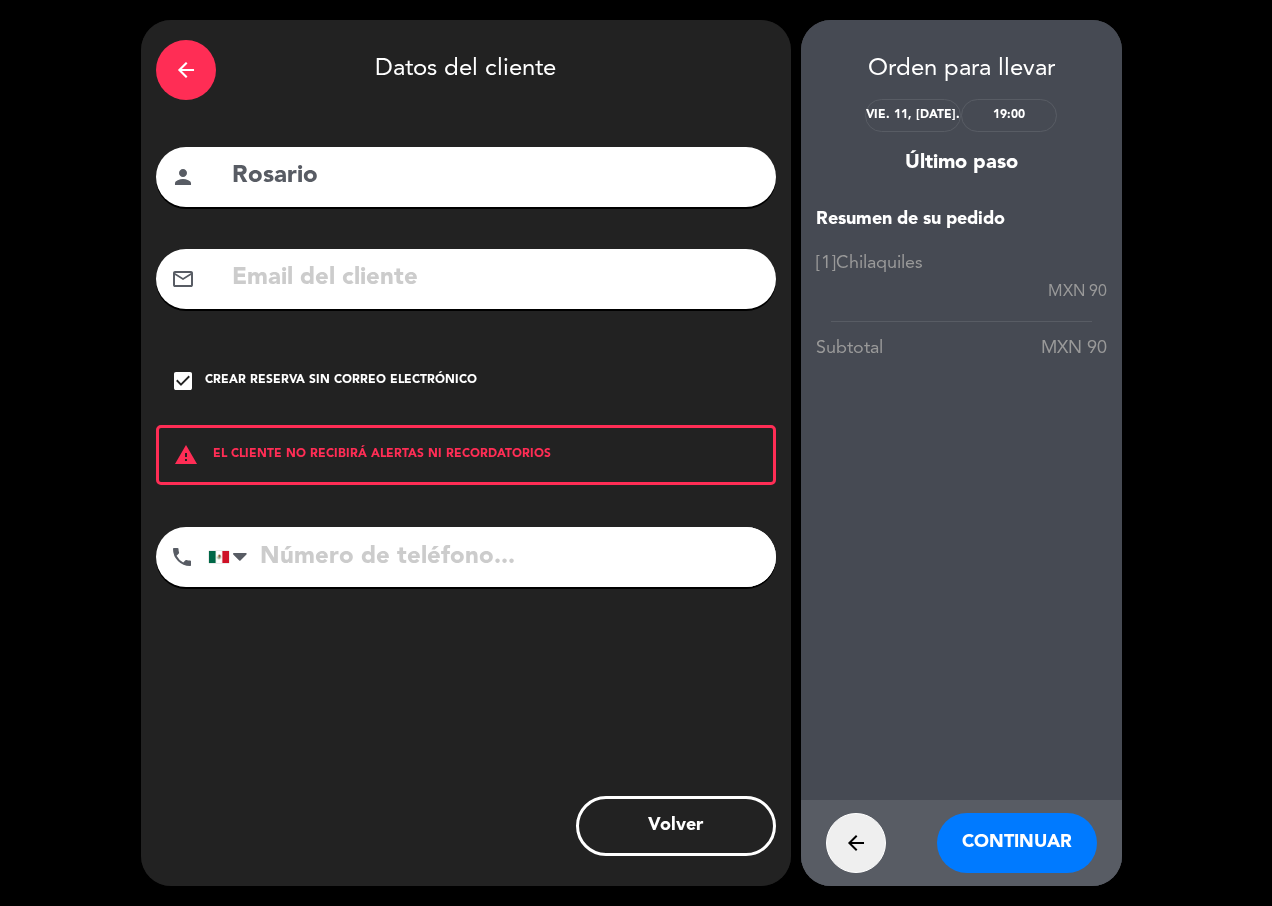 scroll, scrollTop: 0, scrollLeft: 0, axis: both 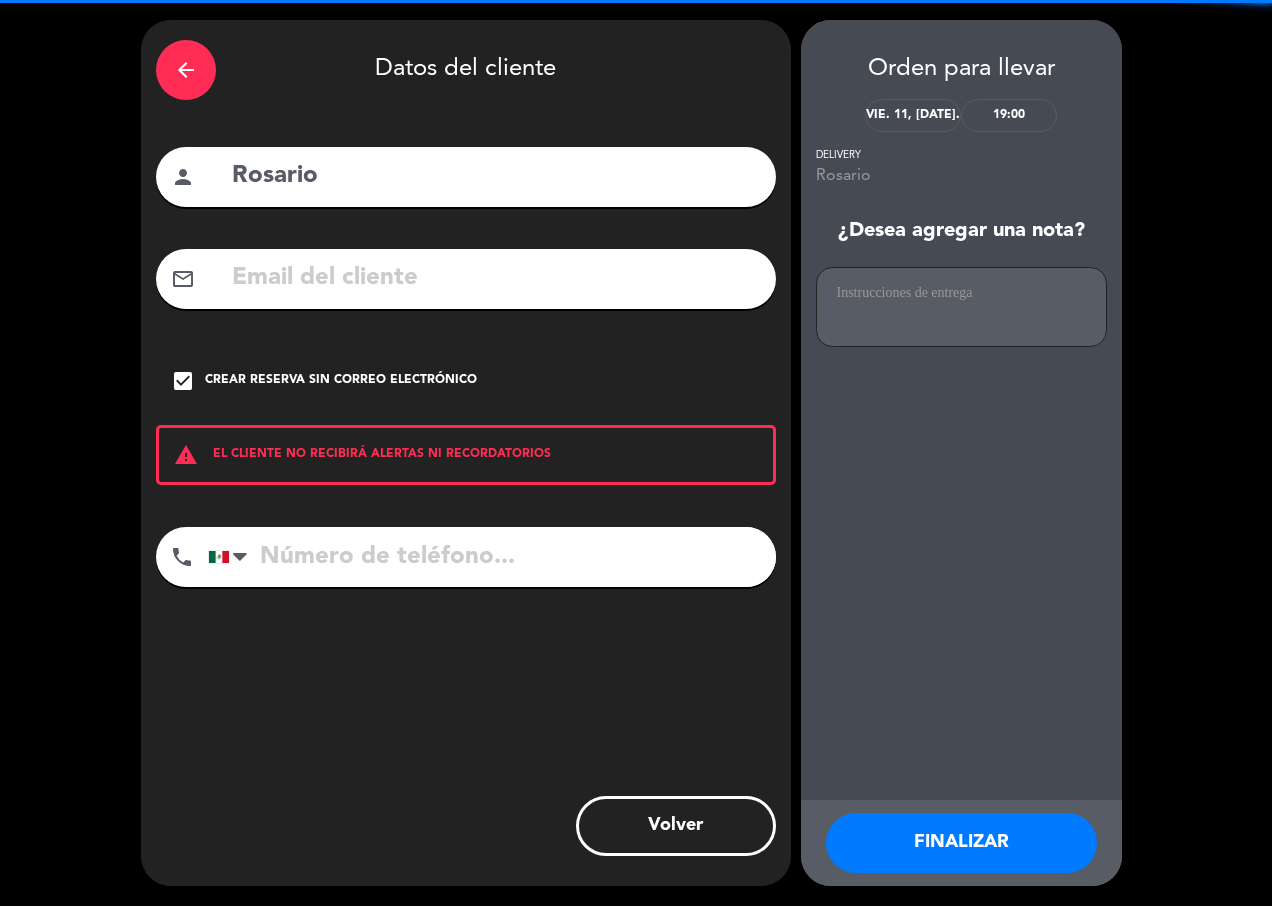click on "FINALIZAR" at bounding box center (961, 843) 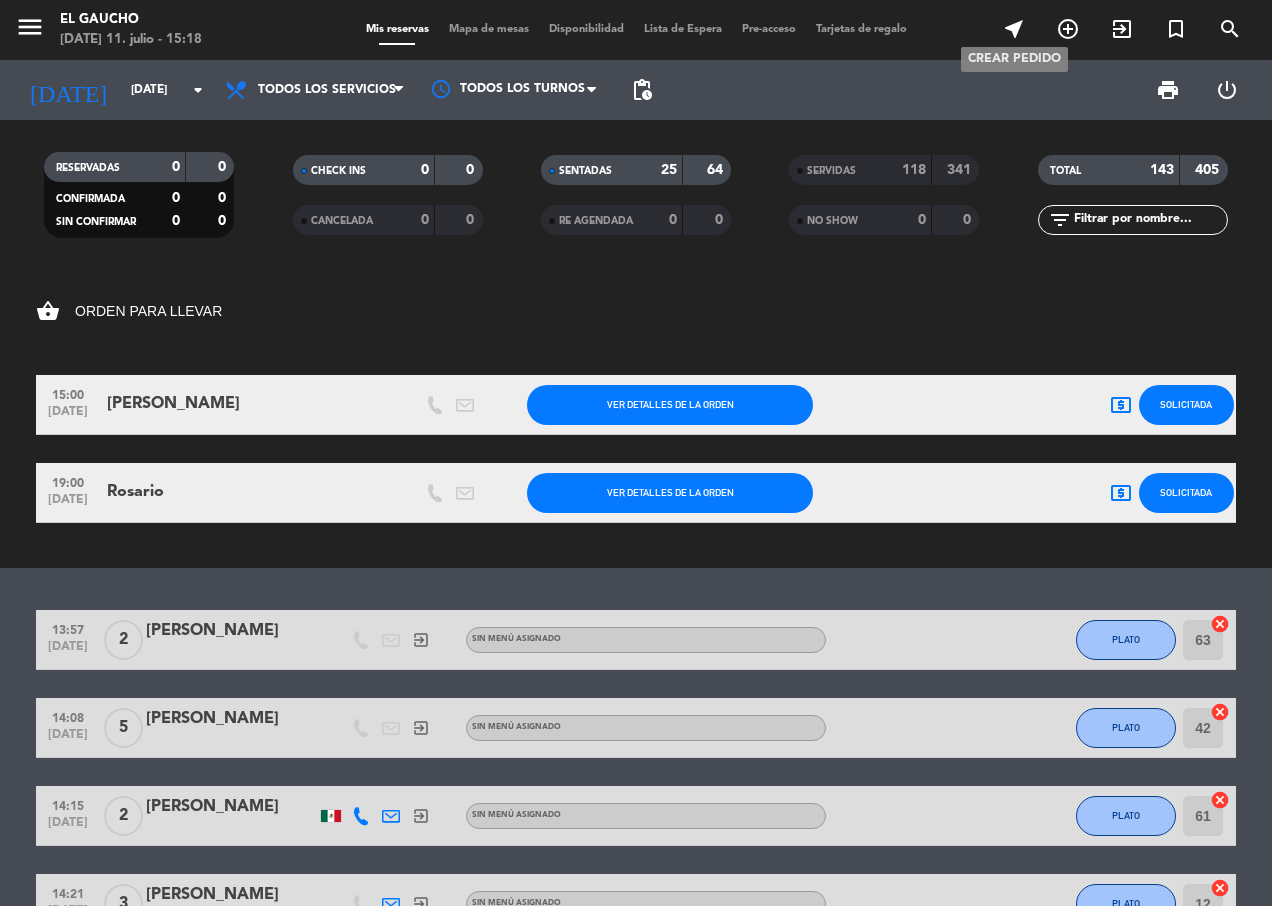 click on "near_me" at bounding box center (1014, 29) 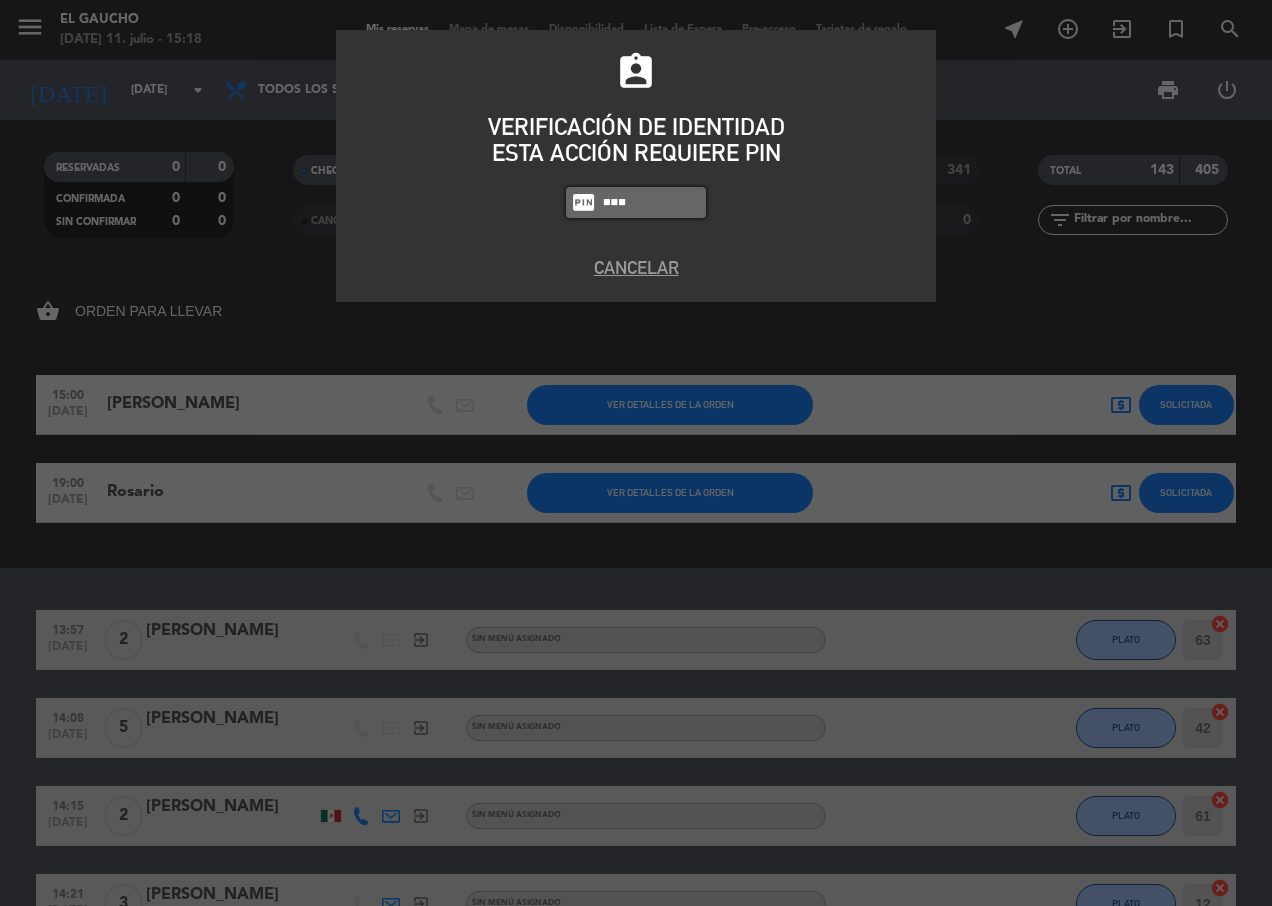 type on "4058" 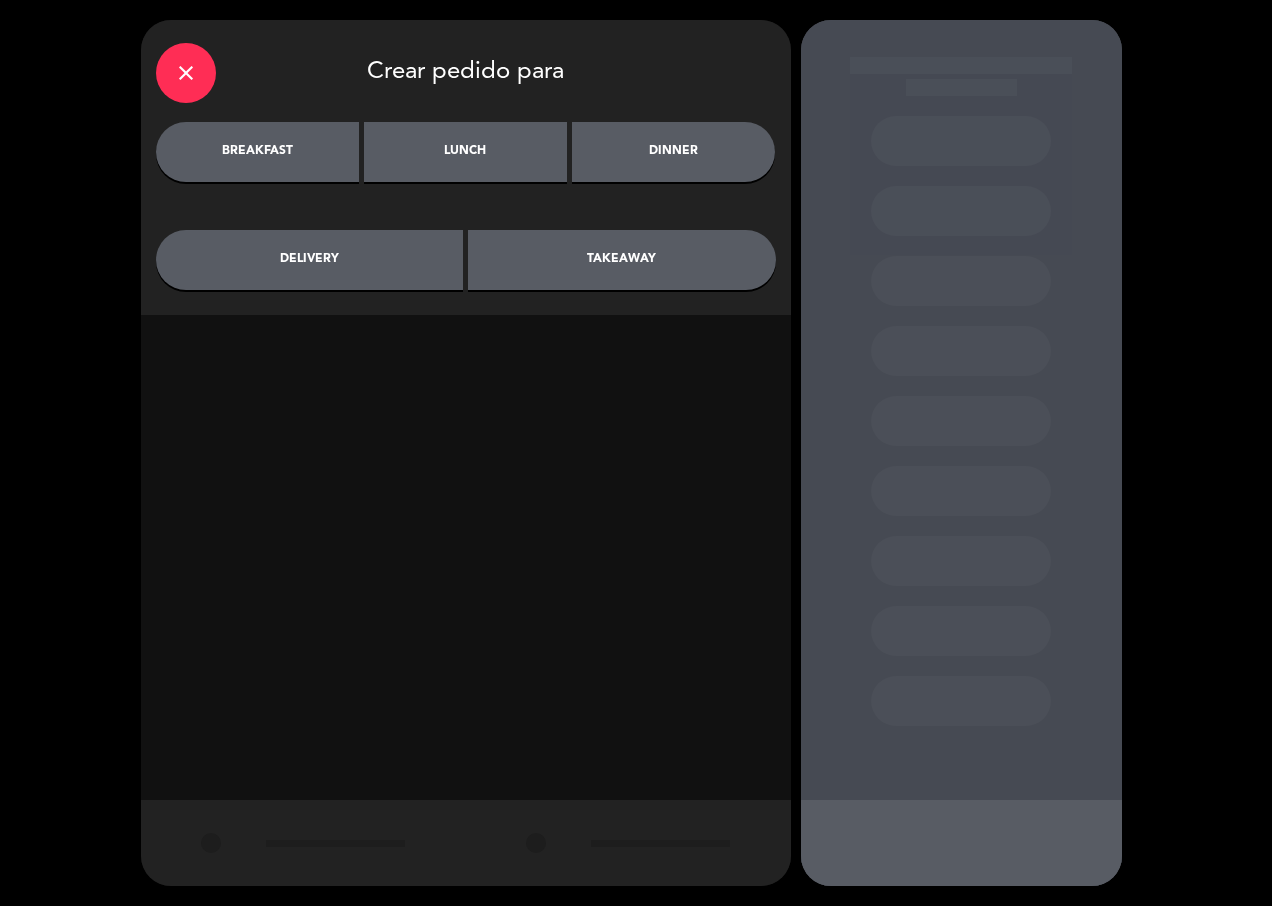 click on "lunch" 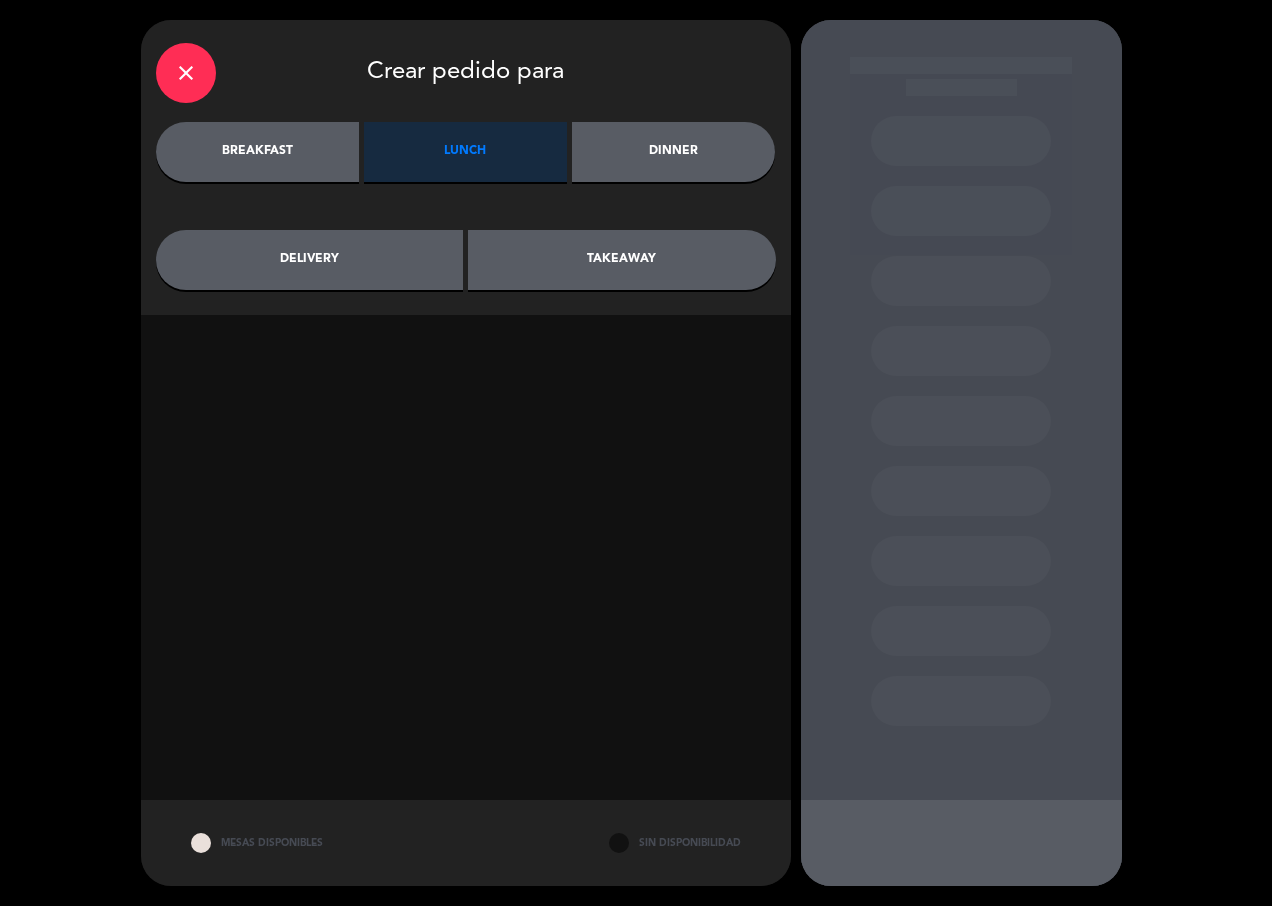 click on "takeaway" 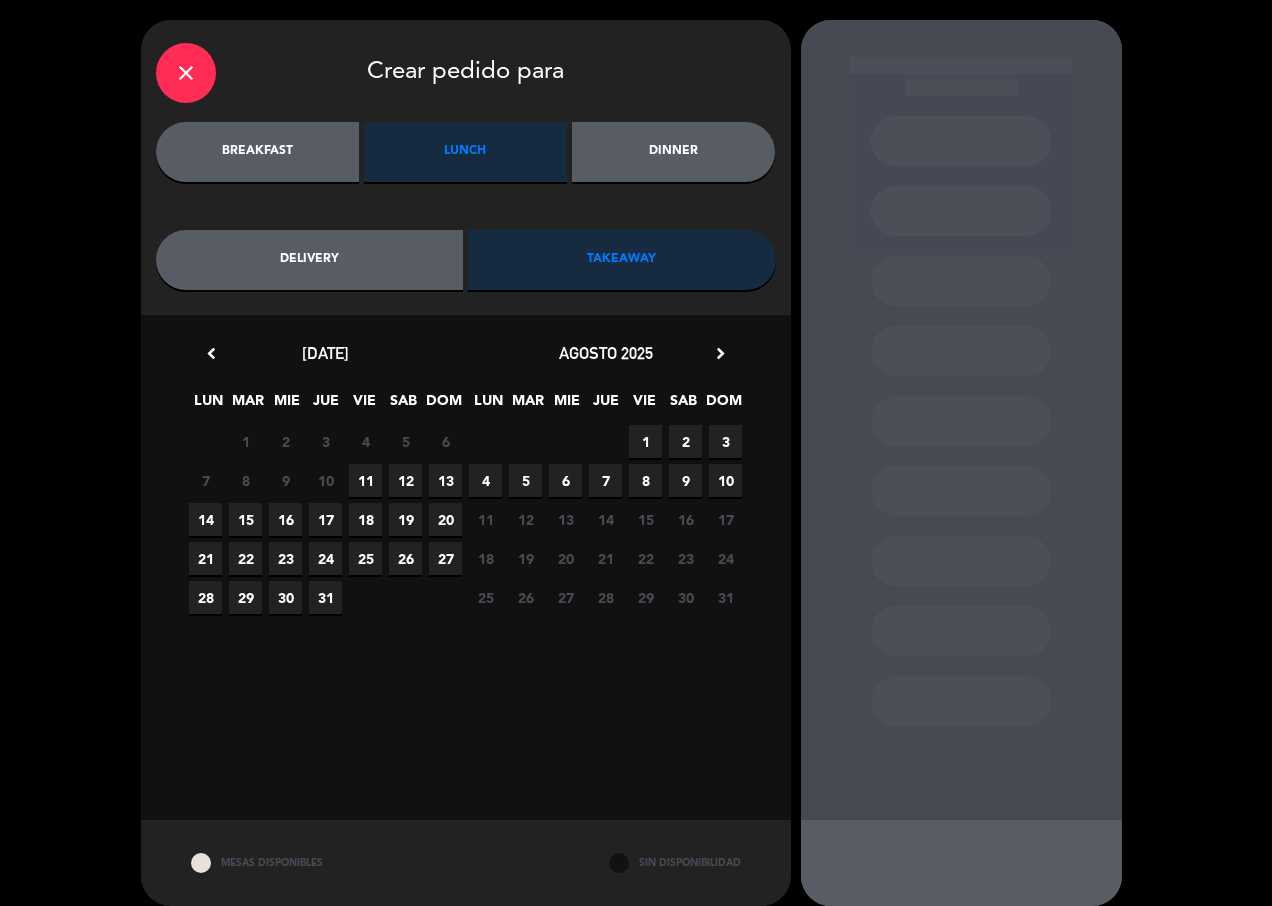 scroll, scrollTop: 20, scrollLeft: 0, axis: vertical 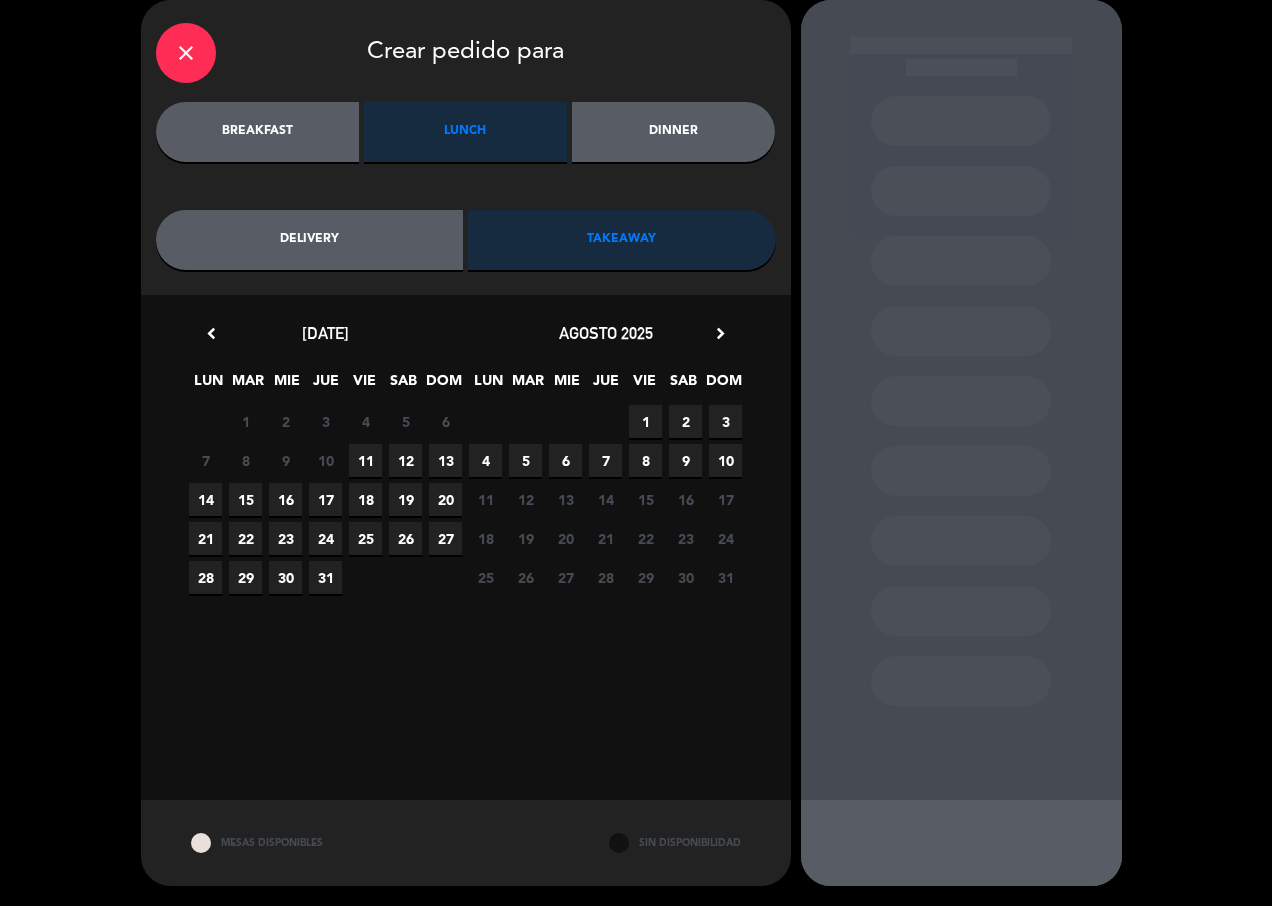 click on "11" at bounding box center [365, 460] 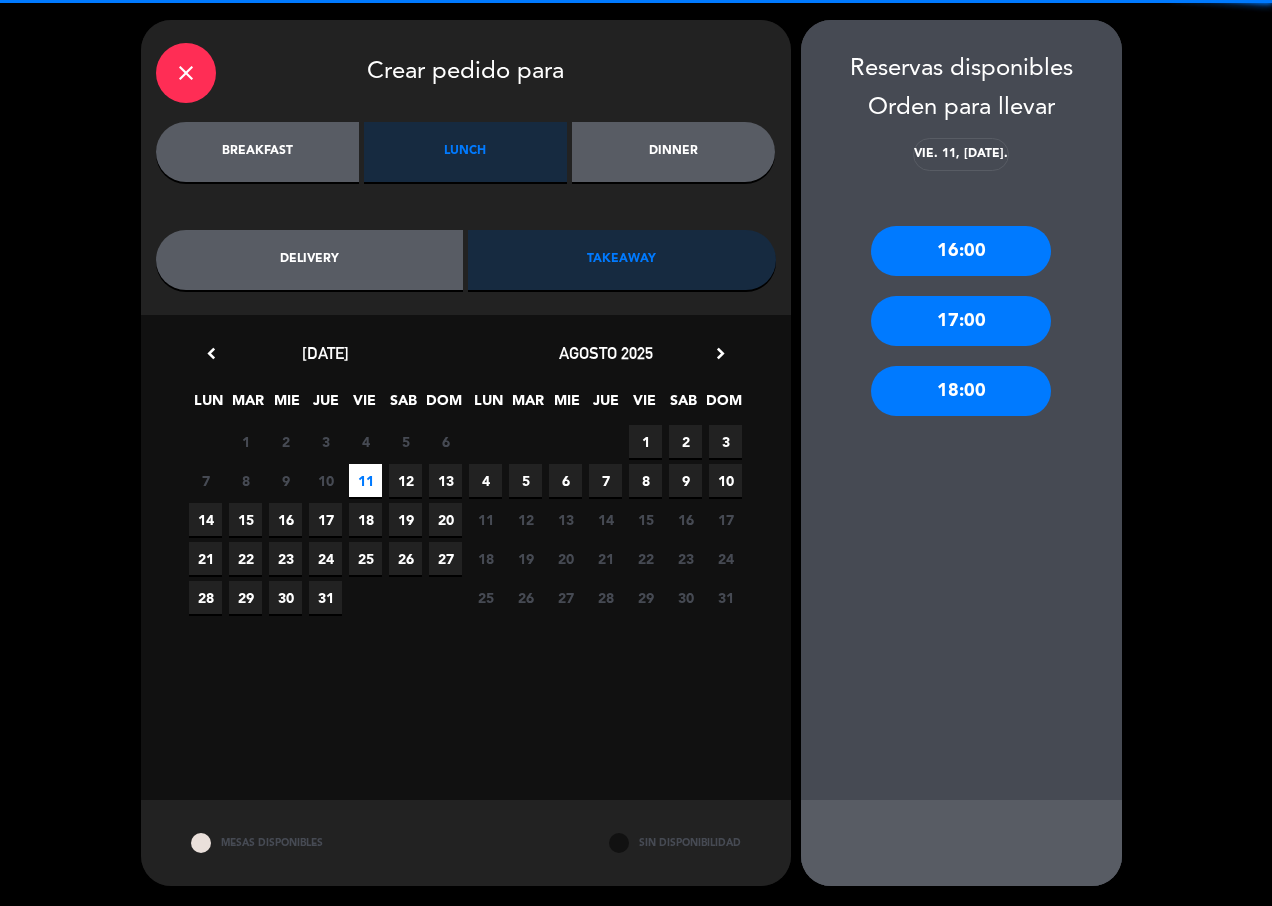 scroll, scrollTop: 0, scrollLeft: 0, axis: both 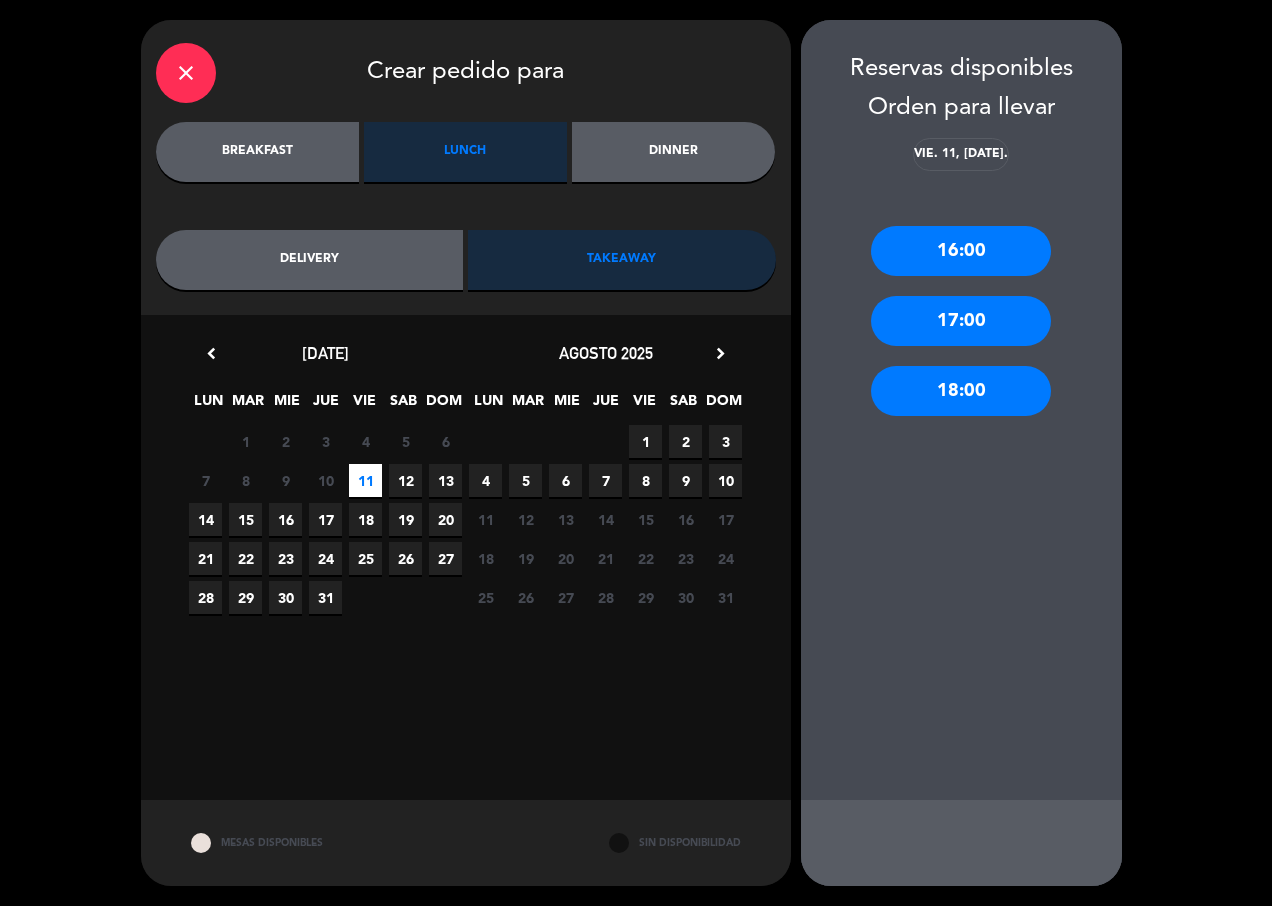 click on "16:00" at bounding box center [961, 251] 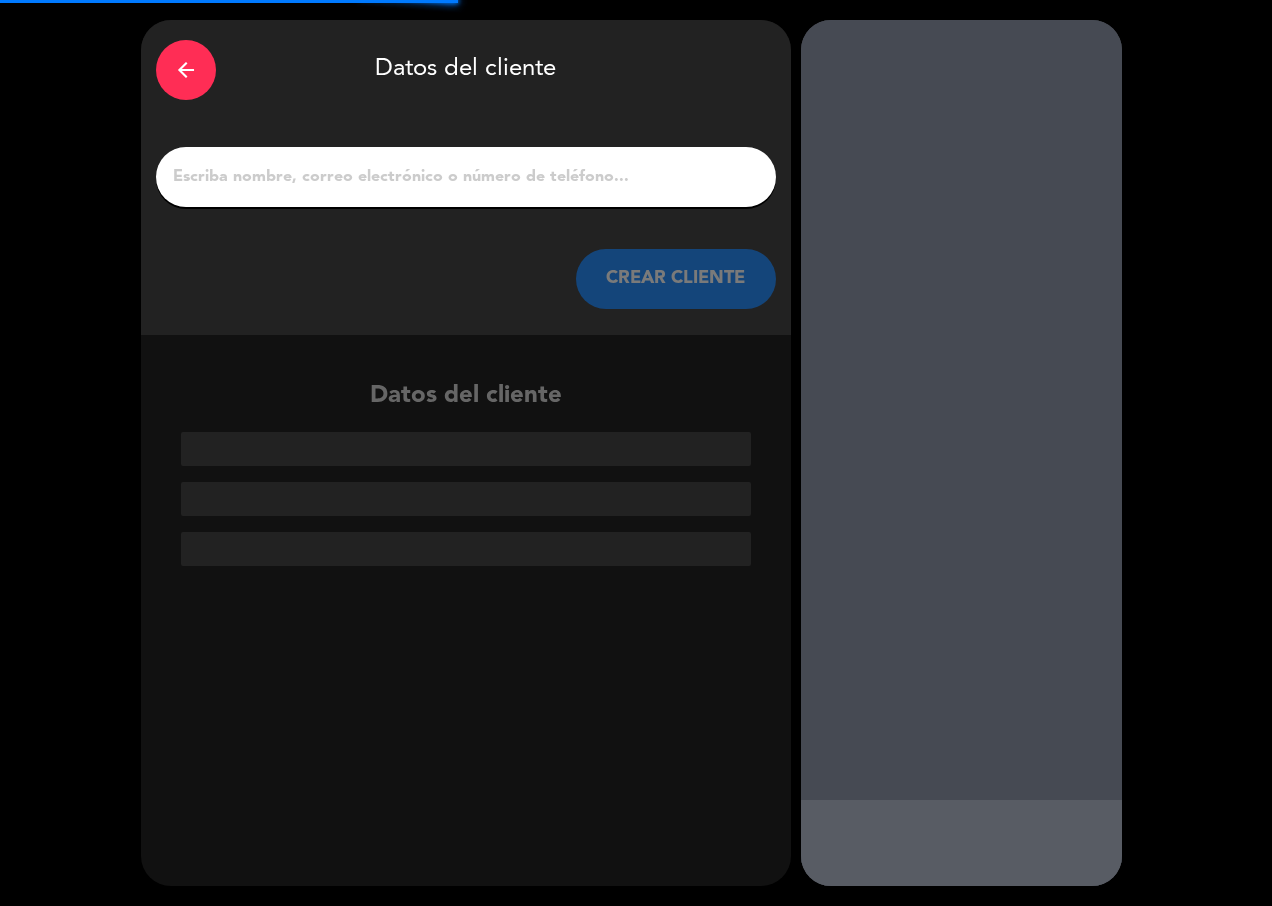 drag, startPoint x: 538, startPoint y: 176, endPoint x: 594, endPoint y: 275, distance: 113.74094 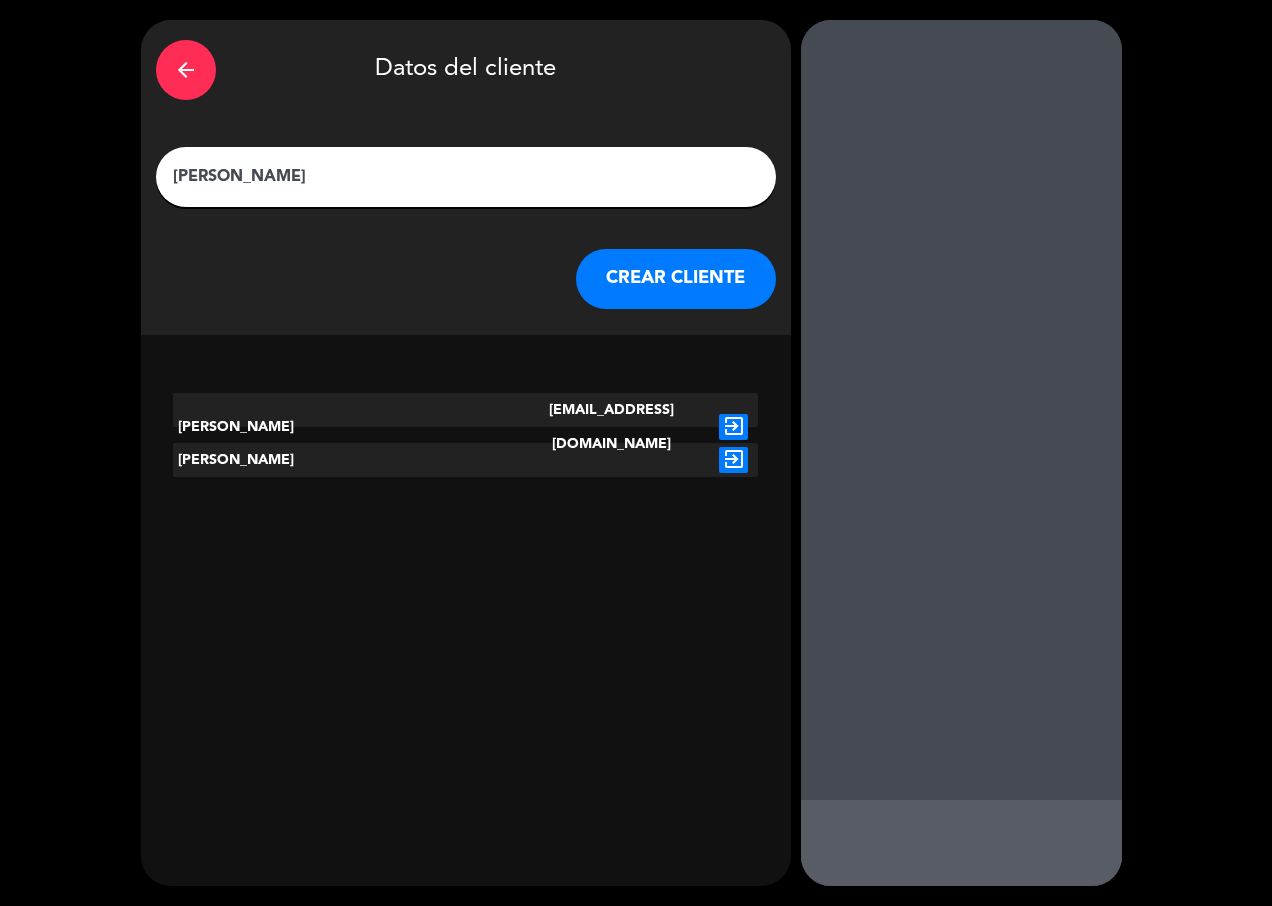 type on "[PERSON_NAME]" 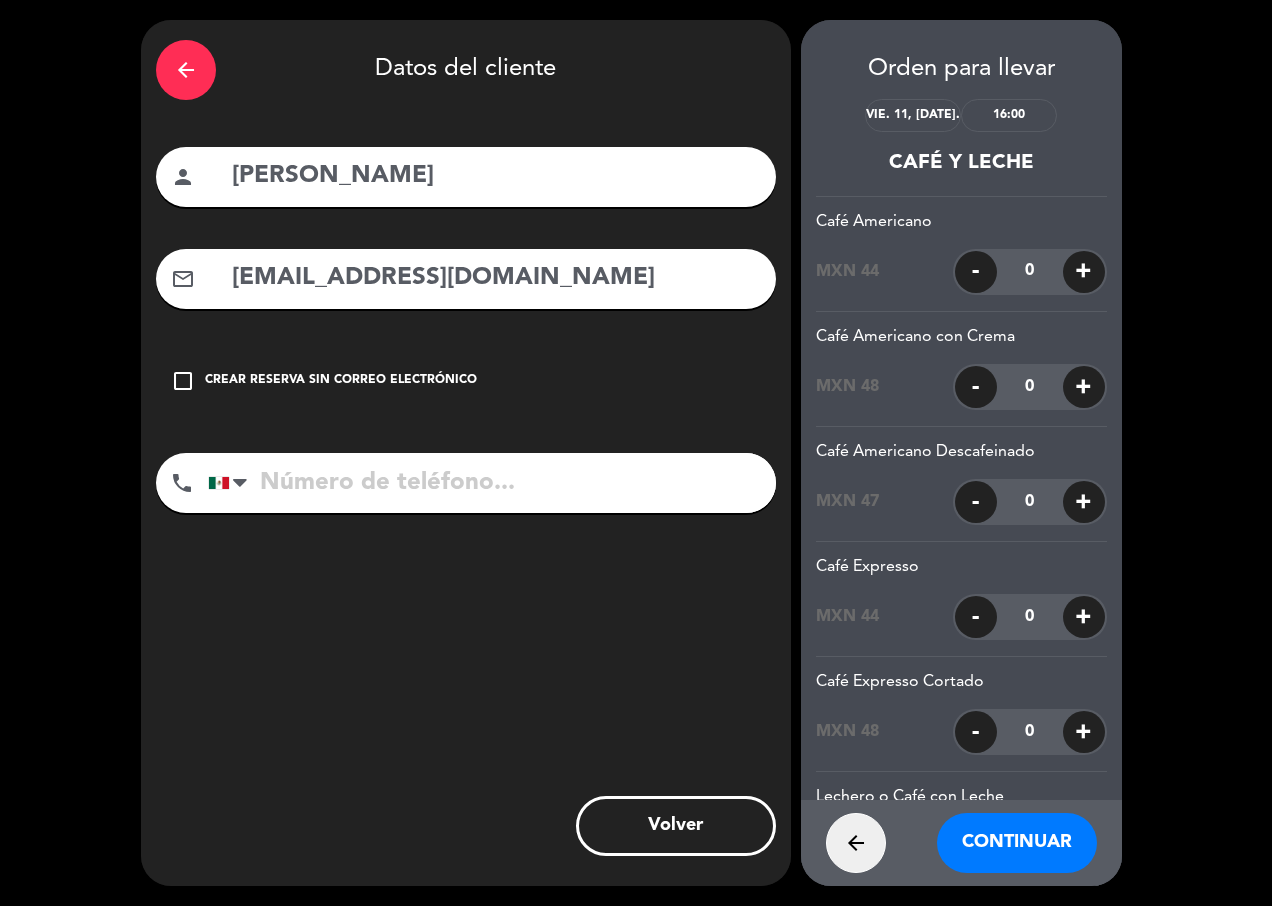 scroll, scrollTop: 7019, scrollLeft: 0, axis: vertical 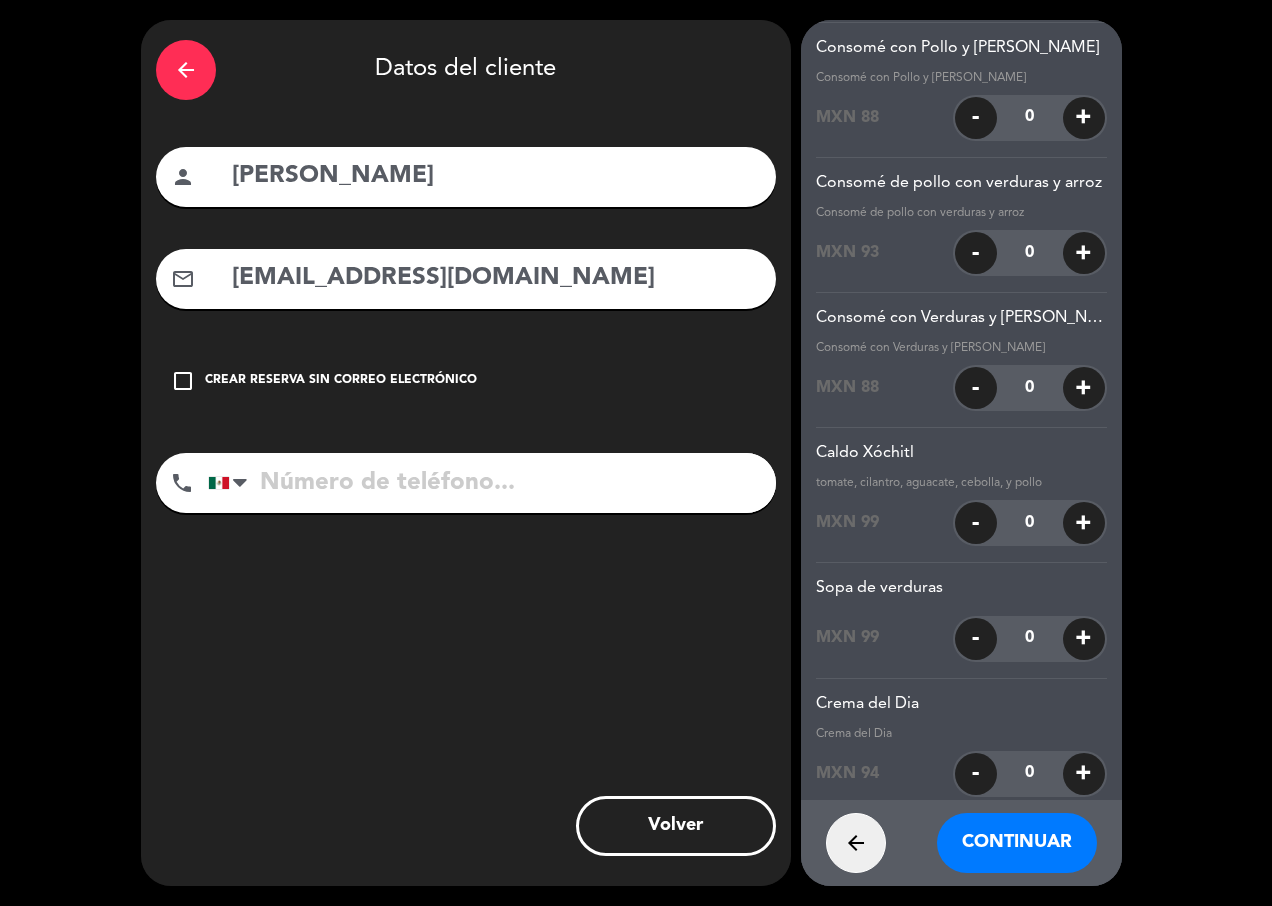 click on "+" 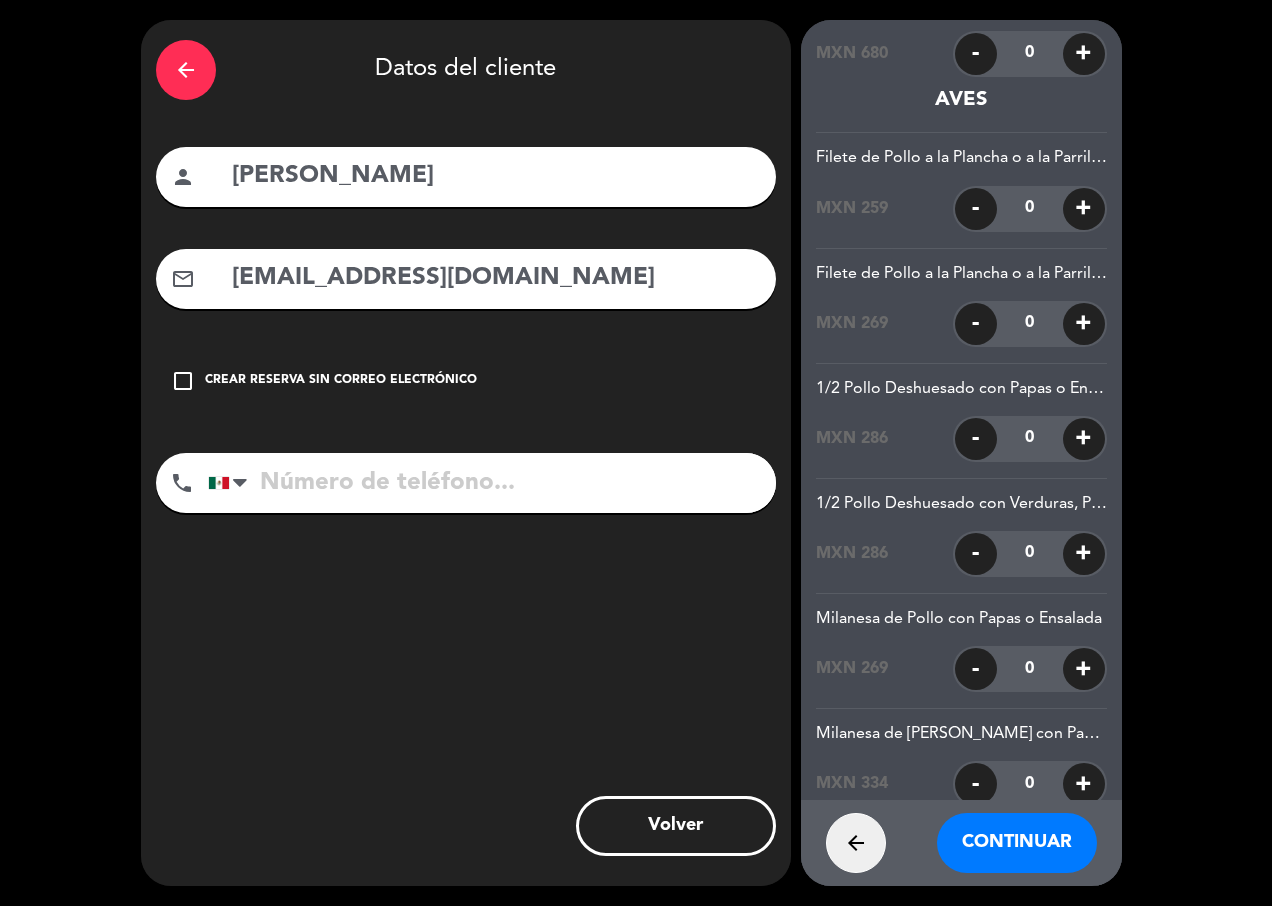 scroll, scrollTop: 28557, scrollLeft: 0, axis: vertical 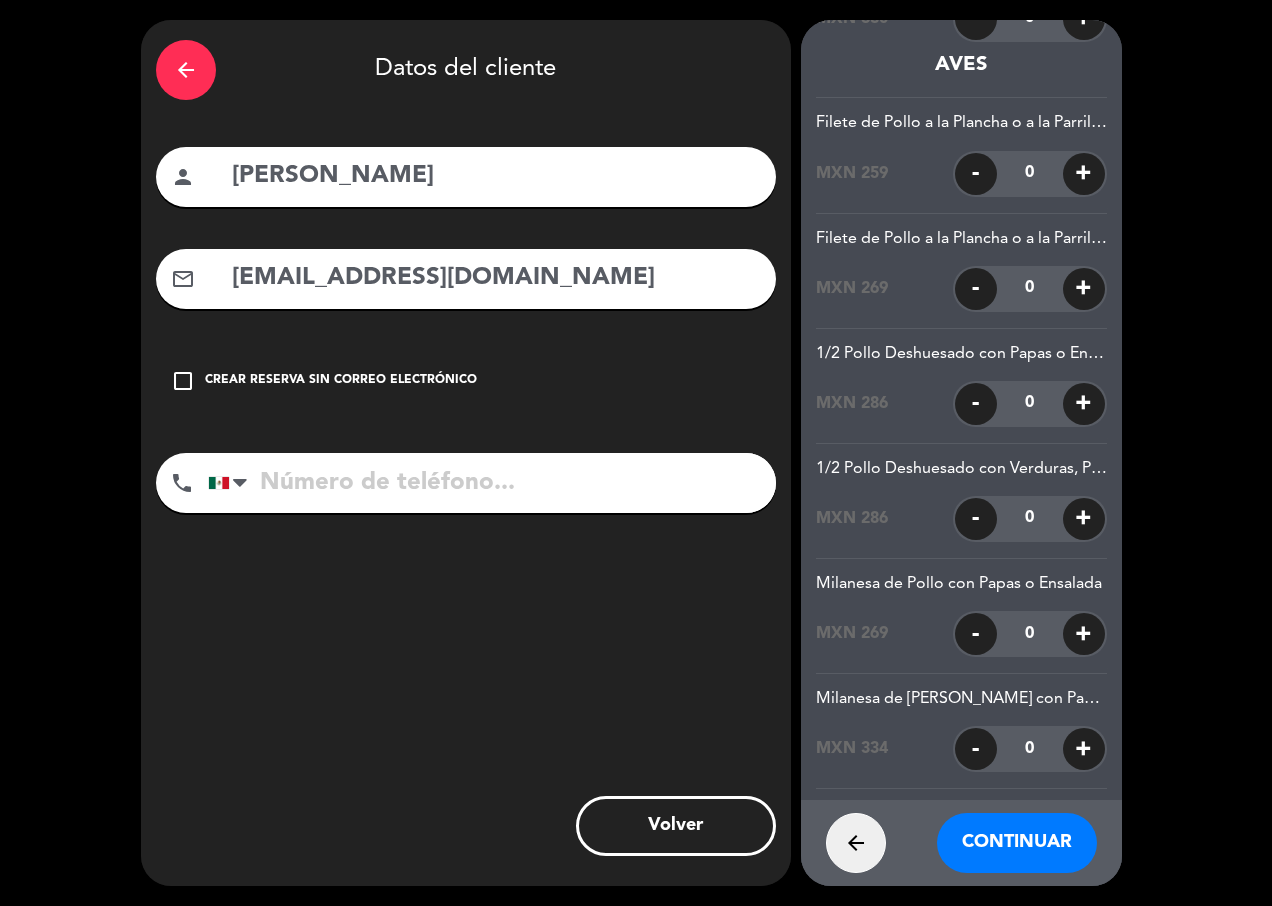 click on "+" 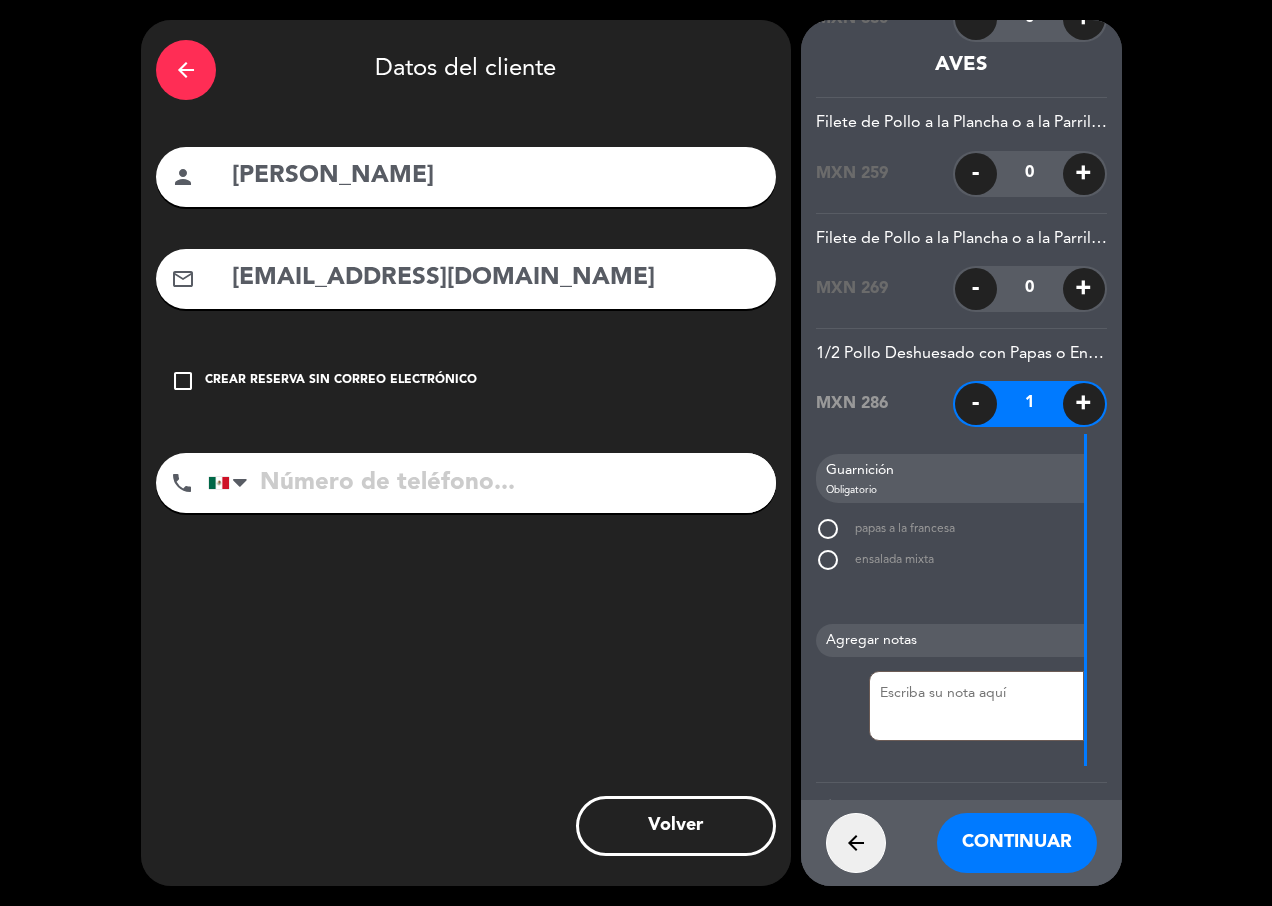 click on "radio_button_unchecked" 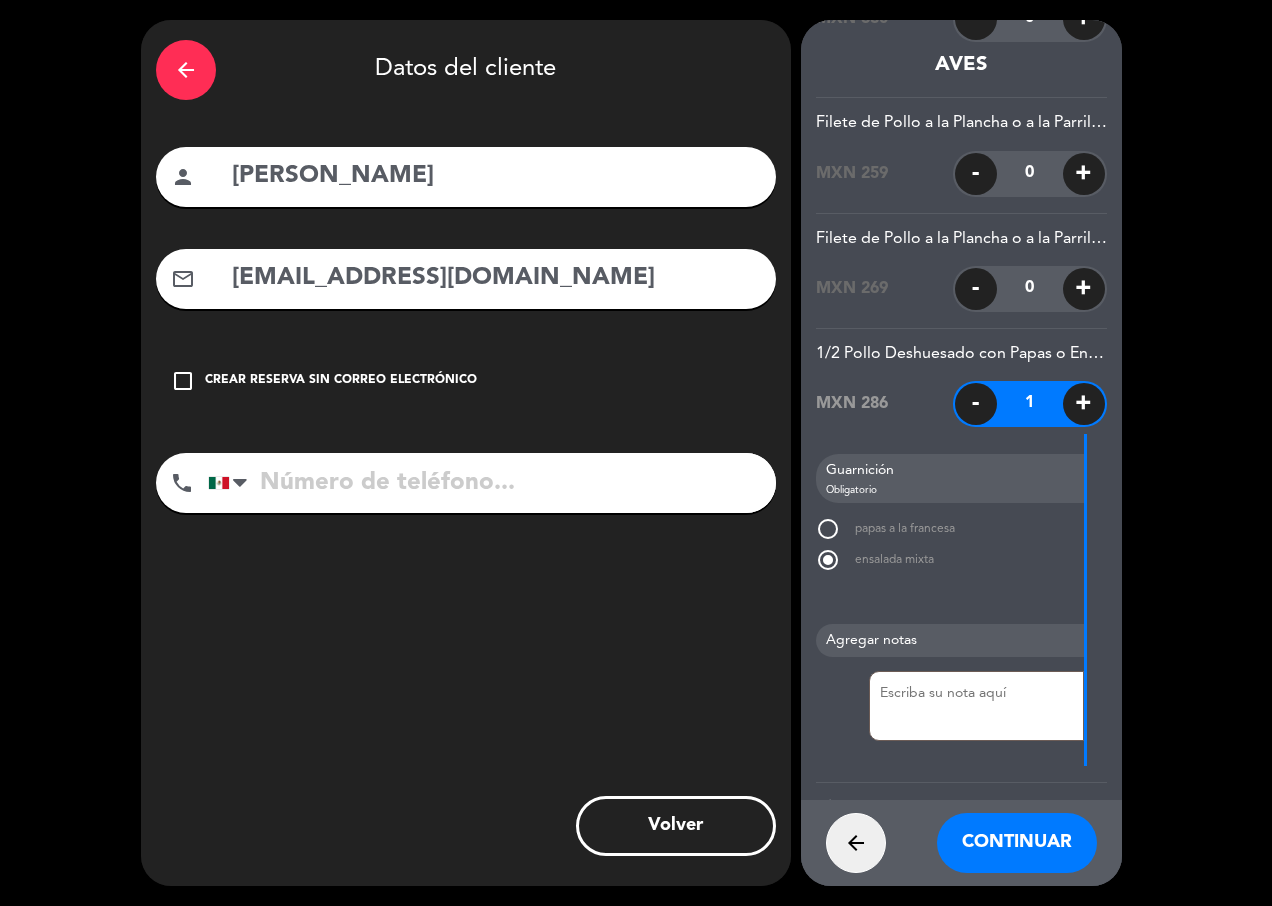 drag, startPoint x: 925, startPoint y: 704, endPoint x: 939, endPoint y: 738, distance: 36.769554 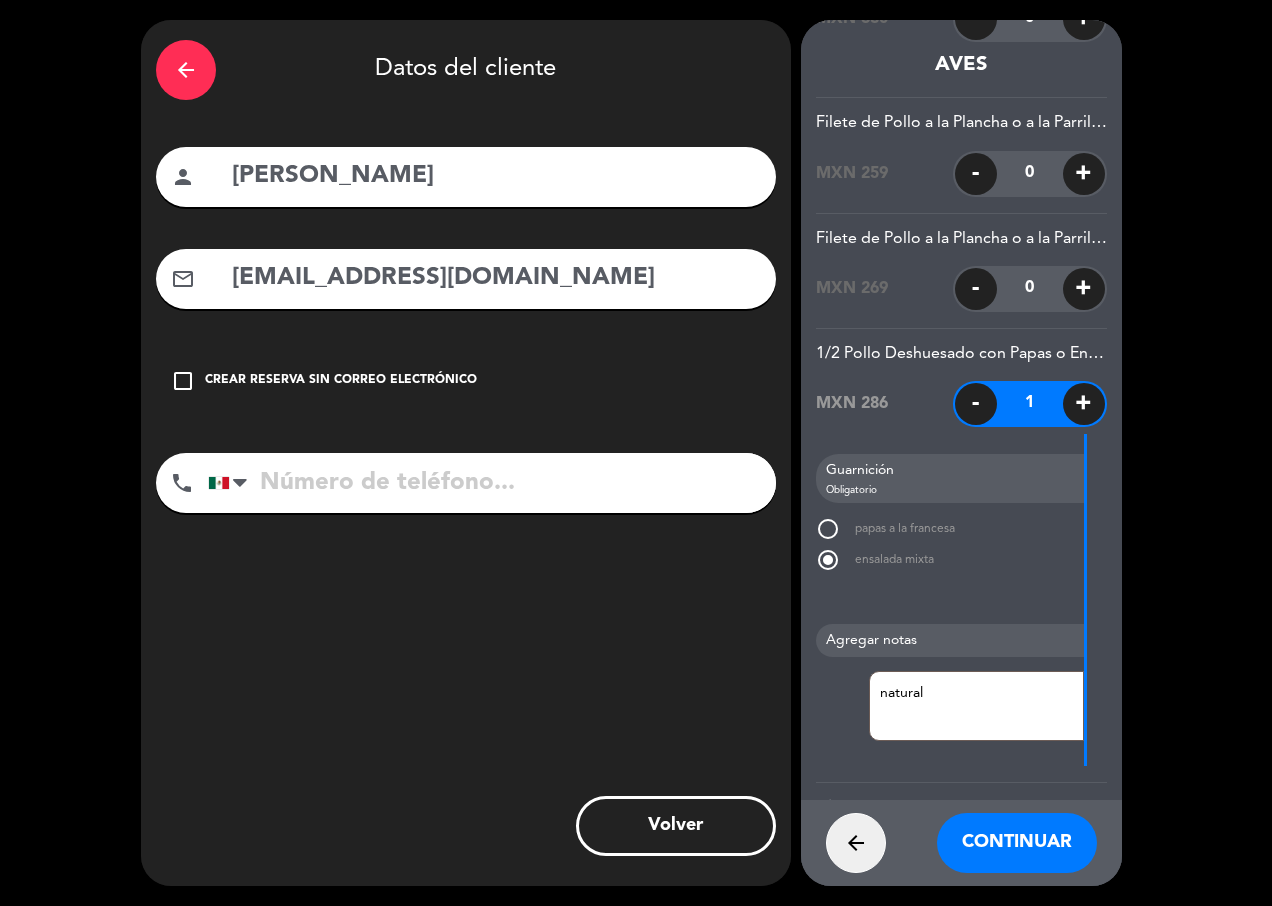 type on "natural" 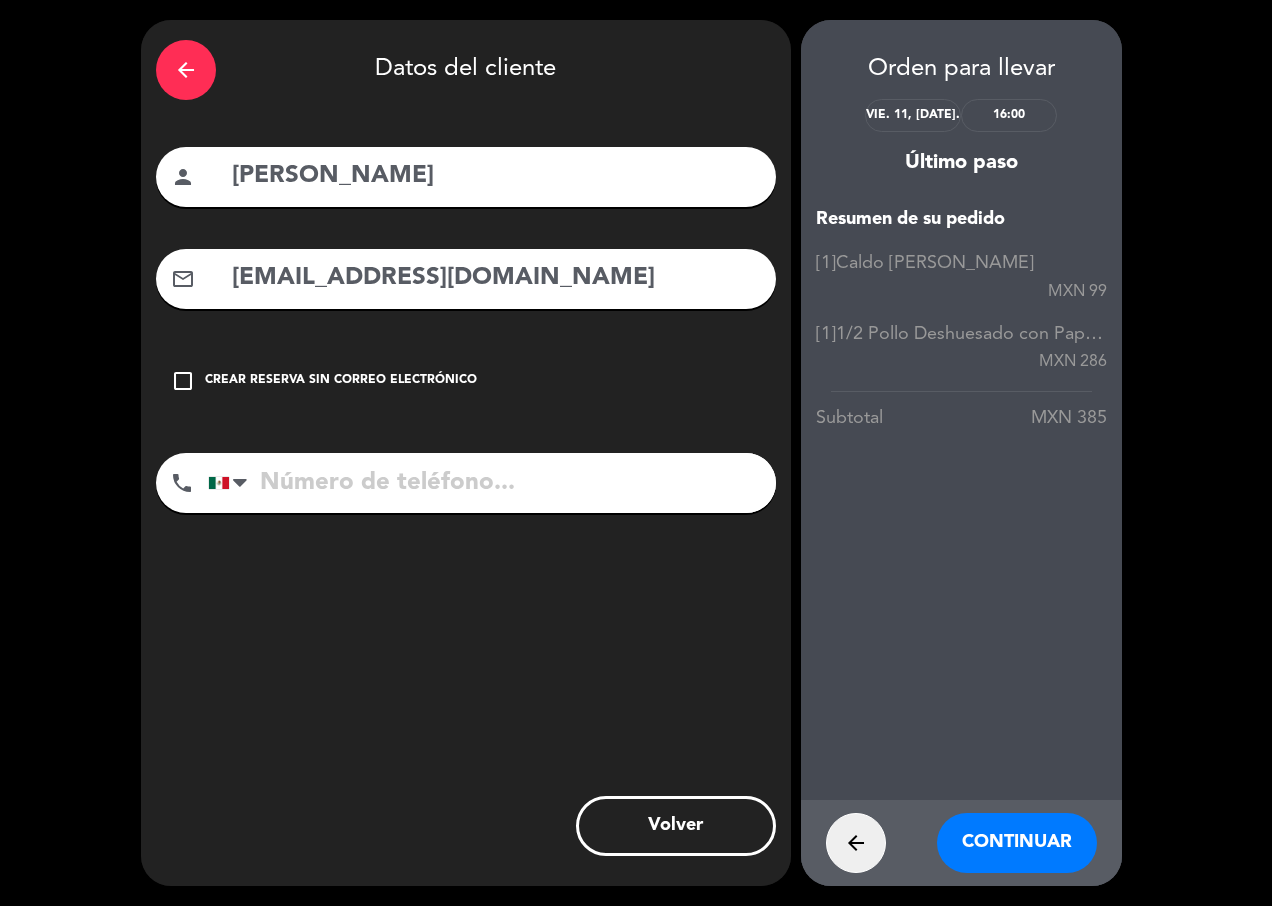 scroll, scrollTop: 0, scrollLeft: 0, axis: both 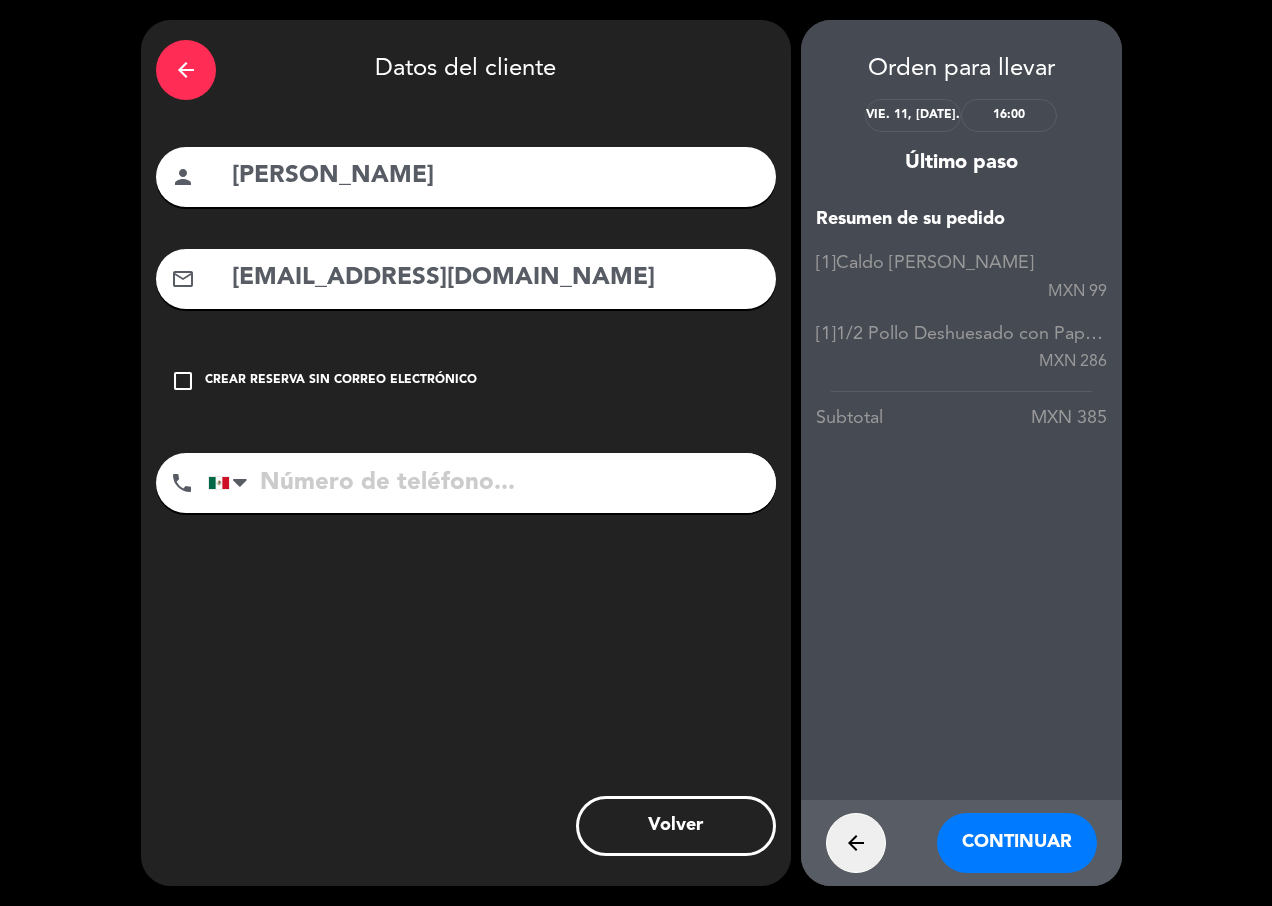 click on "Continuar" at bounding box center (1017, 843) 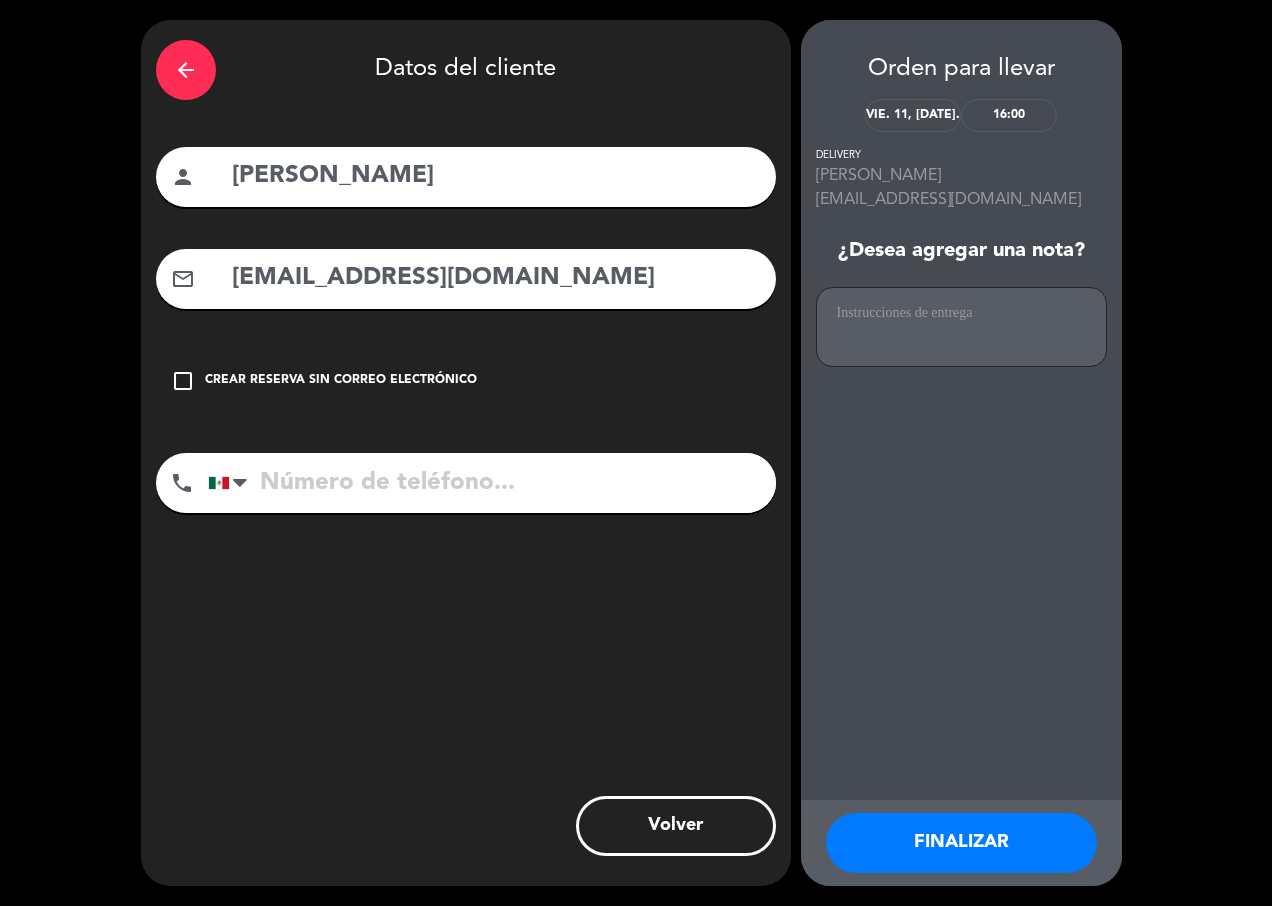 click on "FINALIZAR" at bounding box center (961, 843) 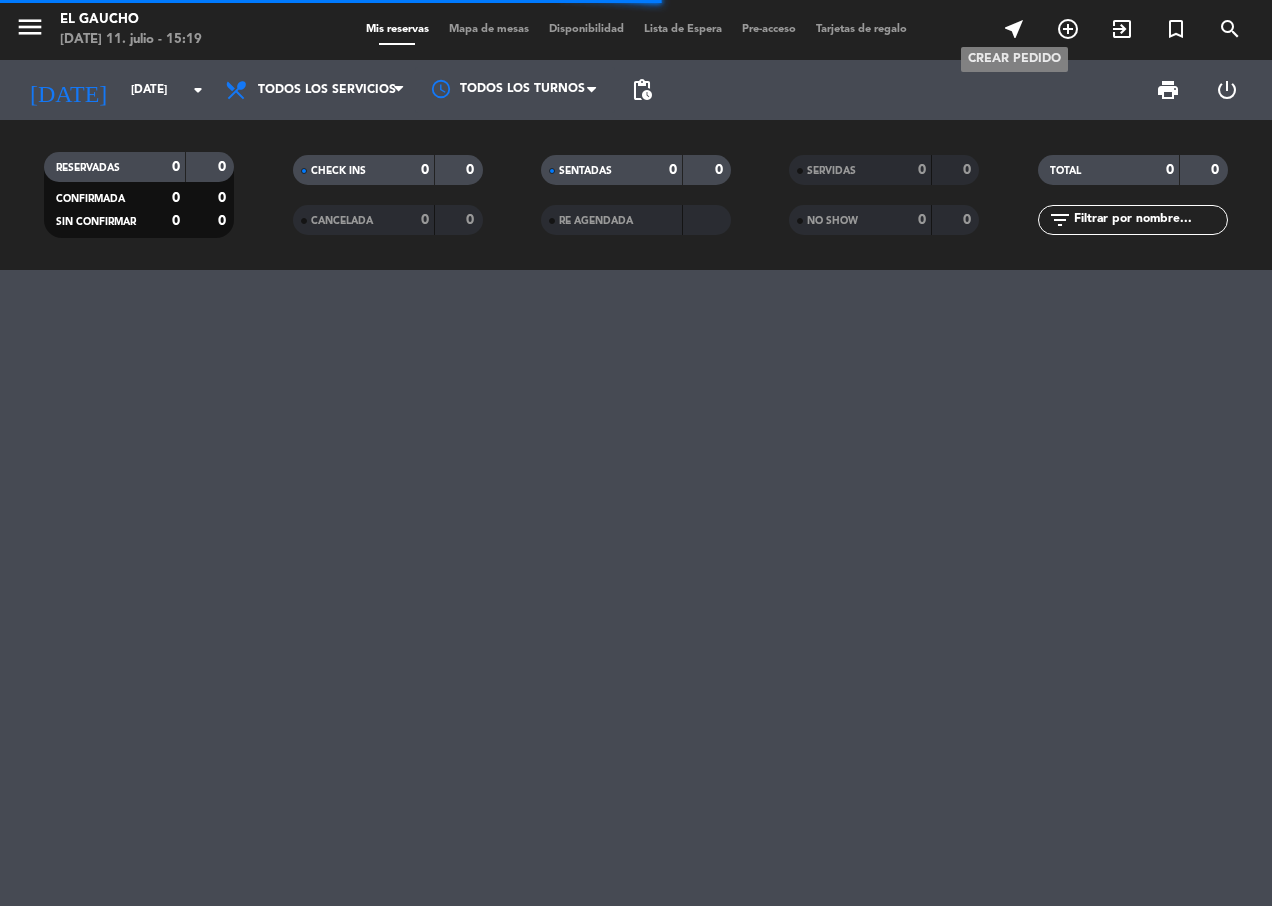 click on "near_me" at bounding box center [1014, 29] 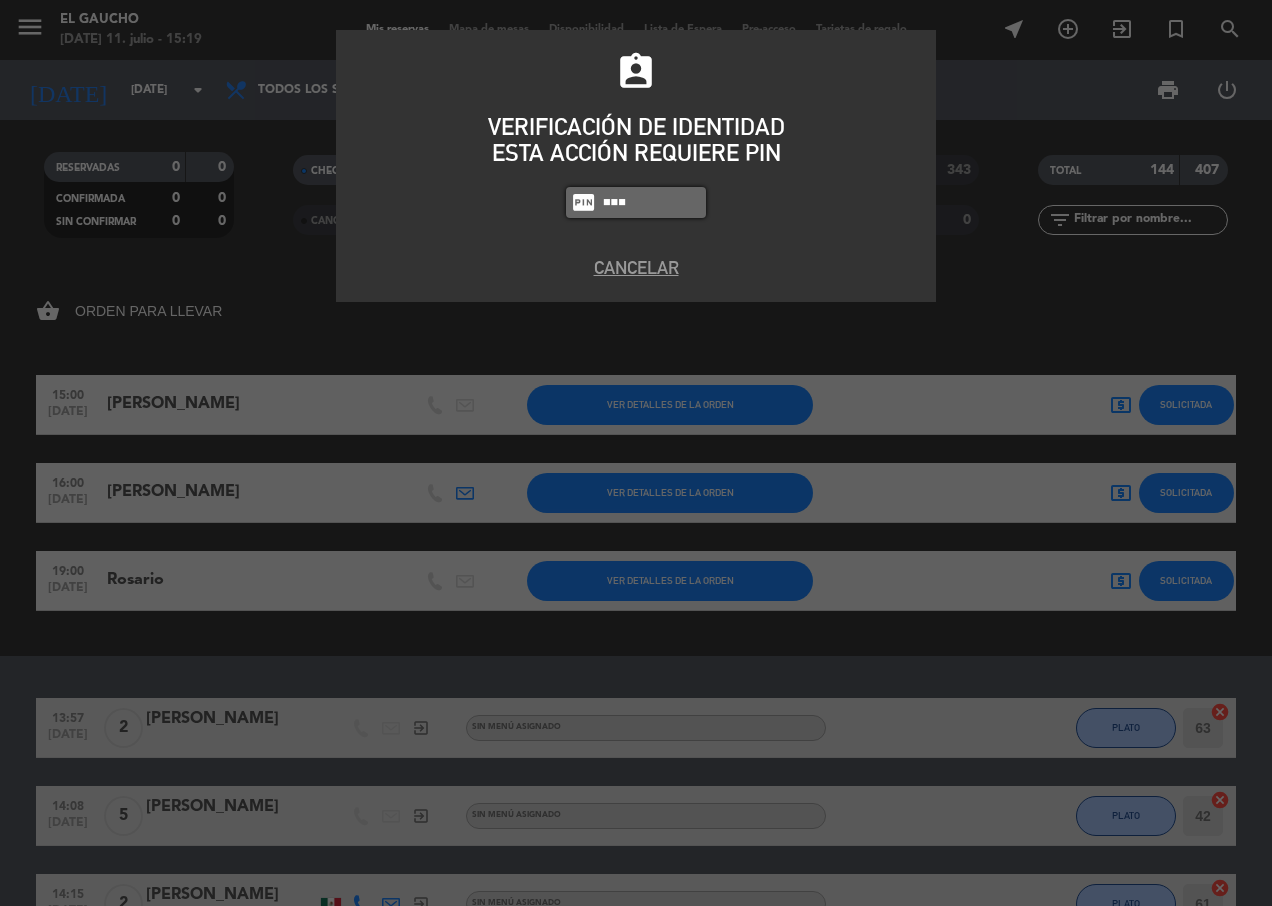 type on "4058" 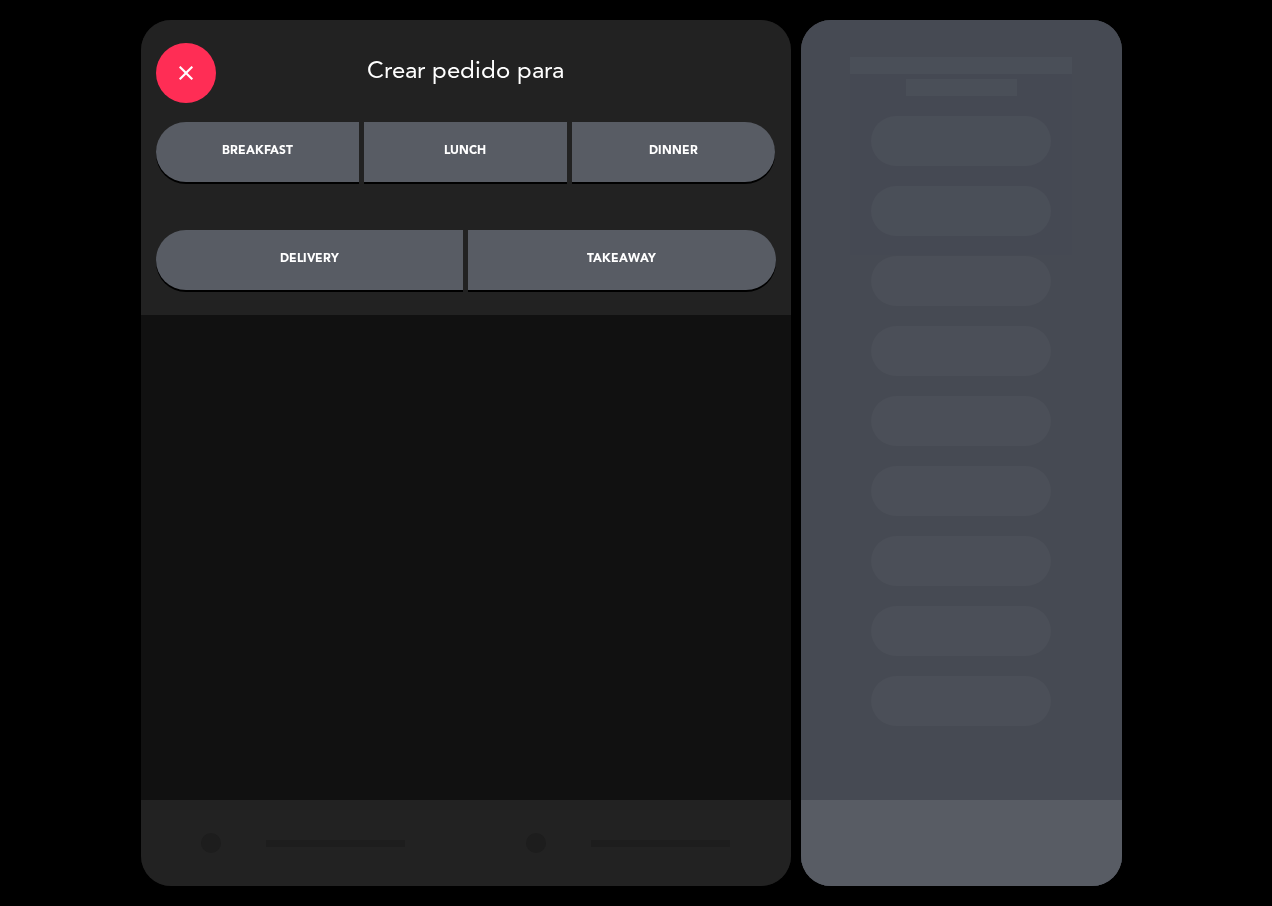 click on "lunch" 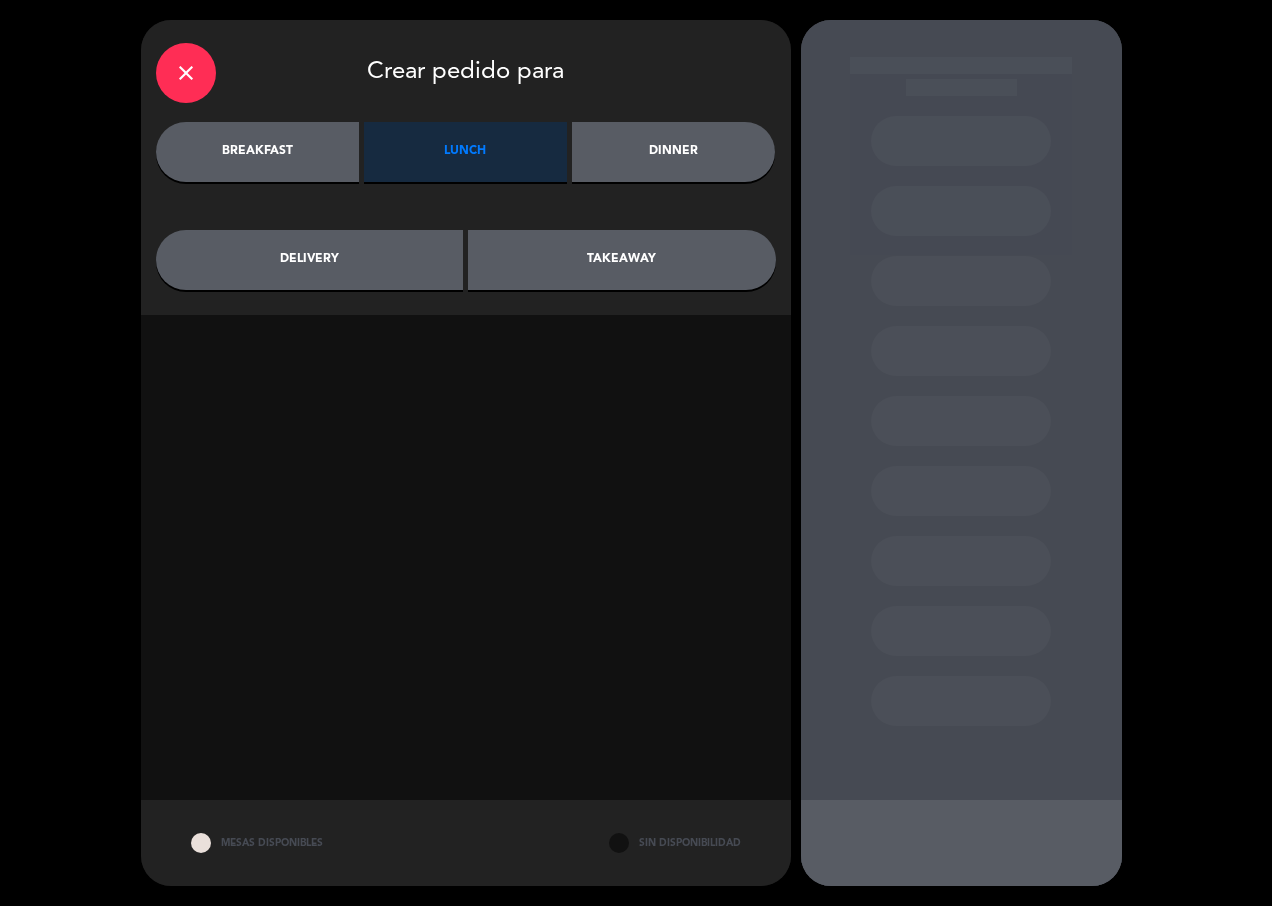 click on "takeaway" 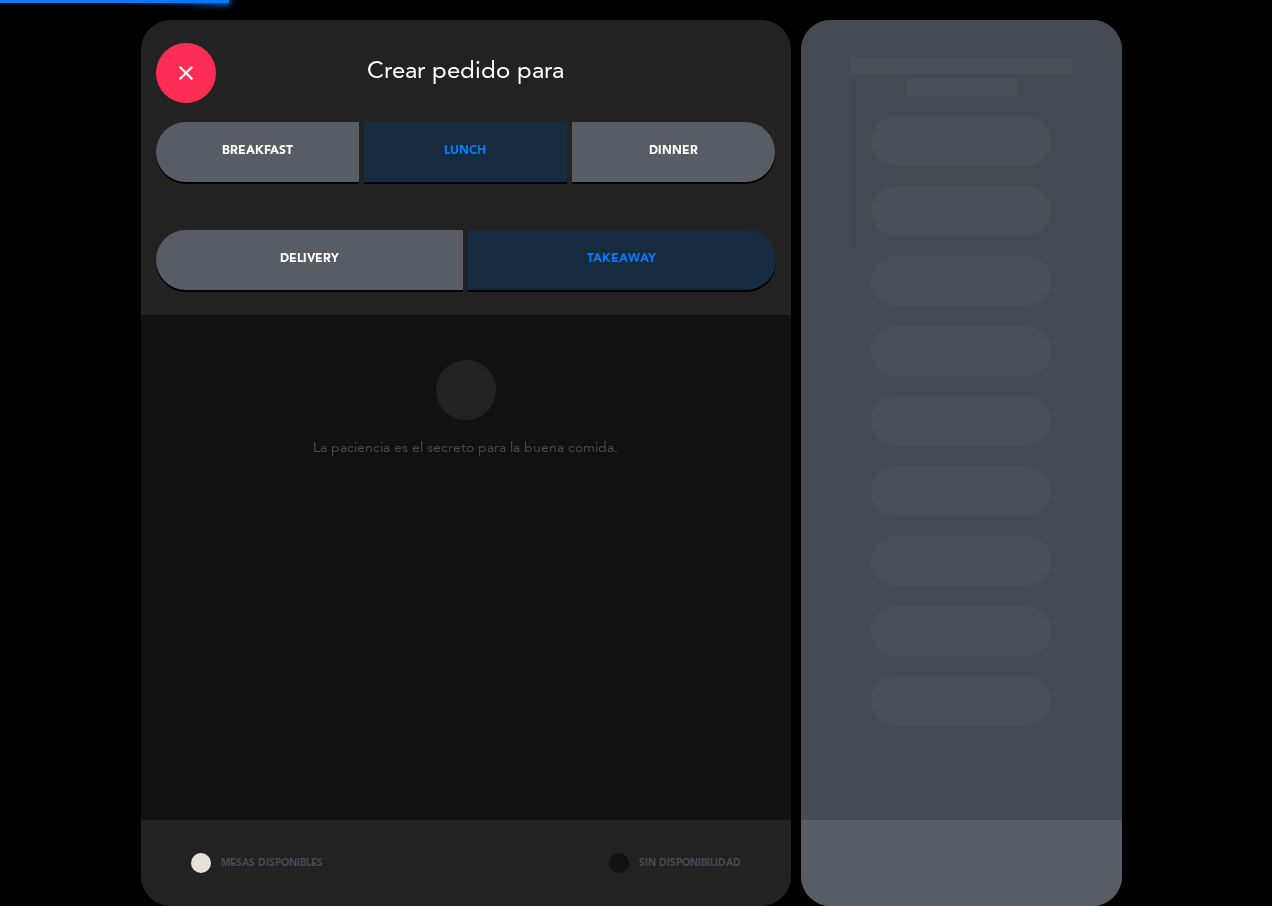 scroll, scrollTop: 20, scrollLeft: 0, axis: vertical 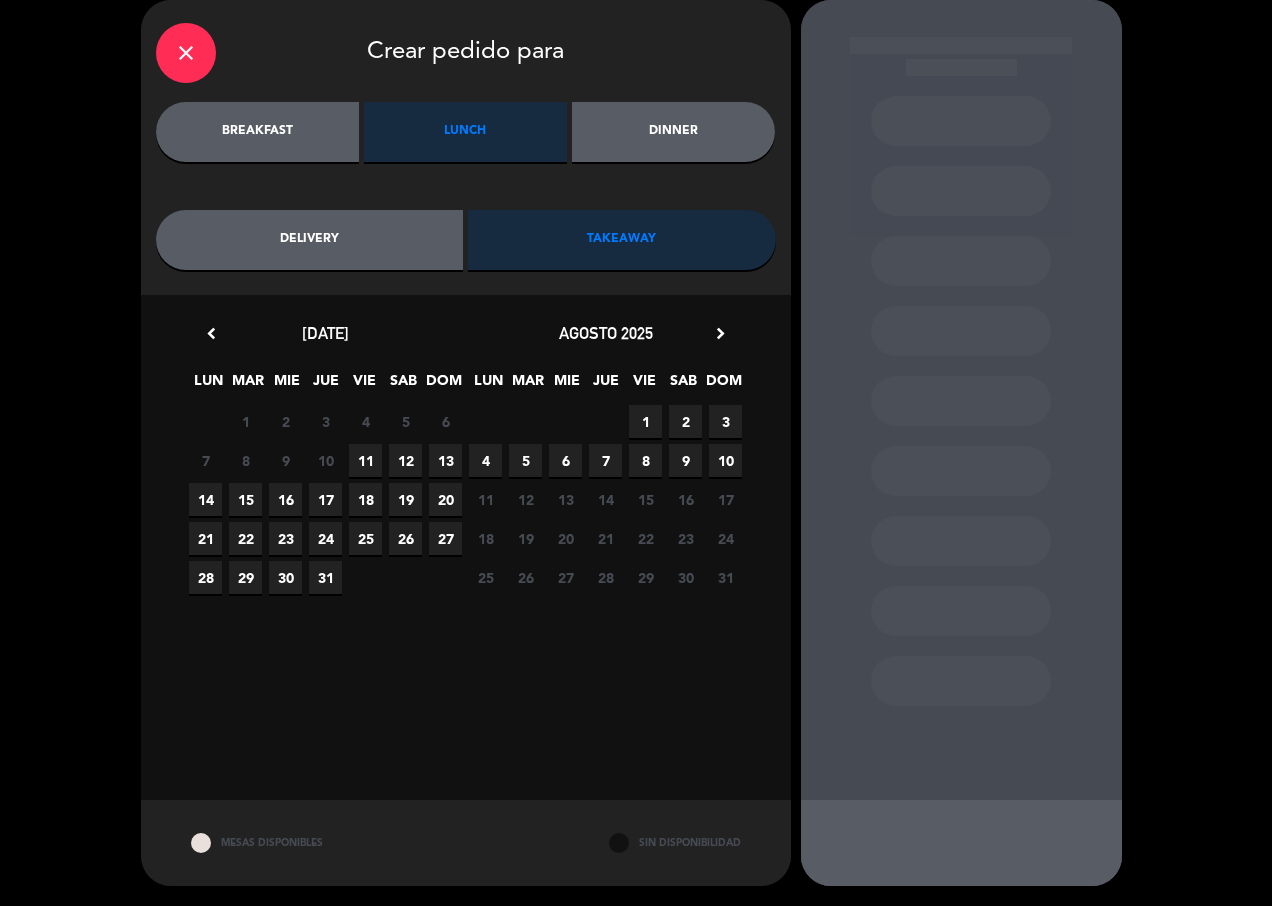 click on "11" at bounding box center (365, 460) 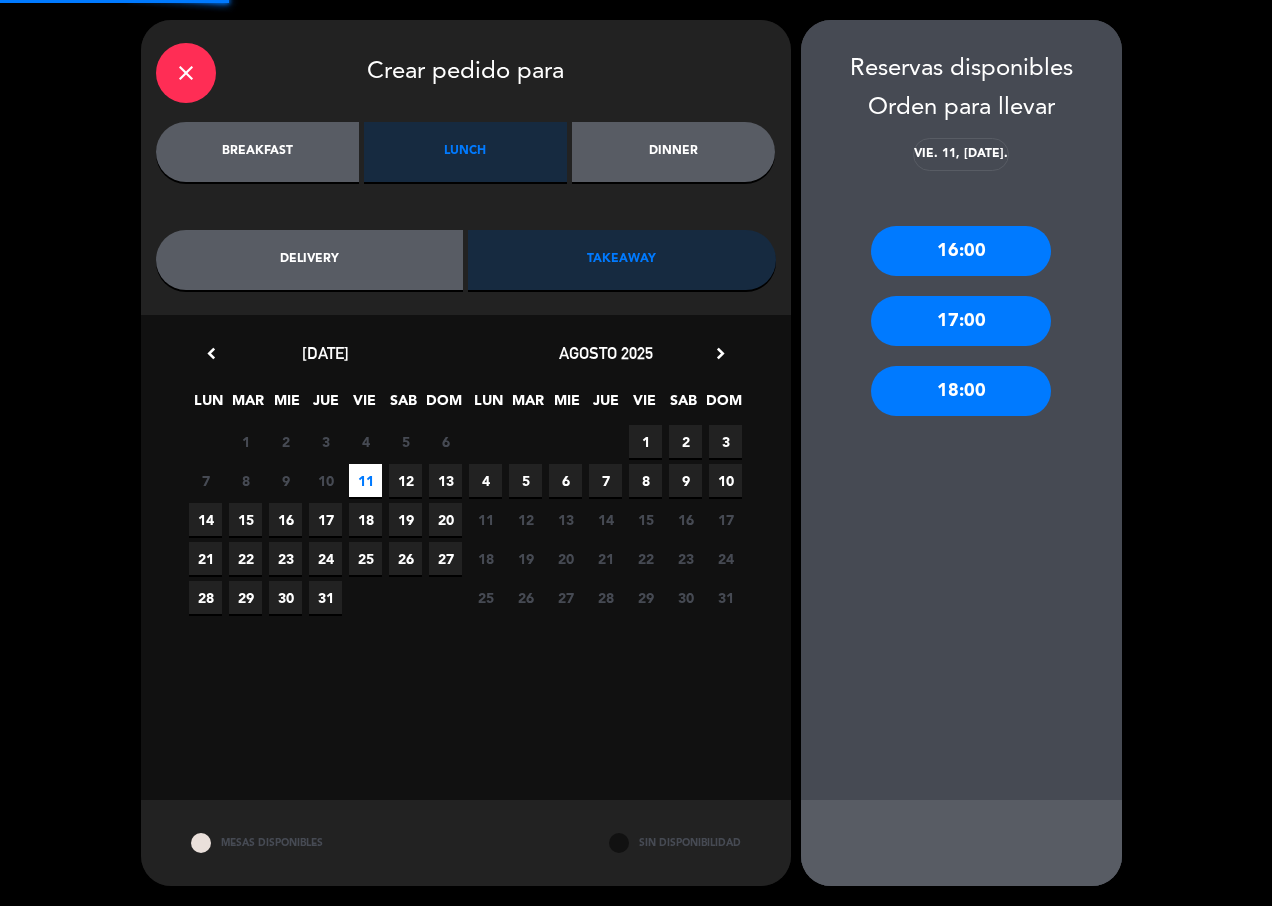 scroll, scrollTop: 0, scrollLeft: 0, axis: both 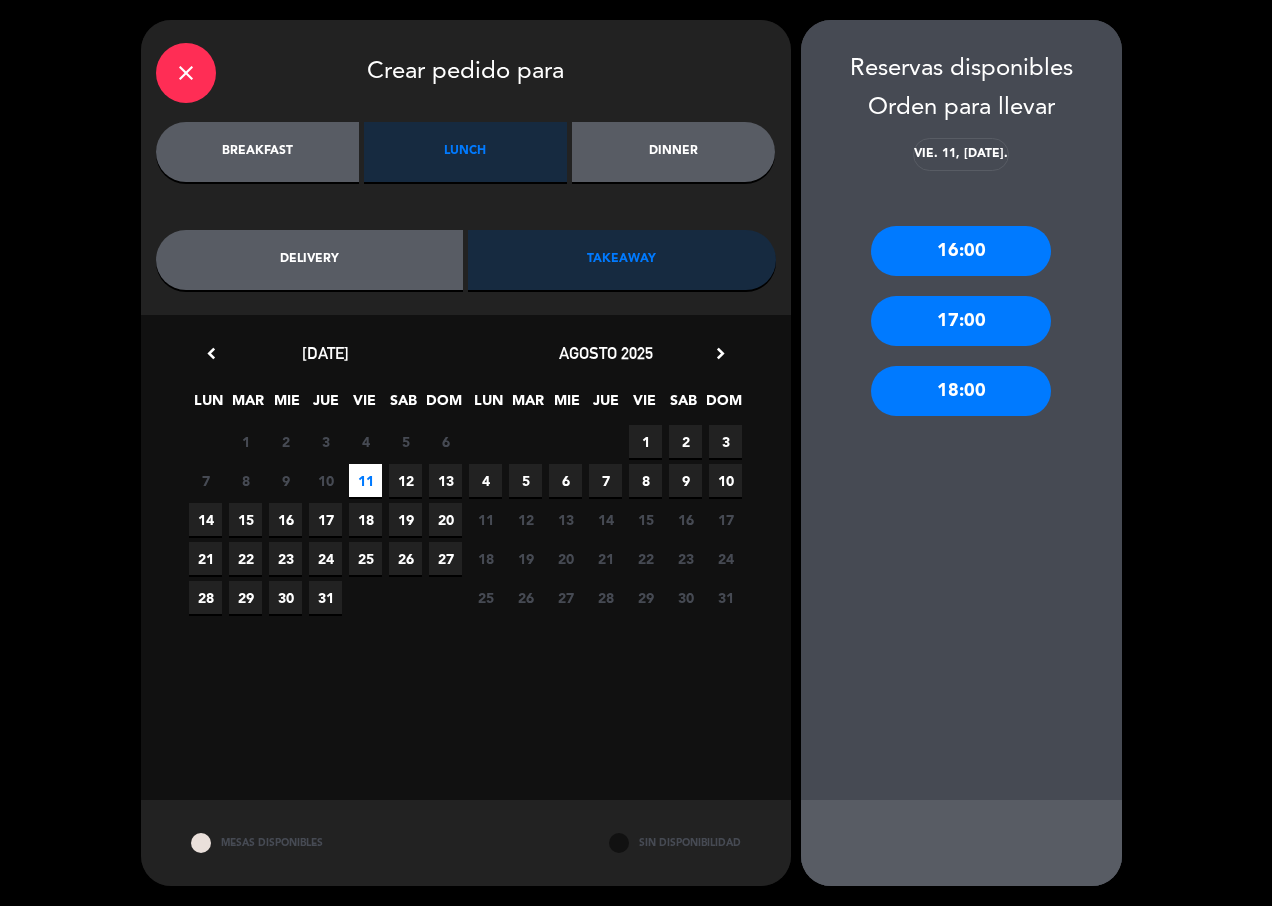 click on "16:00" at bounding box center (961, 251) 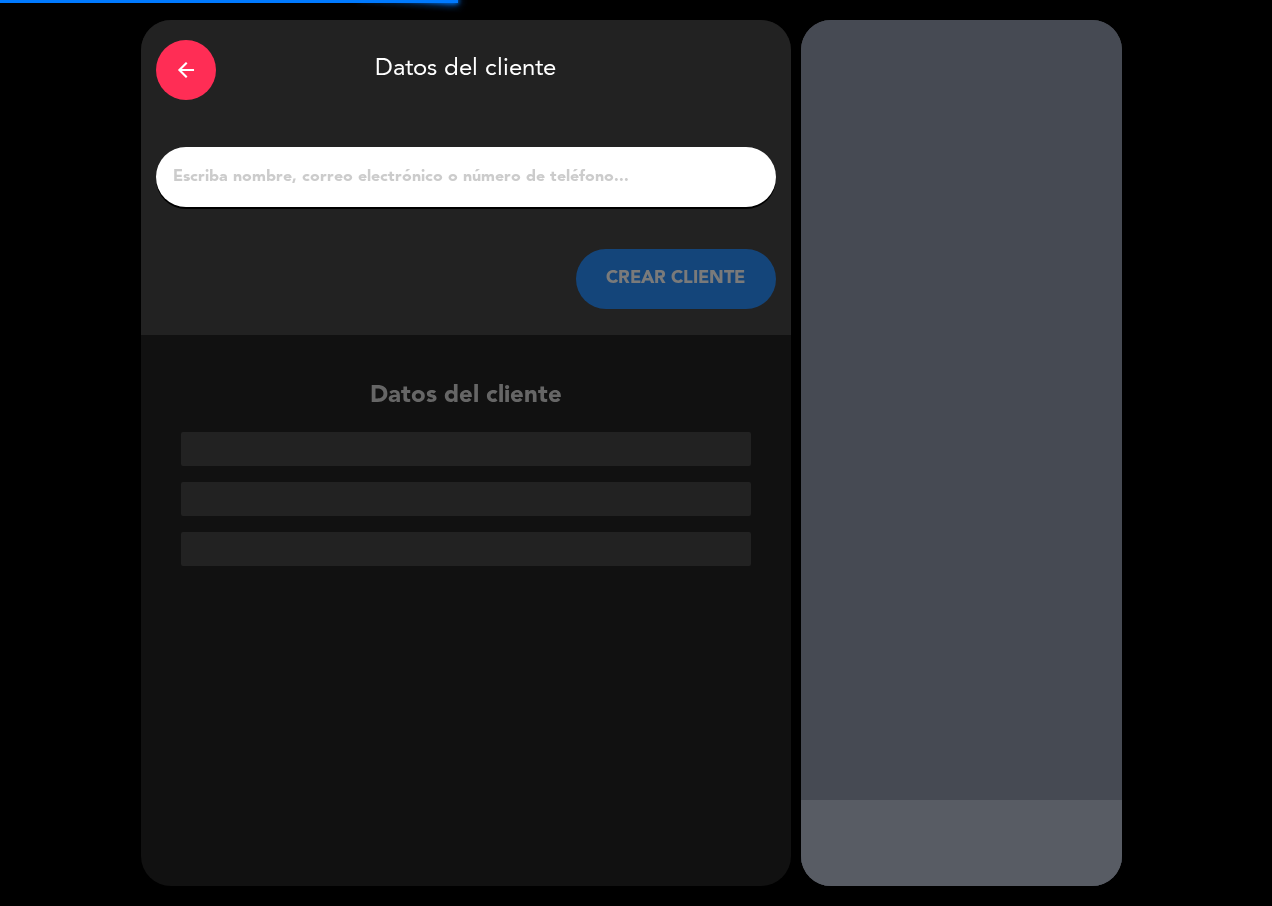 click 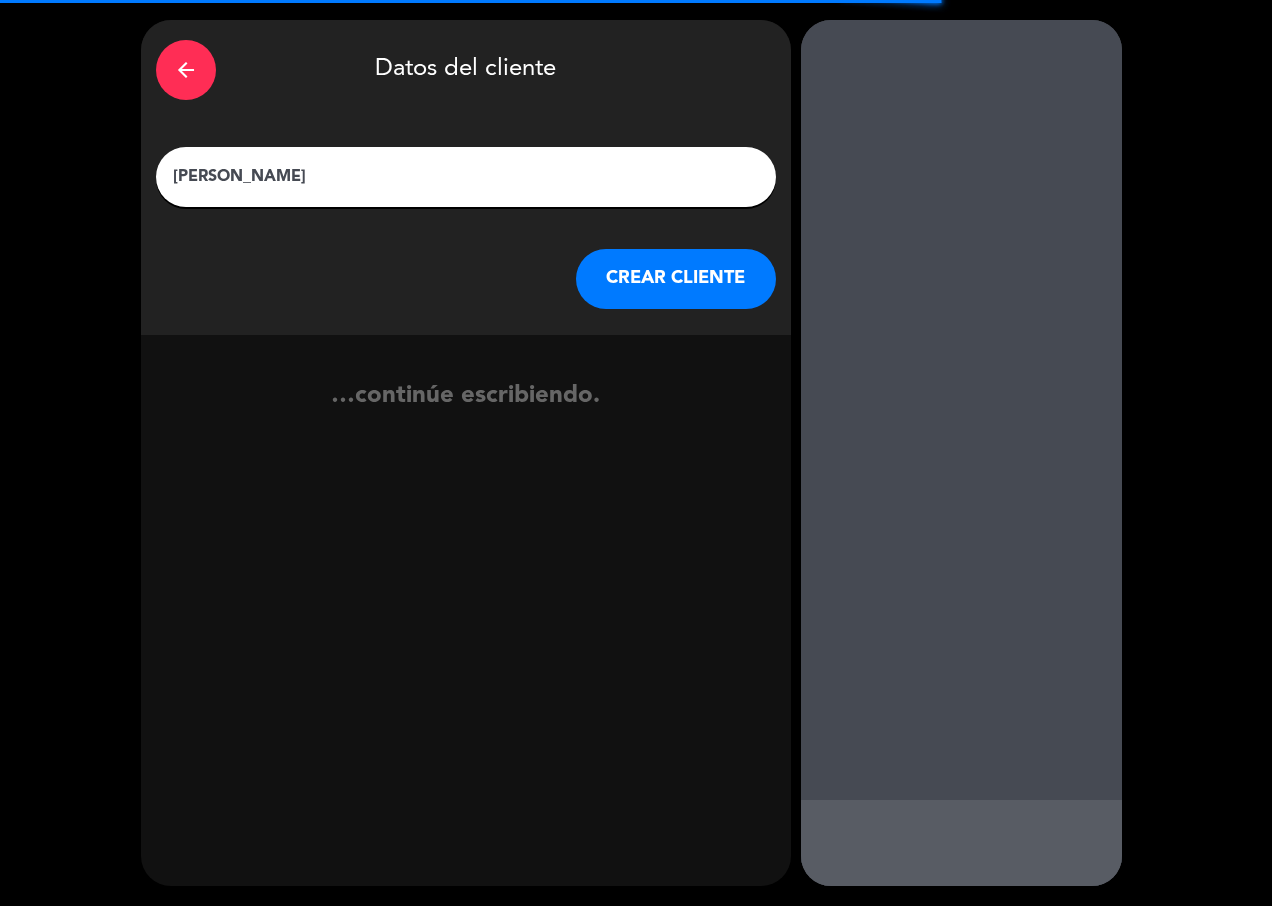 type on "[PERSON_NAME]" 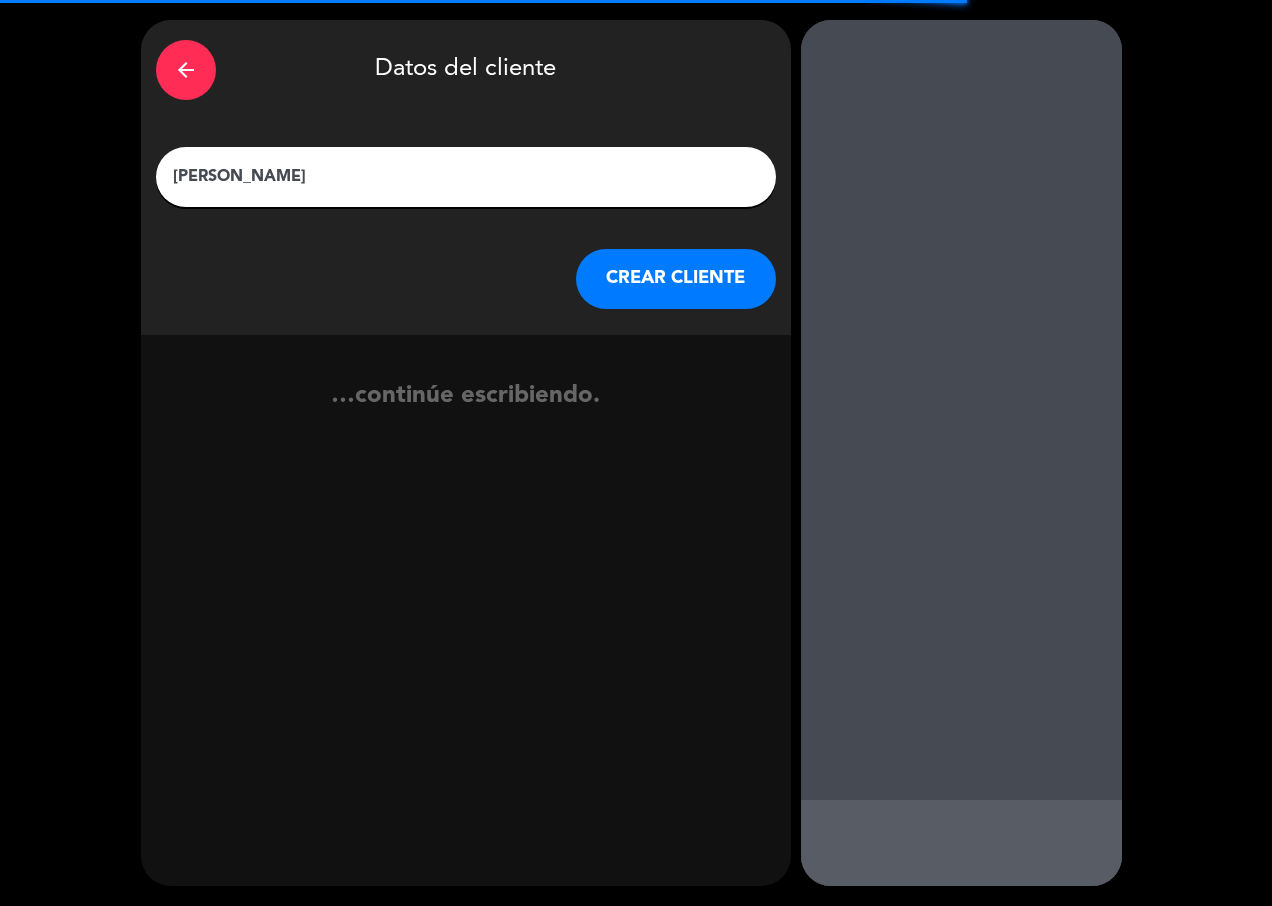 drag, startPoint x: 658, startPoint y: 267, endPoint x: 645, endPoint y: 277, distance: 16.40122 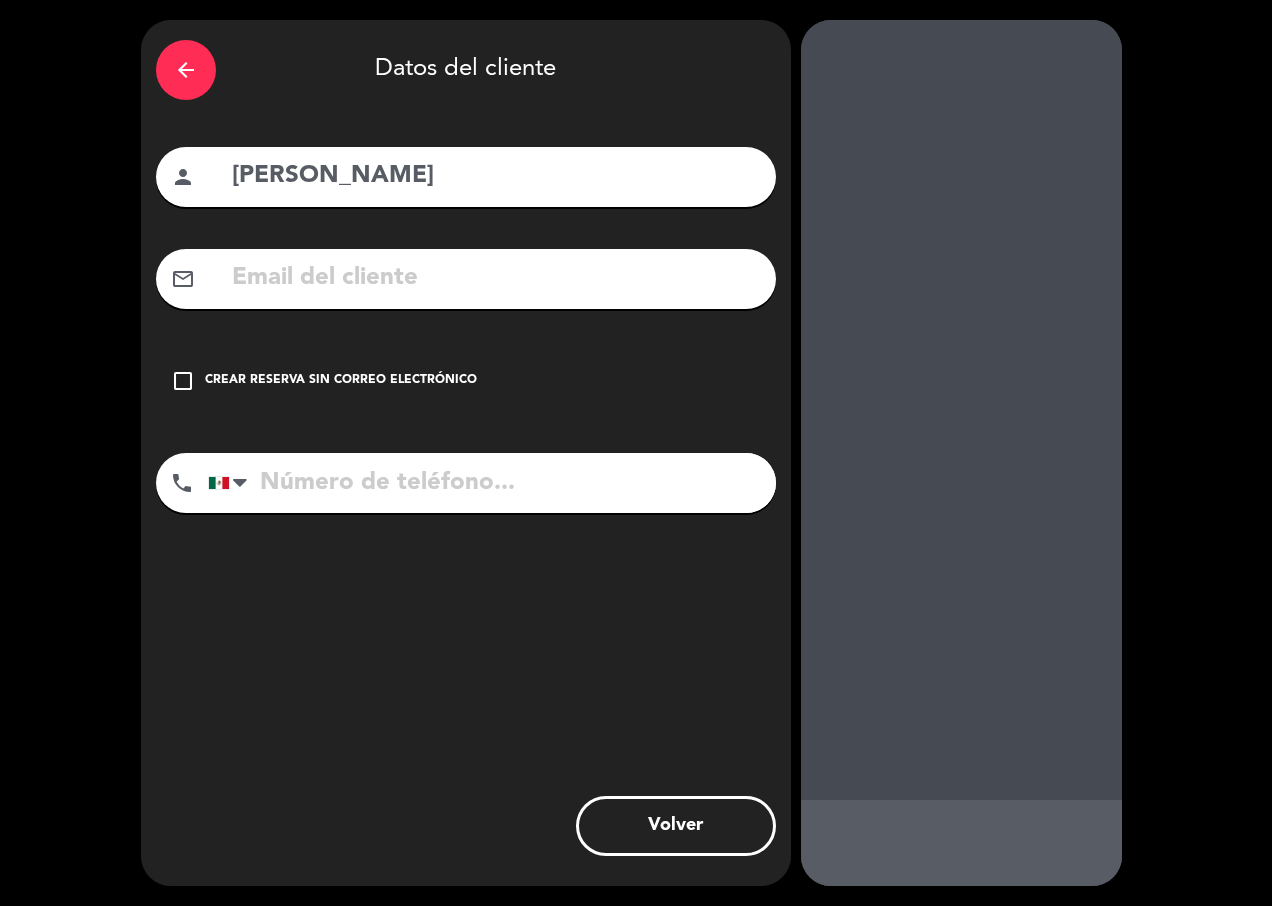 drag, startPoint x: 187, startPoint y: 374, endPoint x: 259, endPoint y: 416, distance: 83.35467 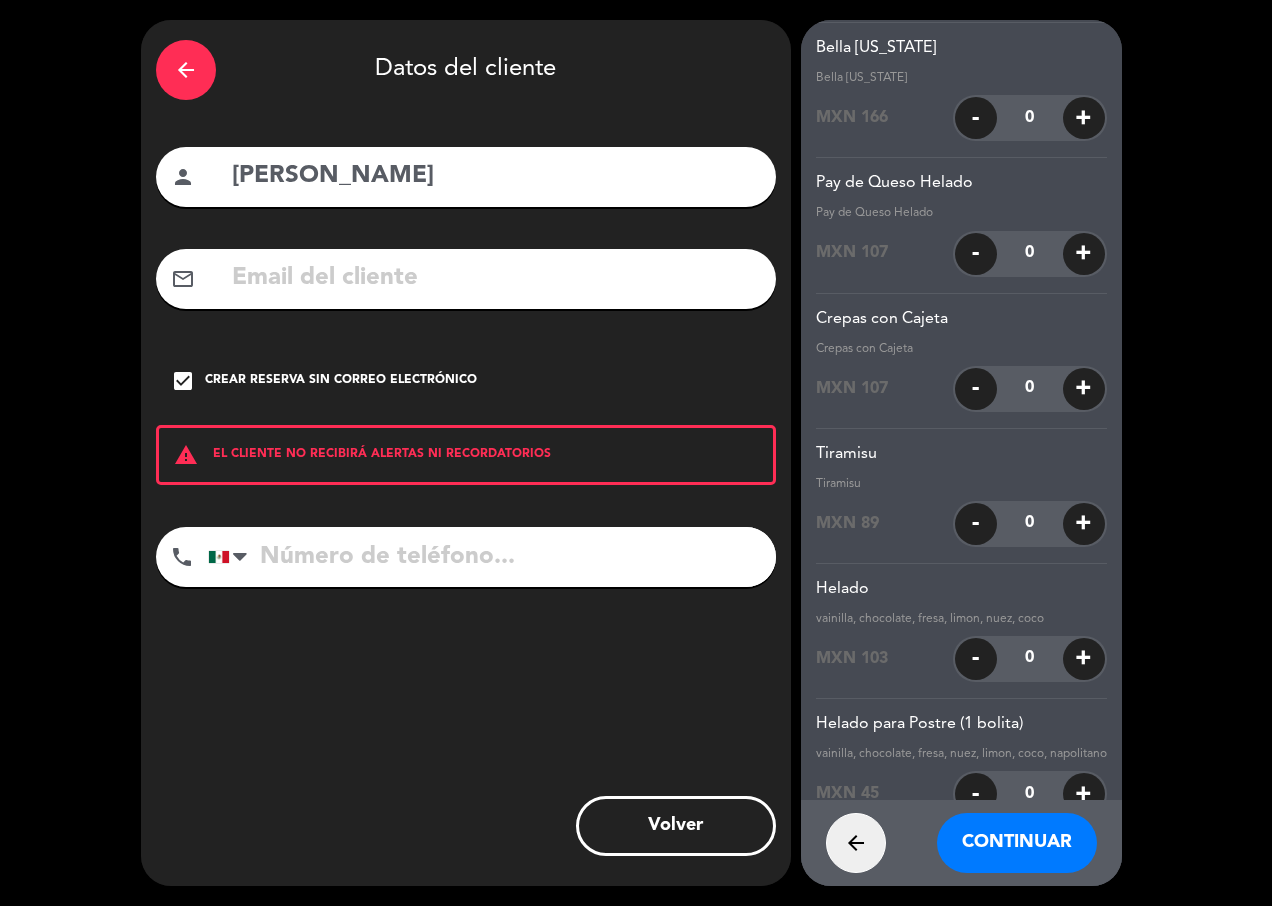 scroll, scrollTop: 16610, scrollLeft: 0, axis: vertical 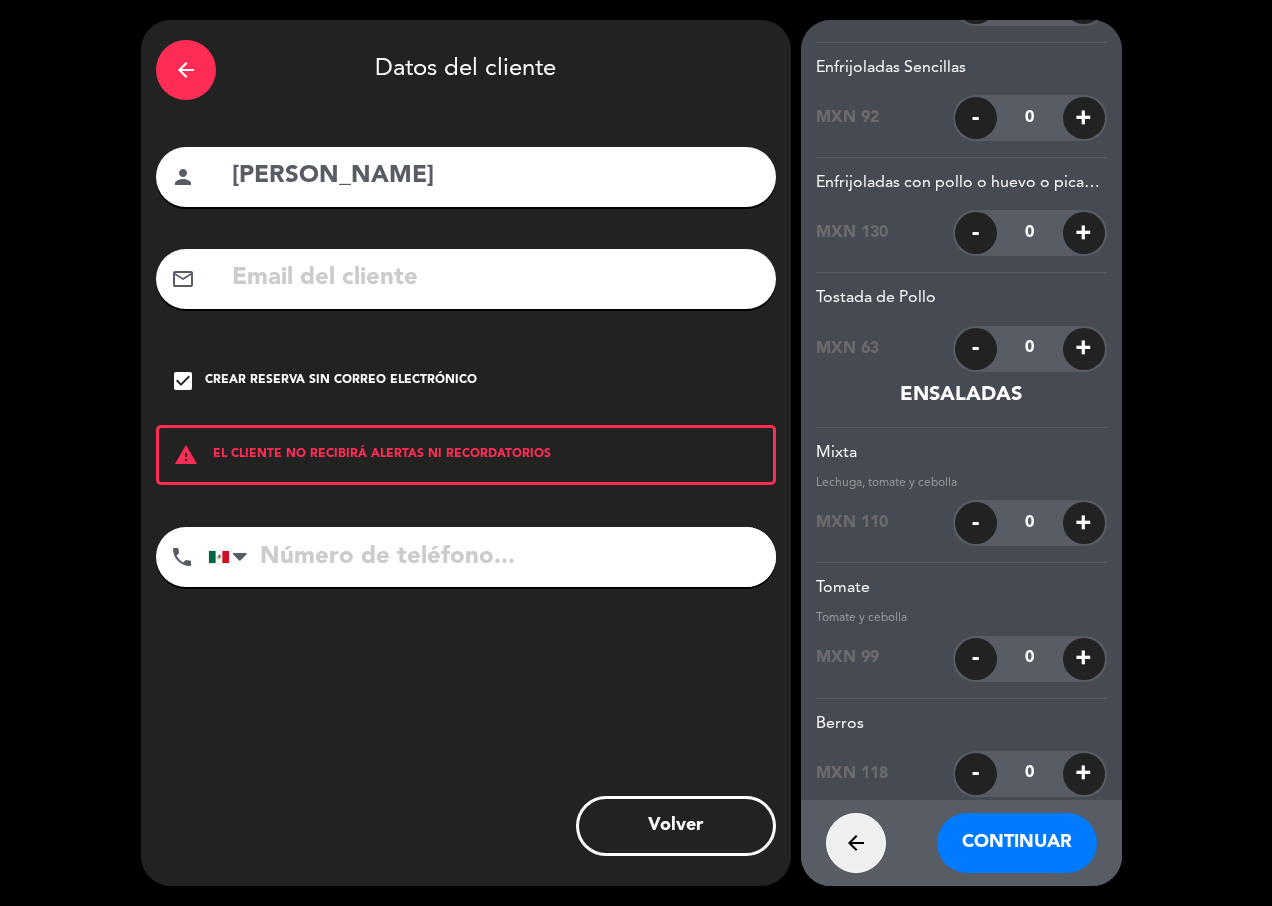 click on "+" 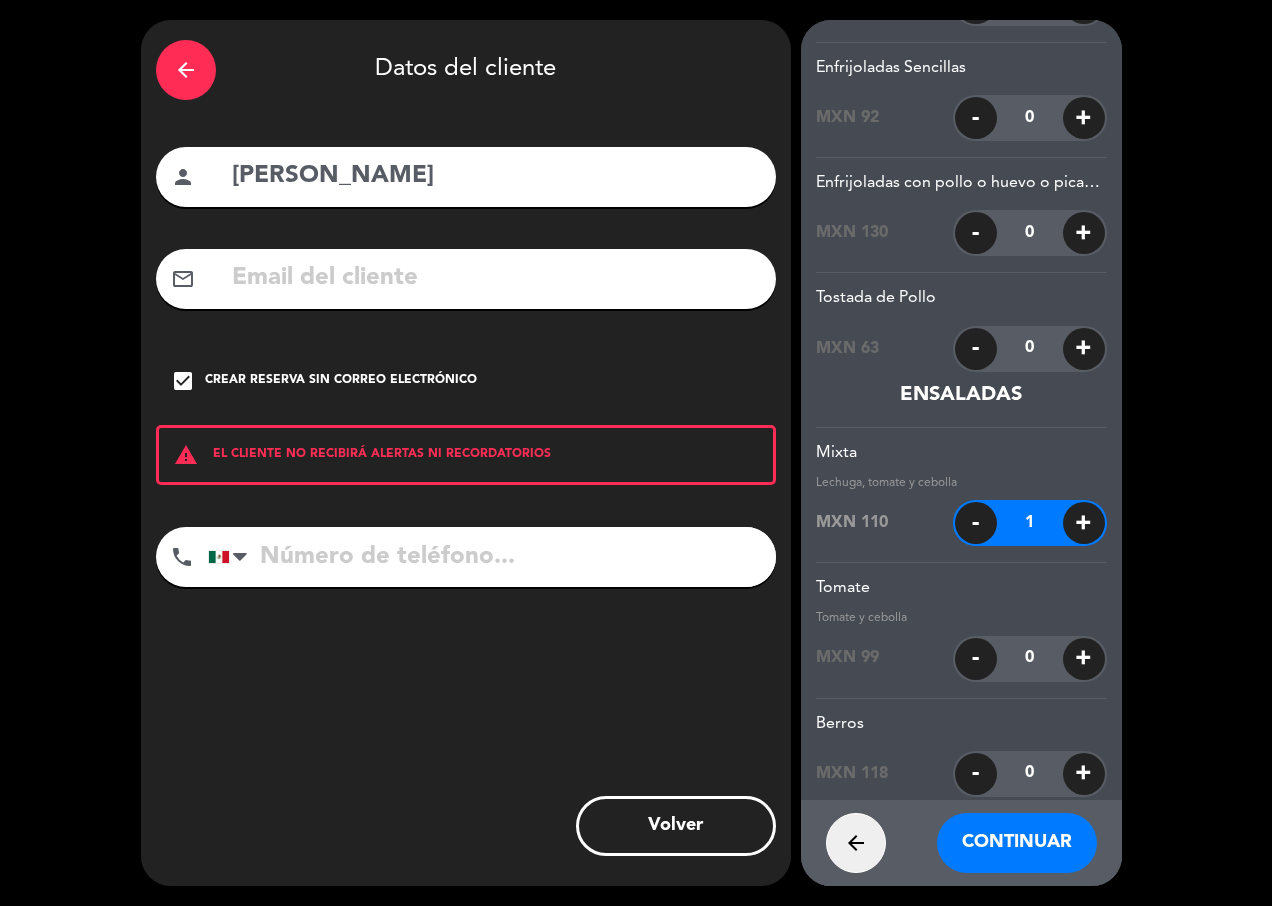 scroll, scrollTop: 28288, scrollLeft: 0, axis: vertical 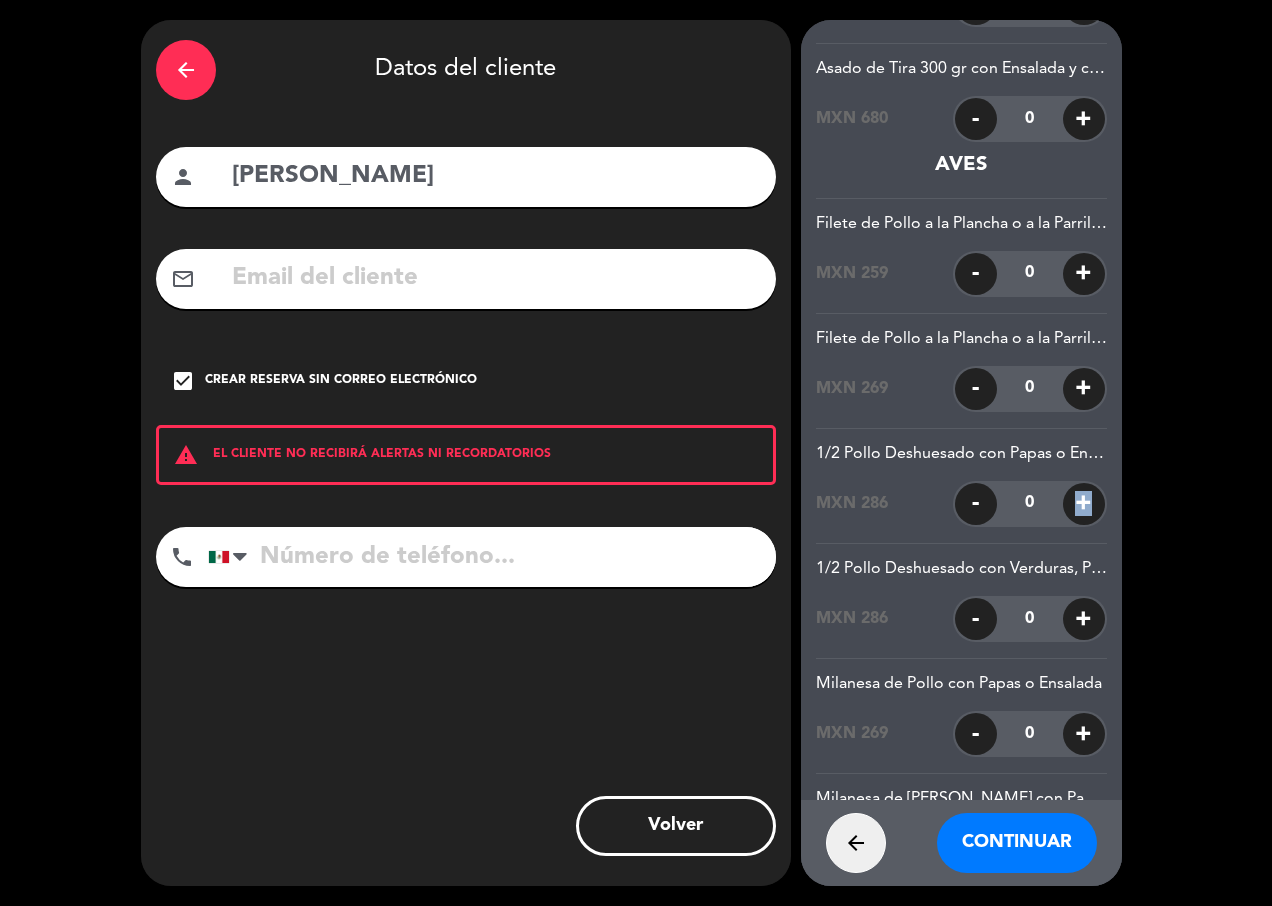 click on "+" 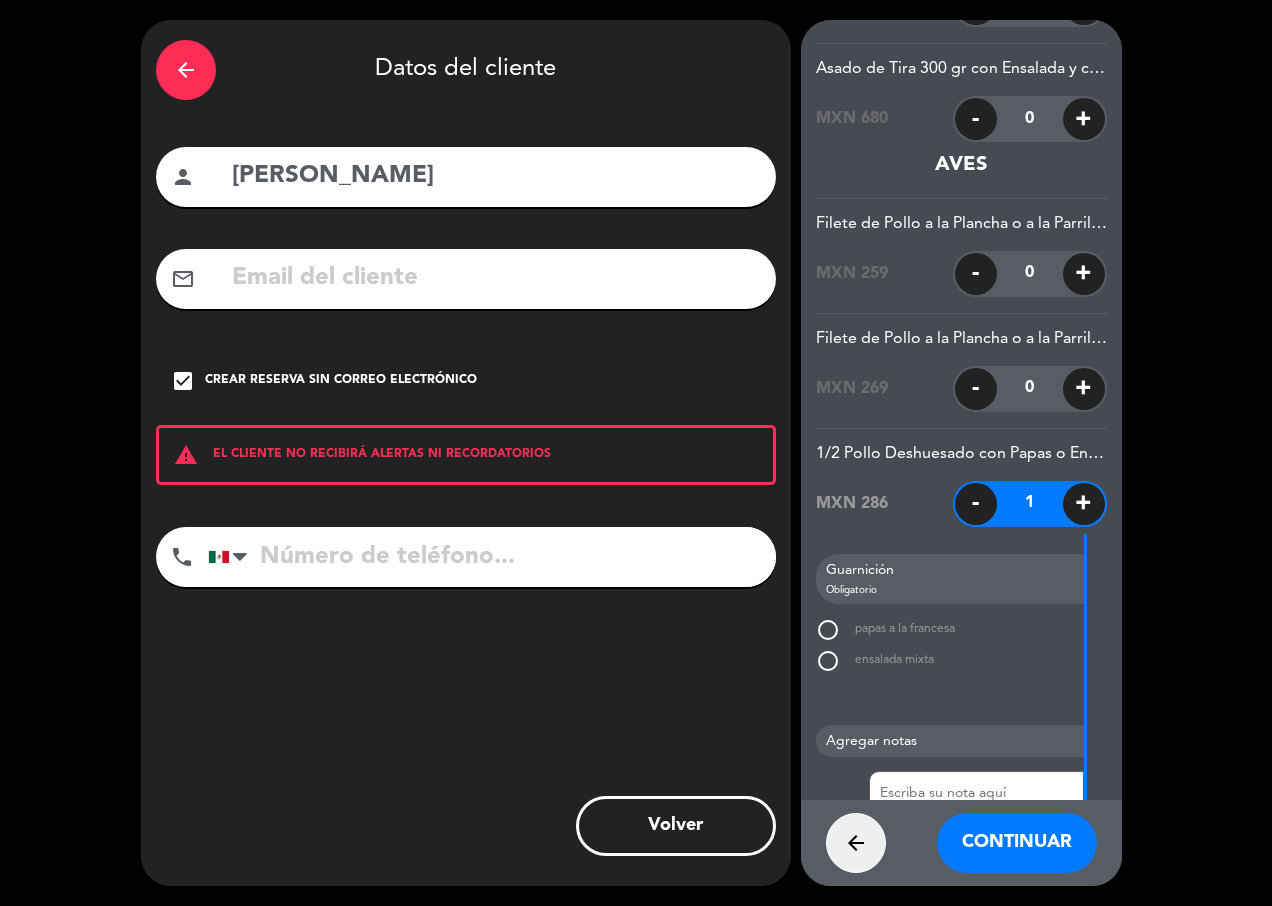 click on "radio_button_unchecked" 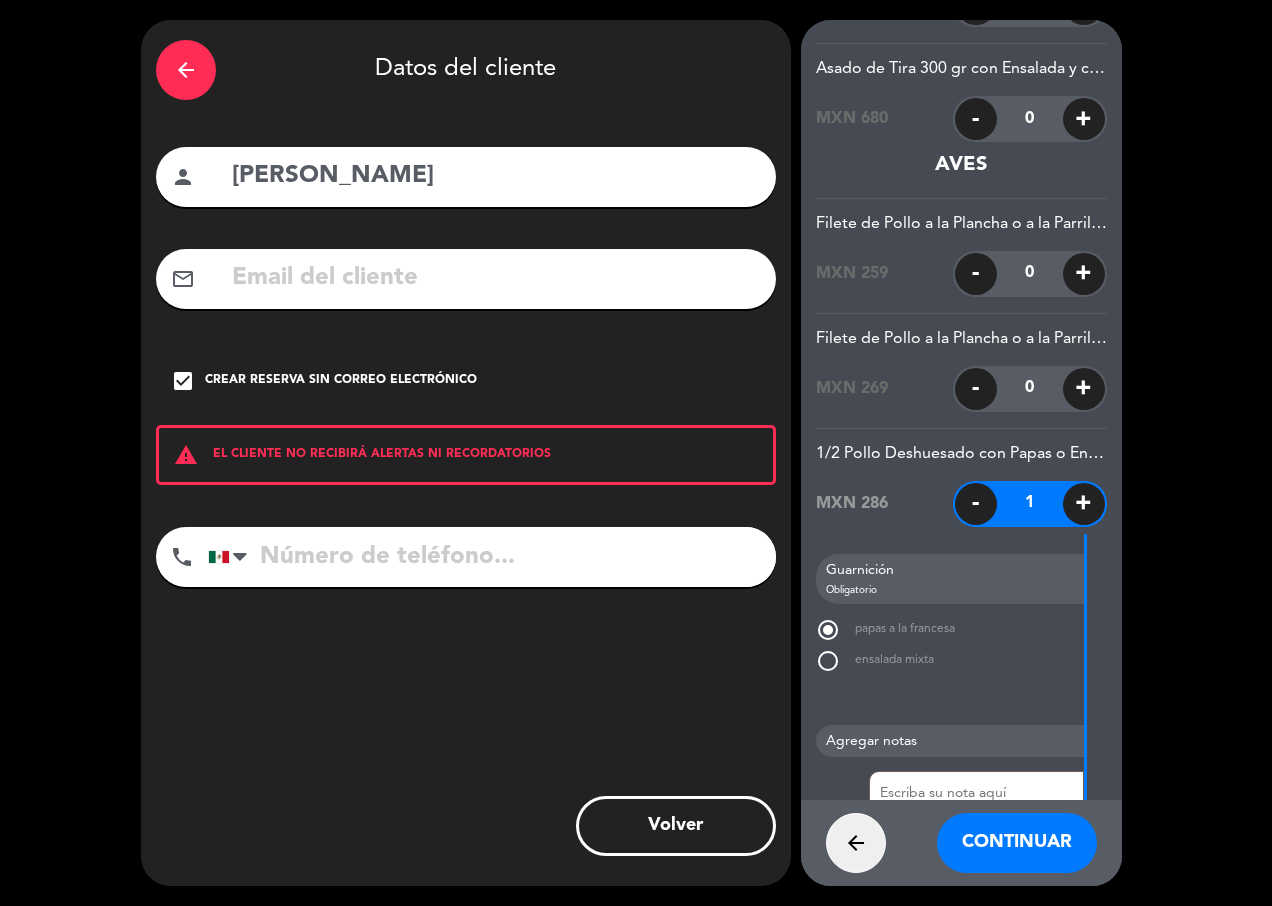 click on "Continuar" at bounding box center [1017, 843] 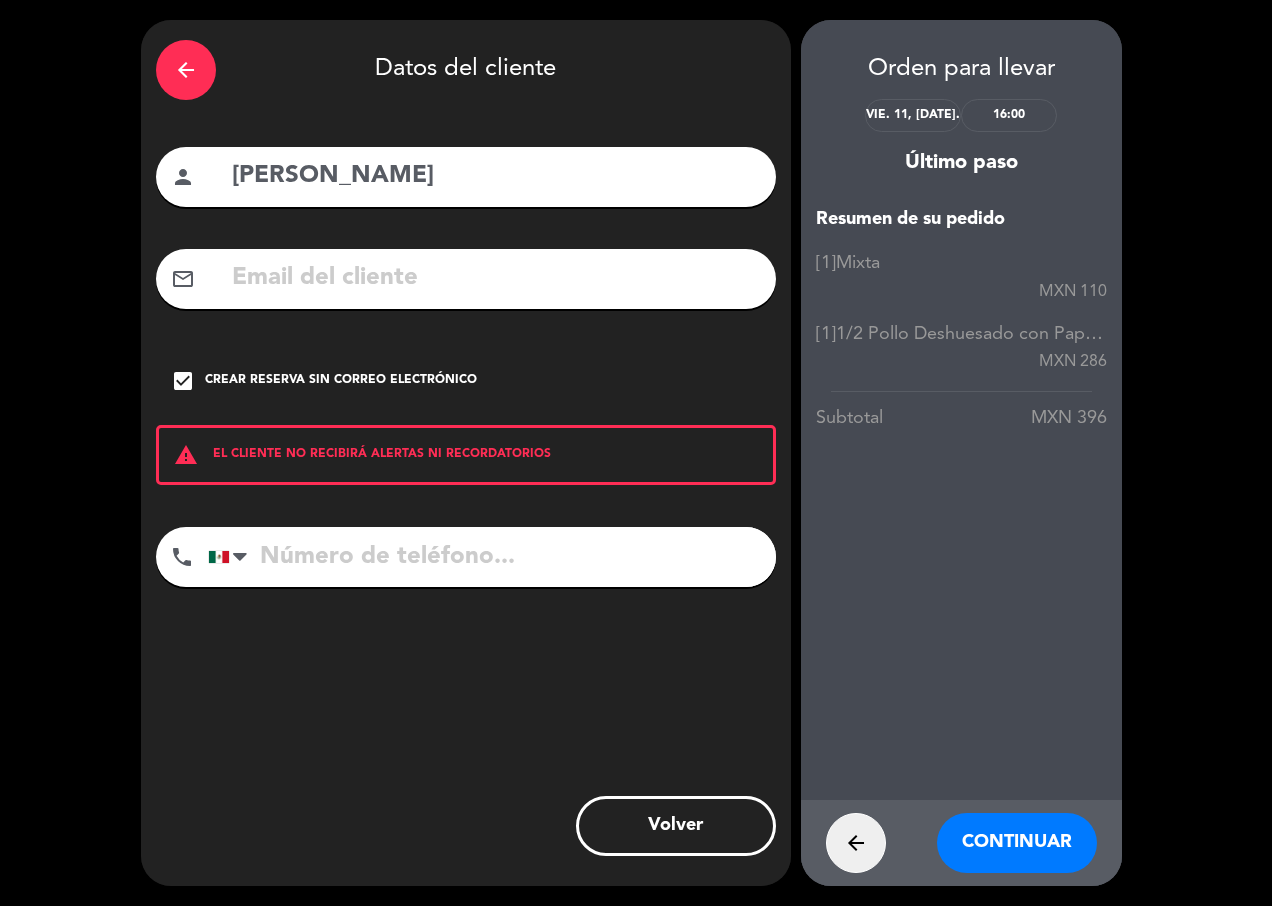 click on "Continuar" at bounding box center (1017, 843) 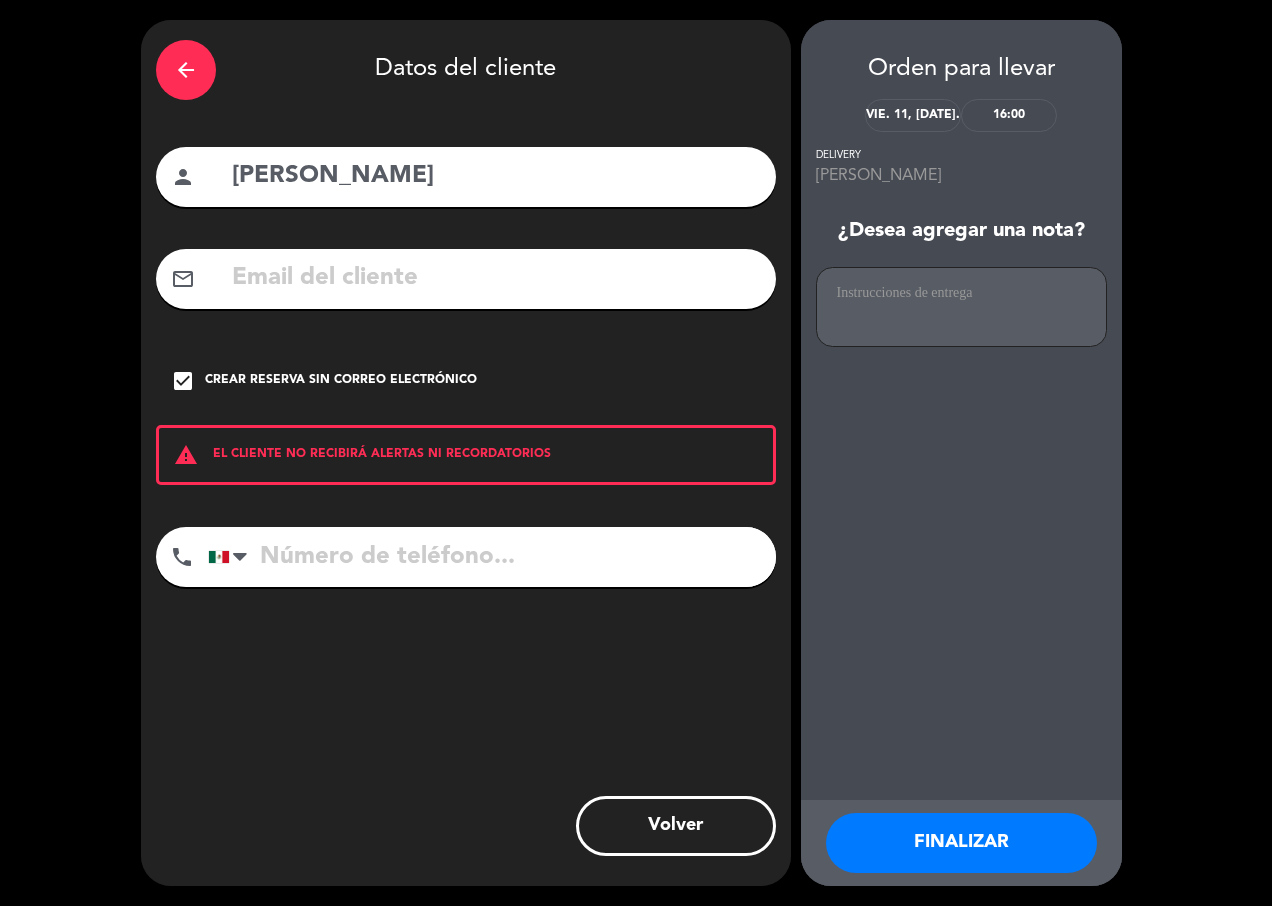 click on "FINALIZAR" at bounding box center [961, 843] 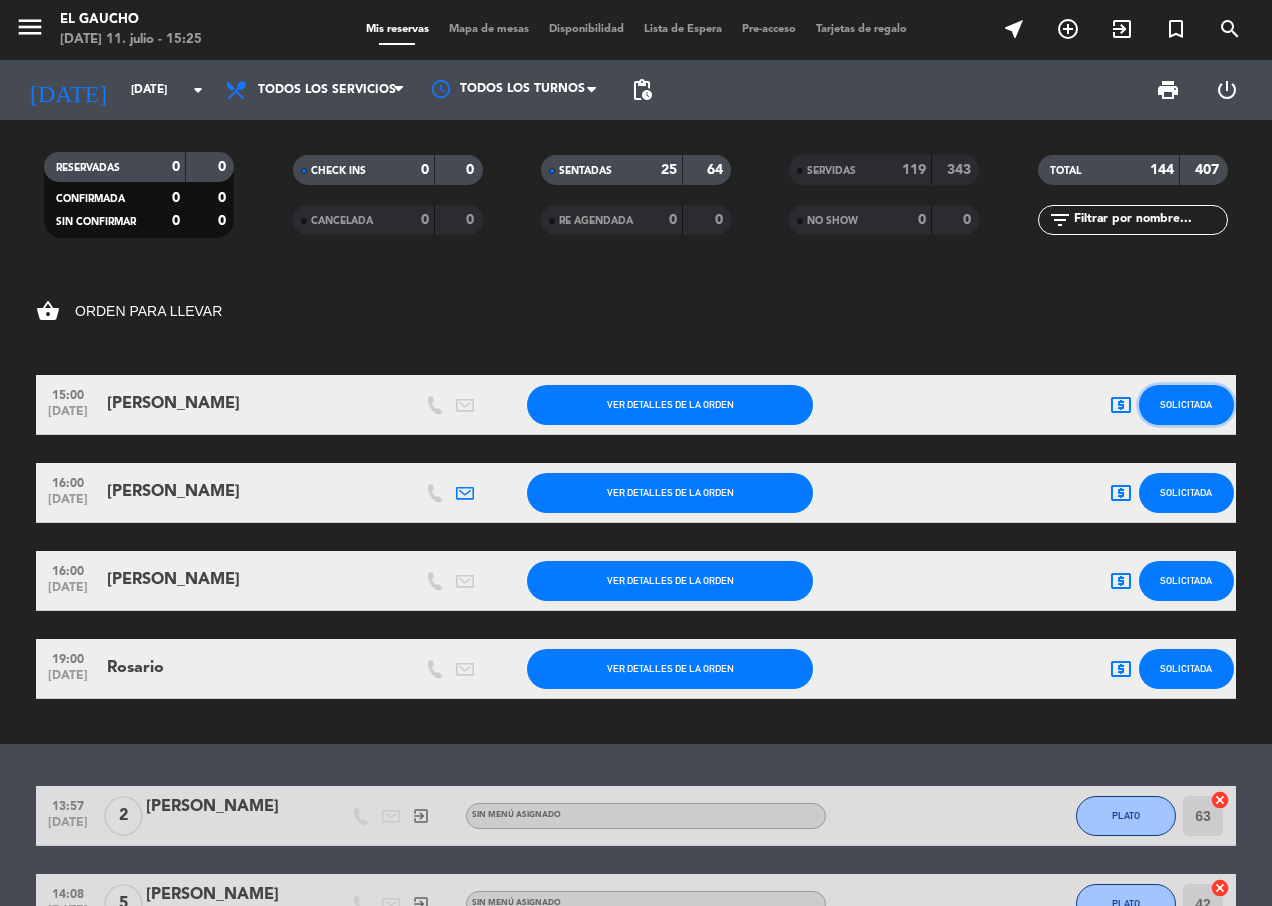 click on "Solicitada" 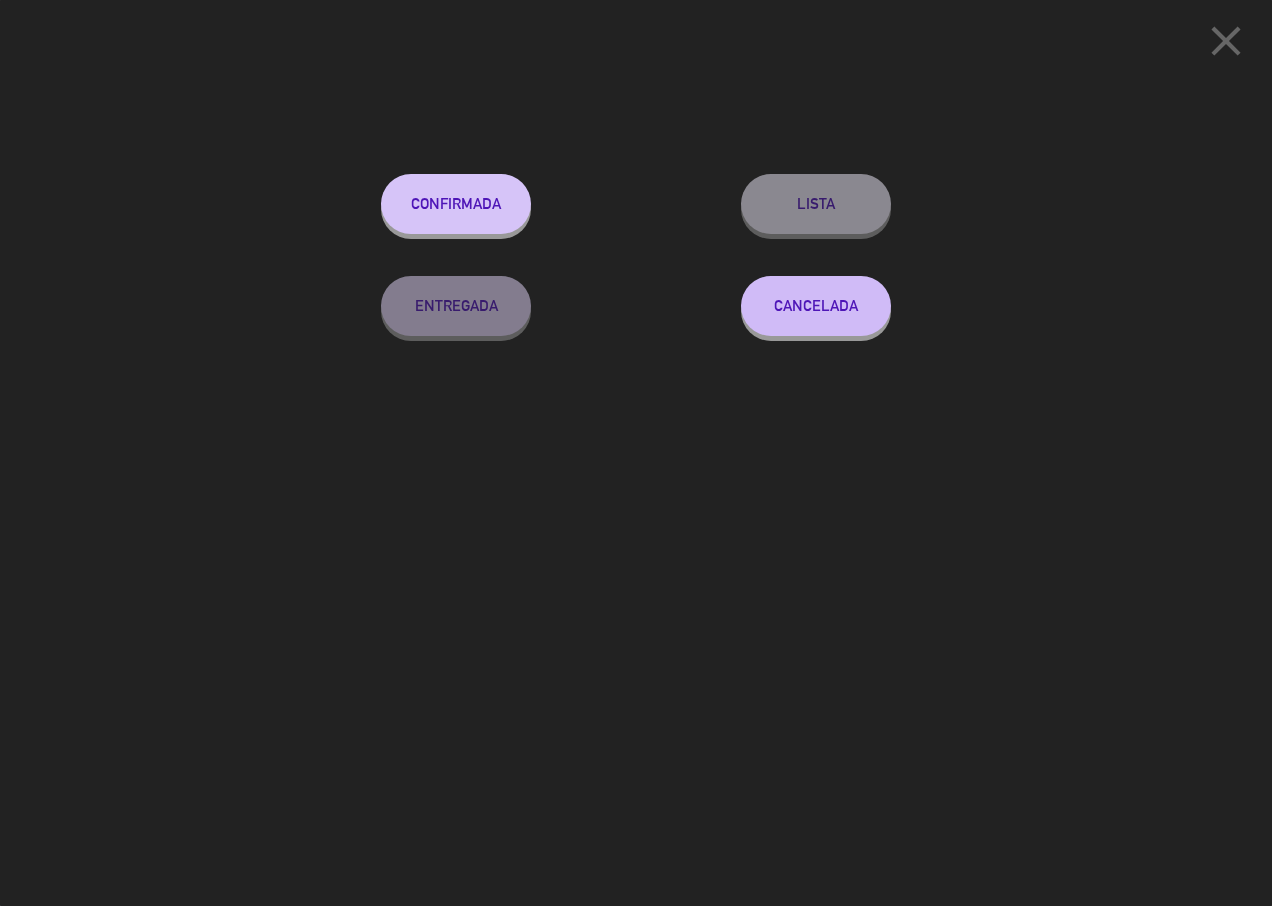 drag, startPoint x: 464, startPoint y: 199, endPoint x: 830, endPoint y: 318, distance: 384.8597 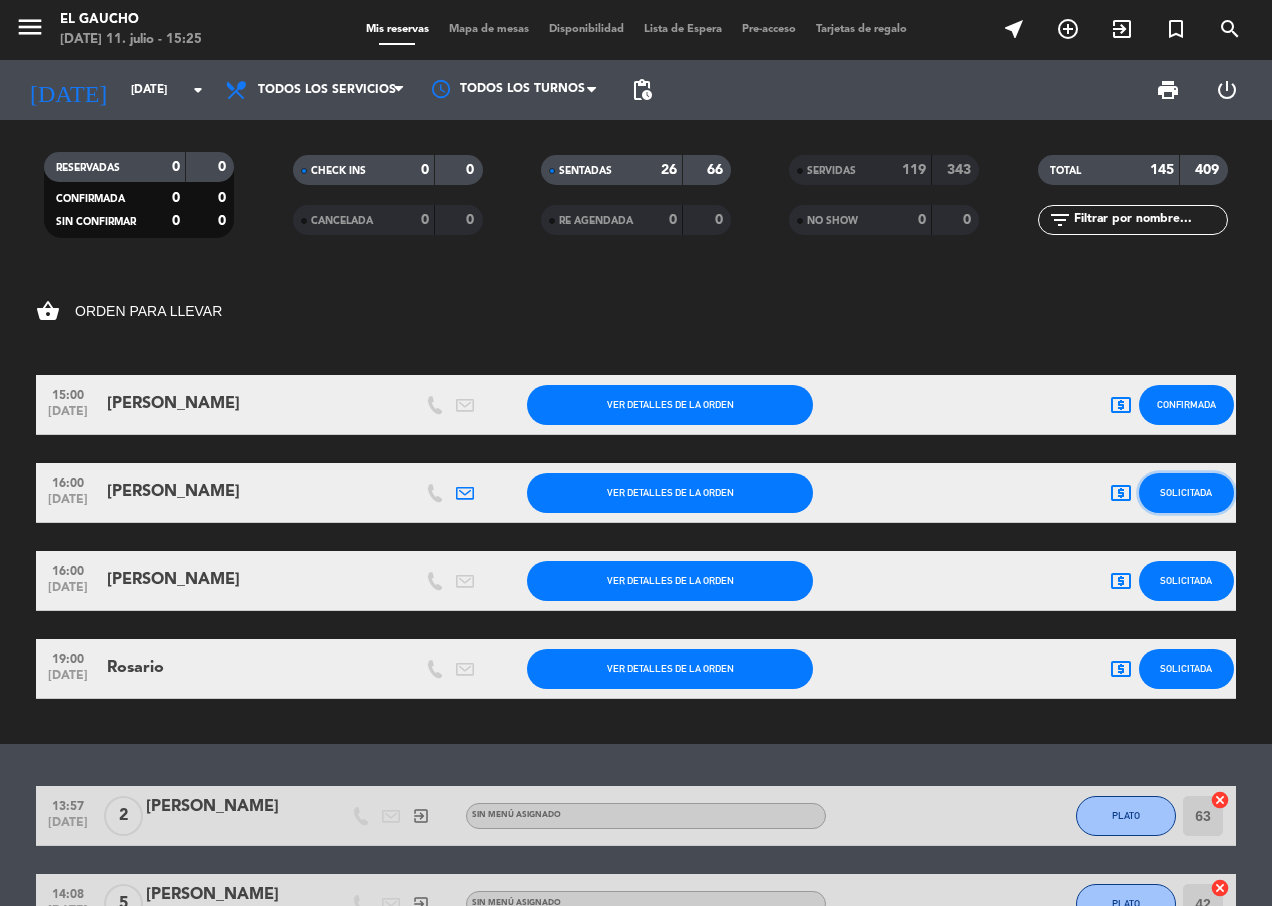 click on "Solicitada" 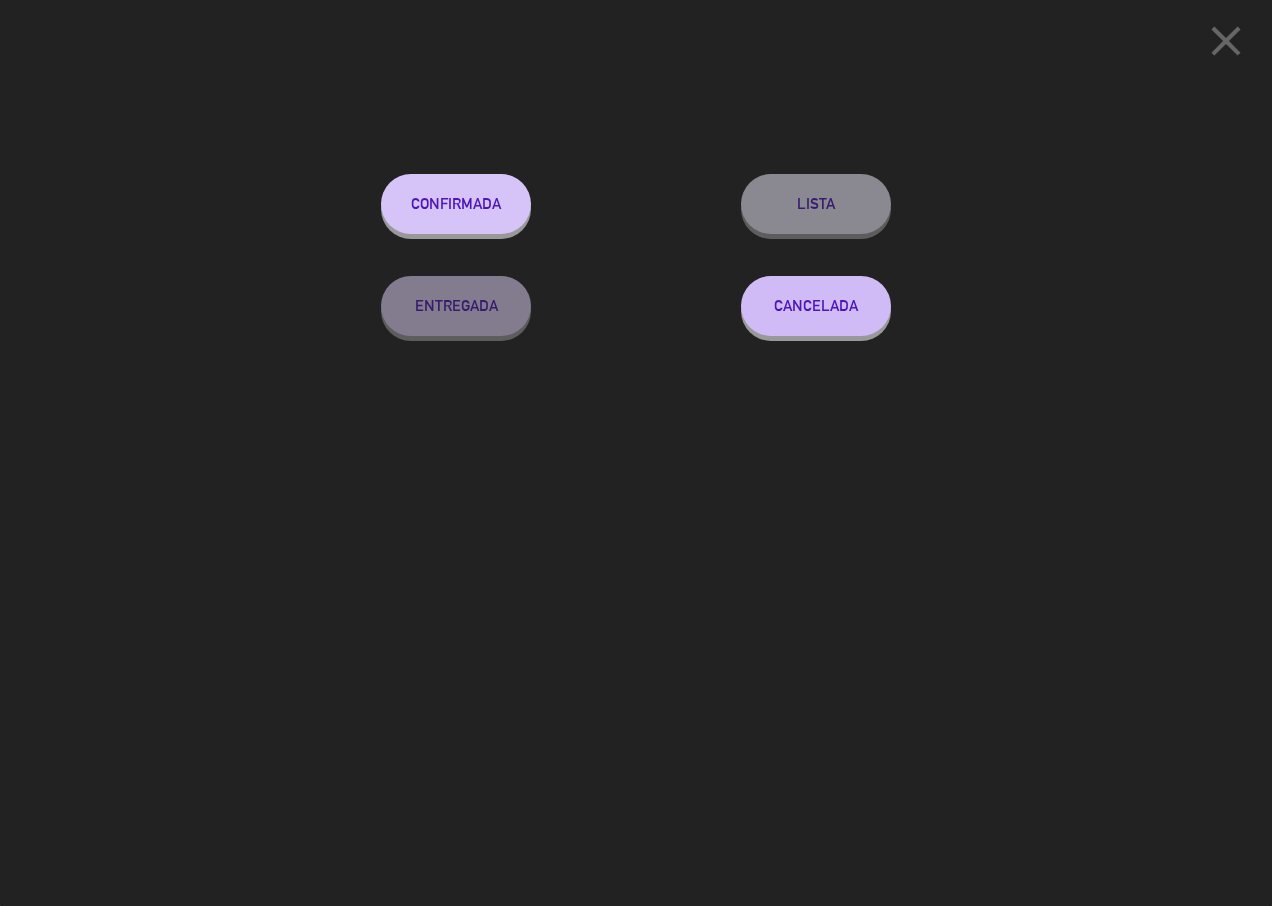 drag, startPoint x: 480, startPoint y: 212, endPoint x: 549, endPoint y: 248, distance: 77.82673 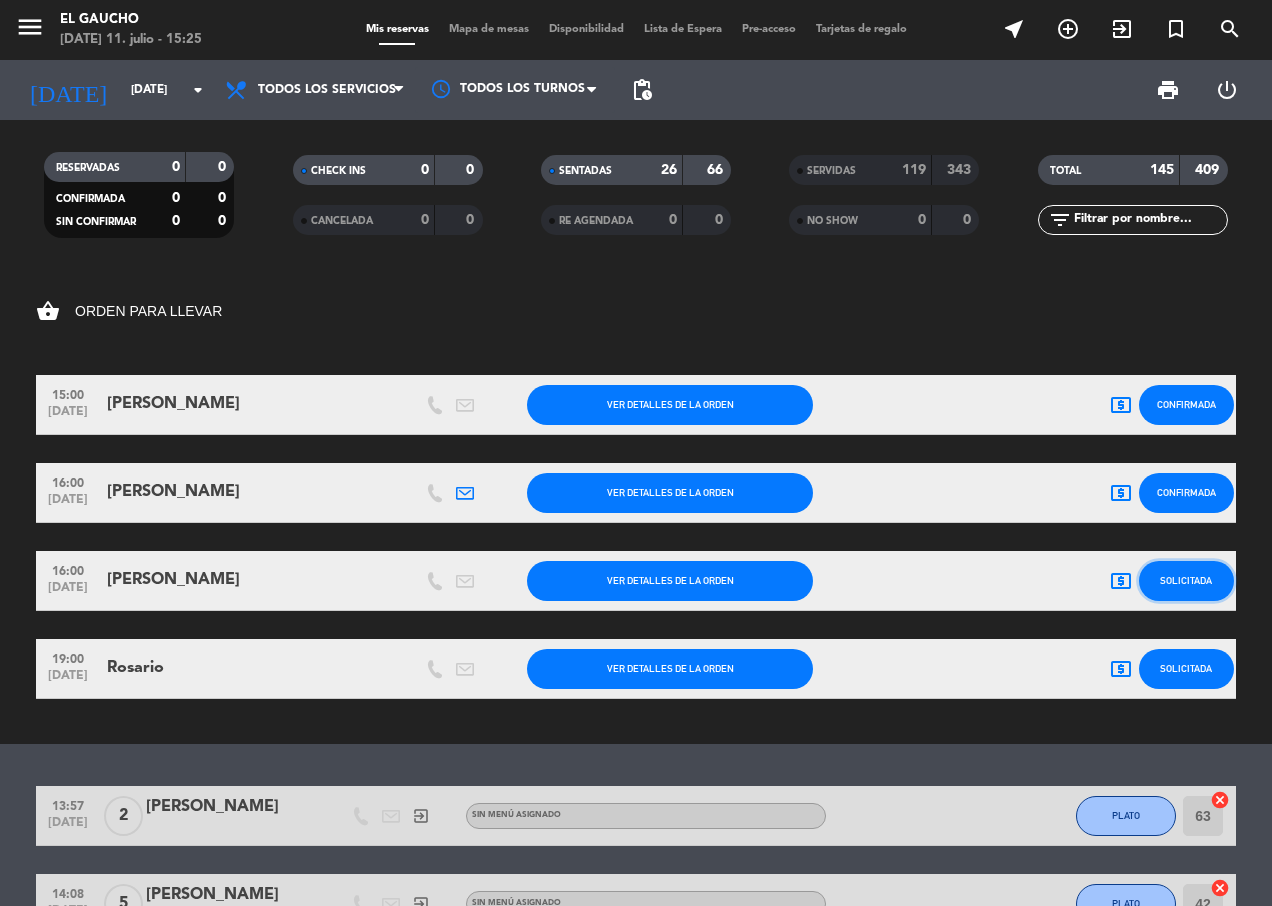 click on "Solicitada" 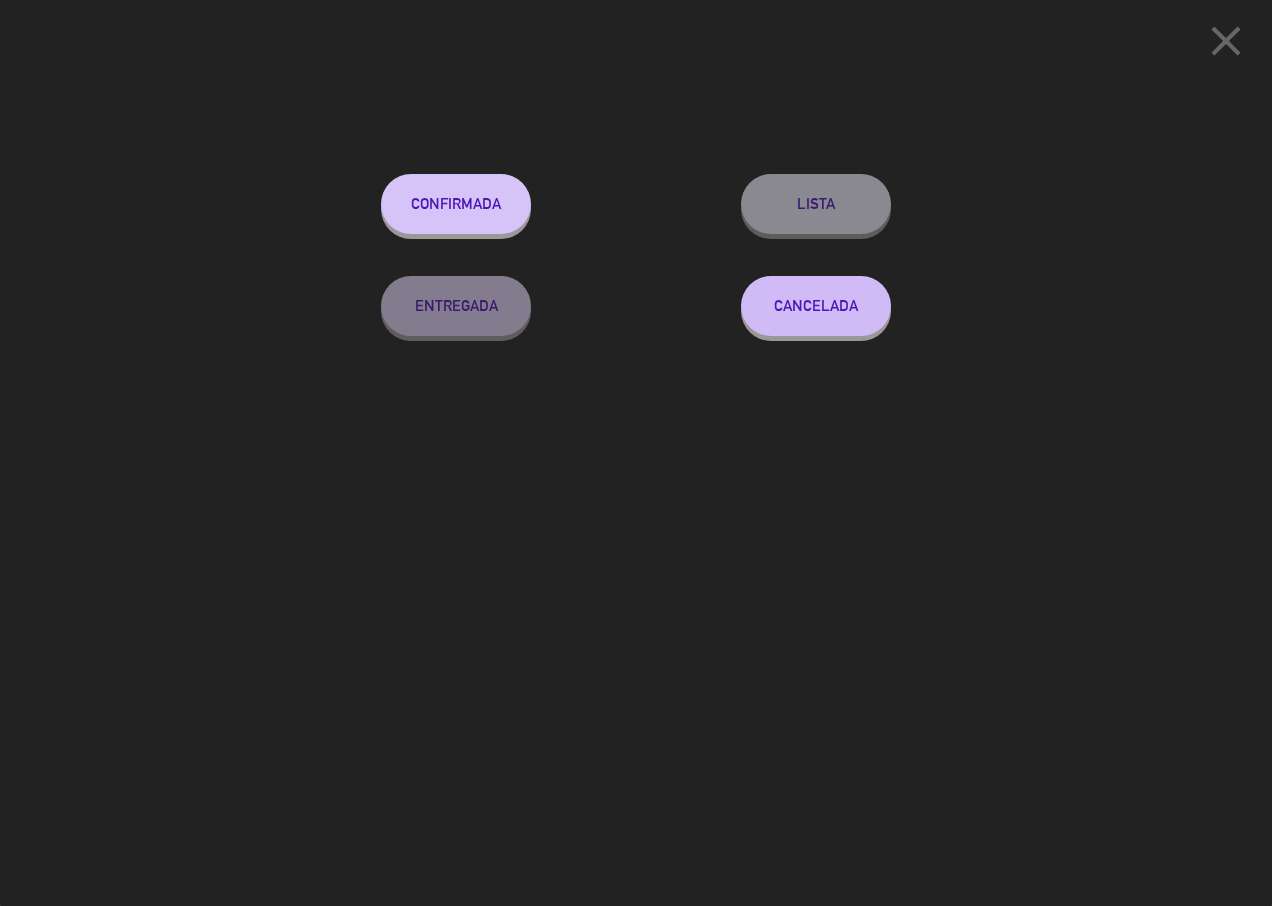 click on "Confirmada" 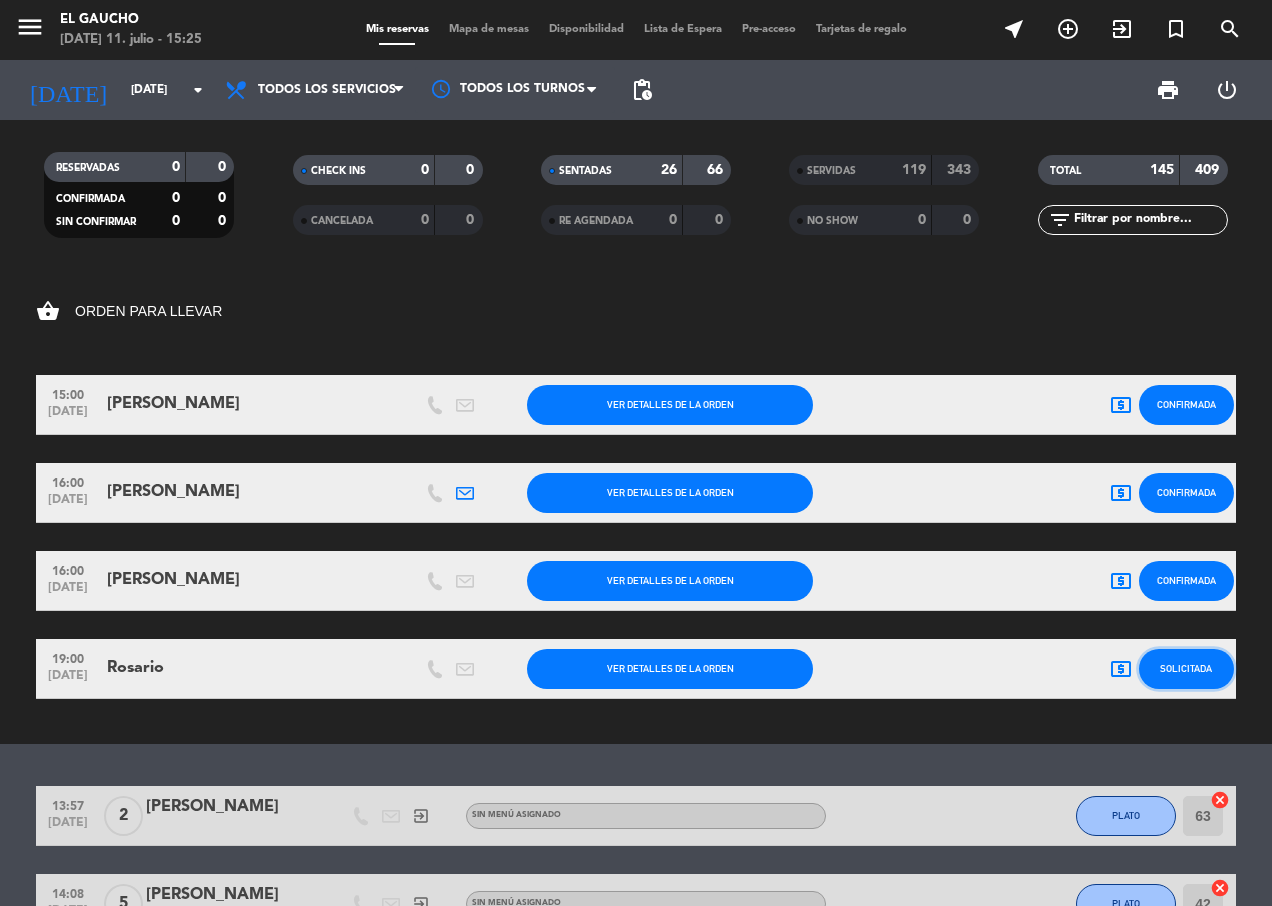 click on "Solicitada" 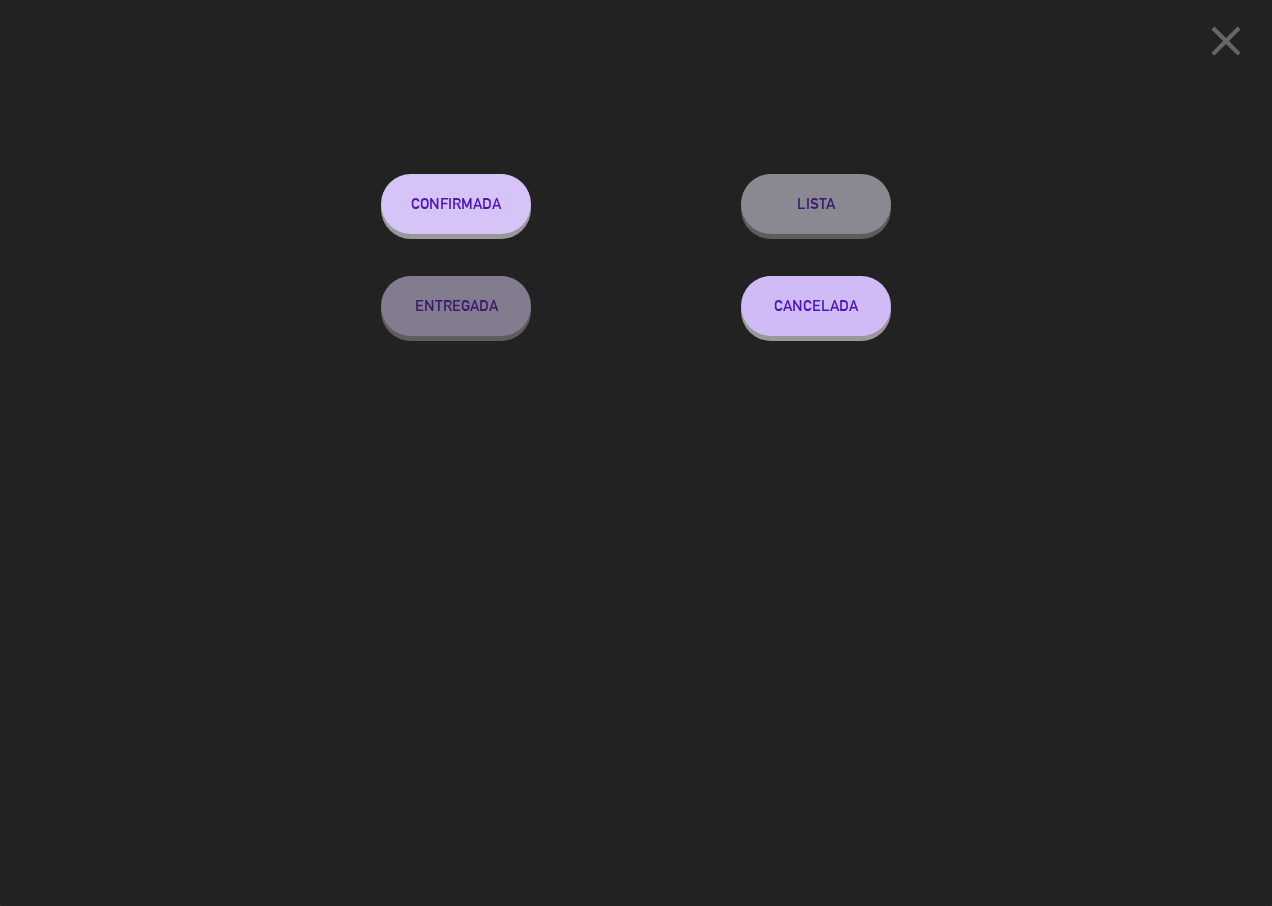 click on "Confirmada" 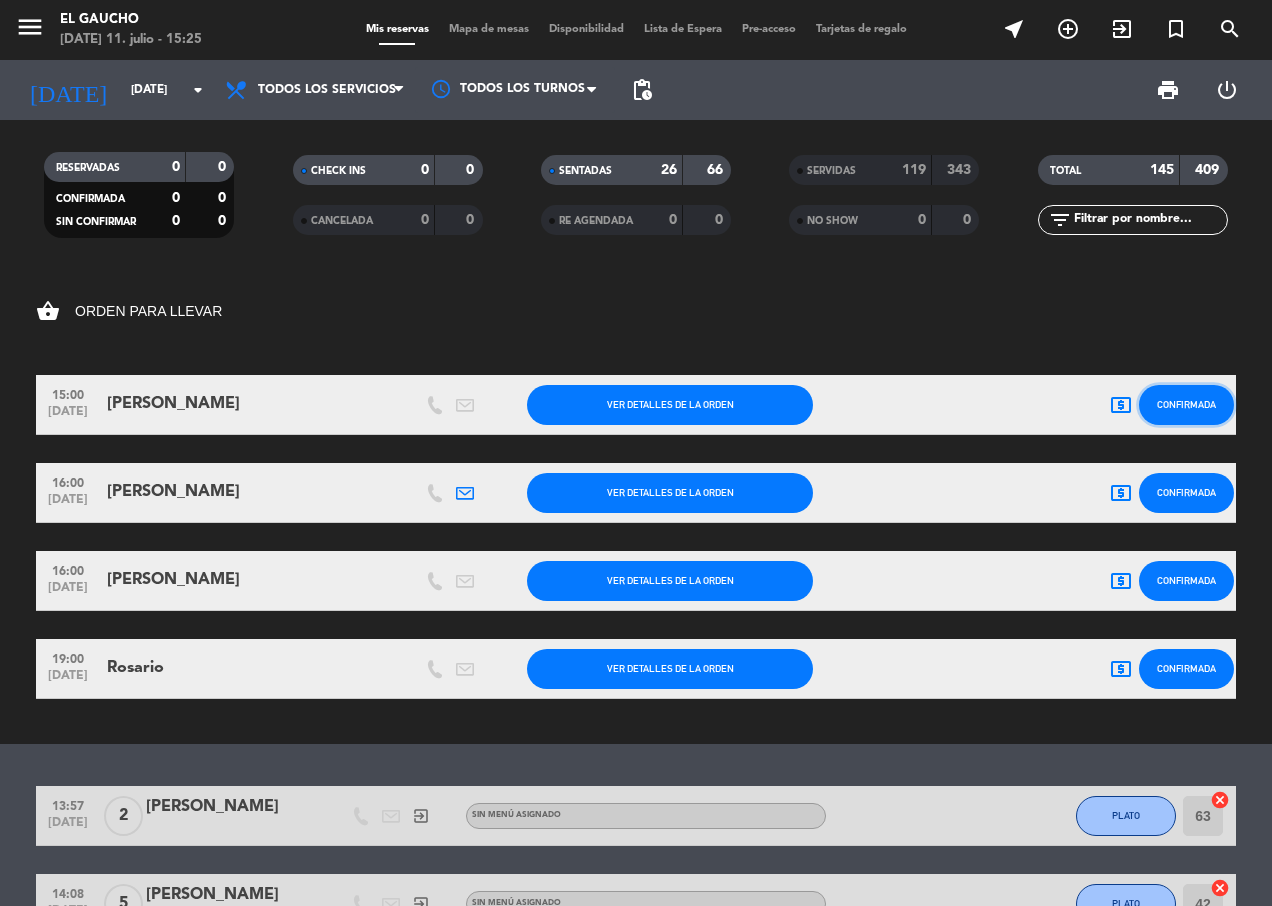 click on "Confirmada" 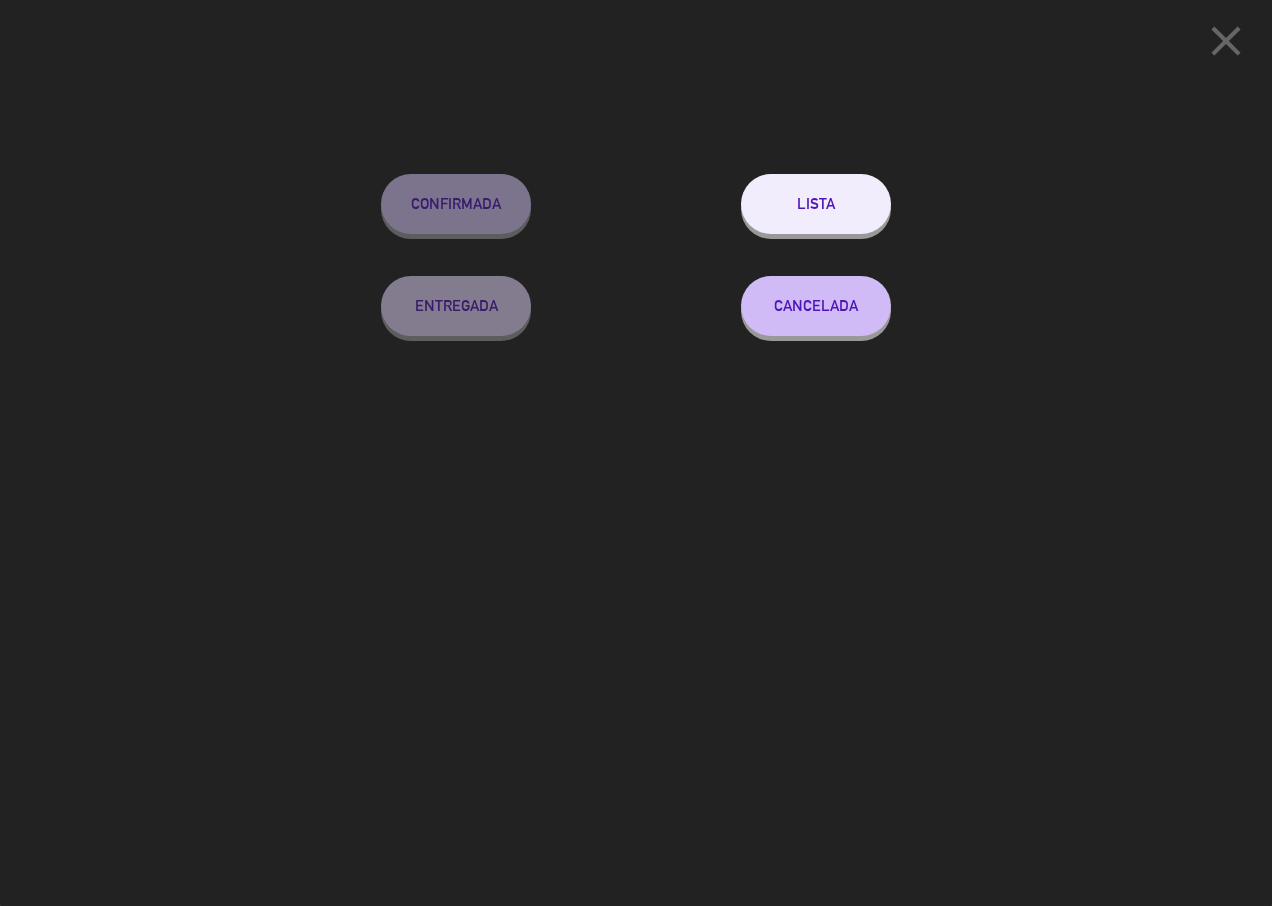 drag, startPoint x: 760, startPoint y: 209, endPoint x: 907, endPoint y: 277, distance: 161.96605 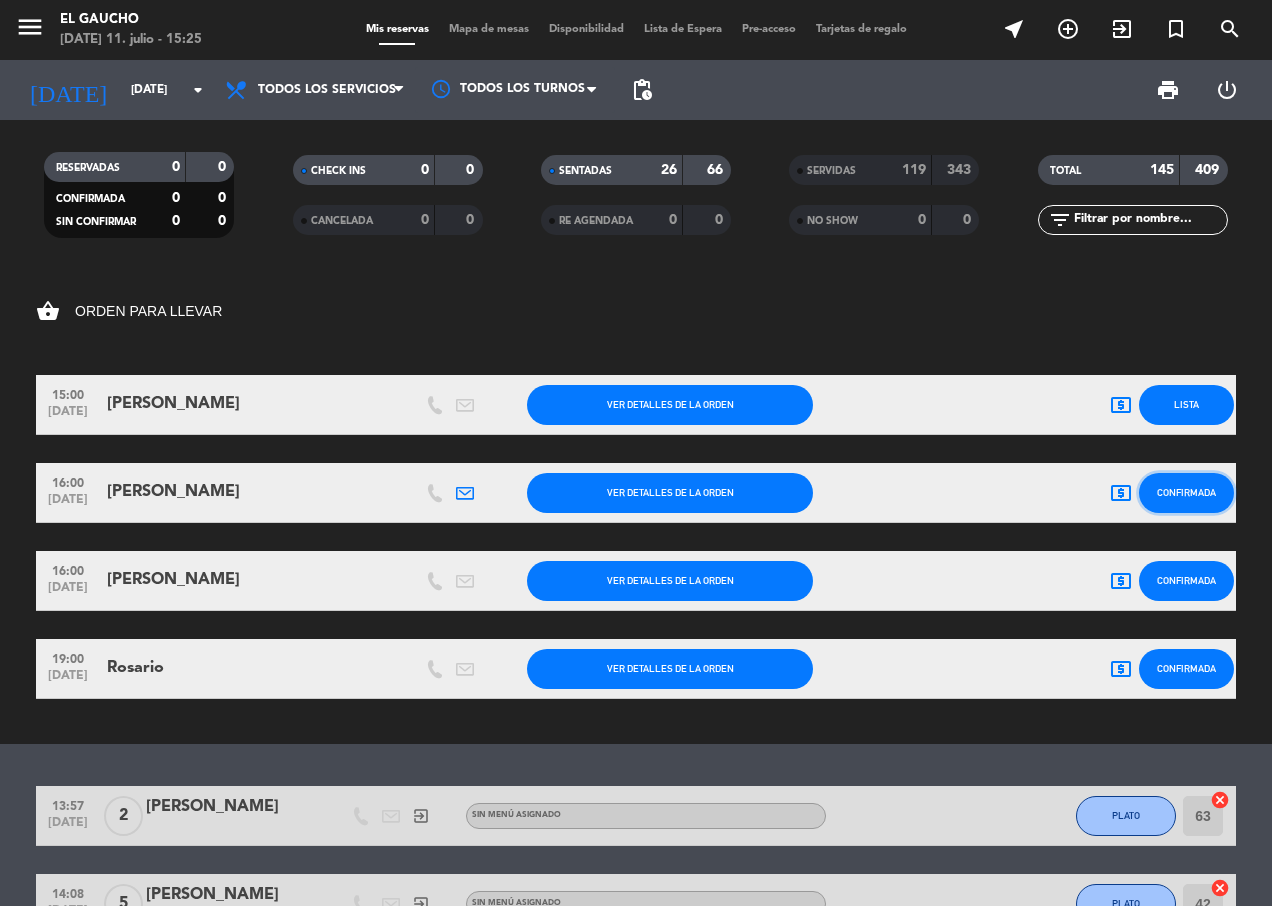 click on "Confirmada" 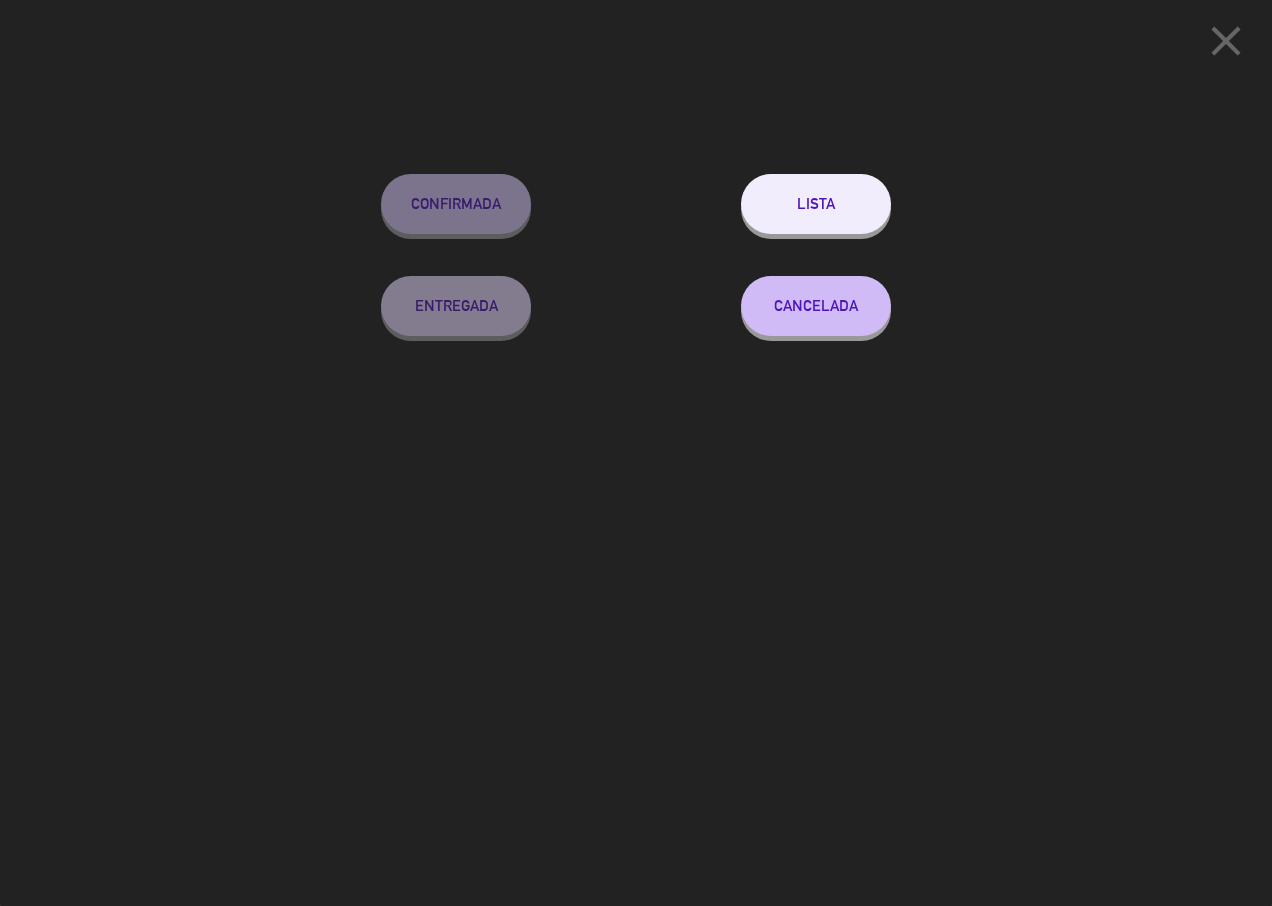 drag, startPoint x: 786, startPoint y: 201, endPoint x: 920, endPoint y: 318, distance: 177.89041 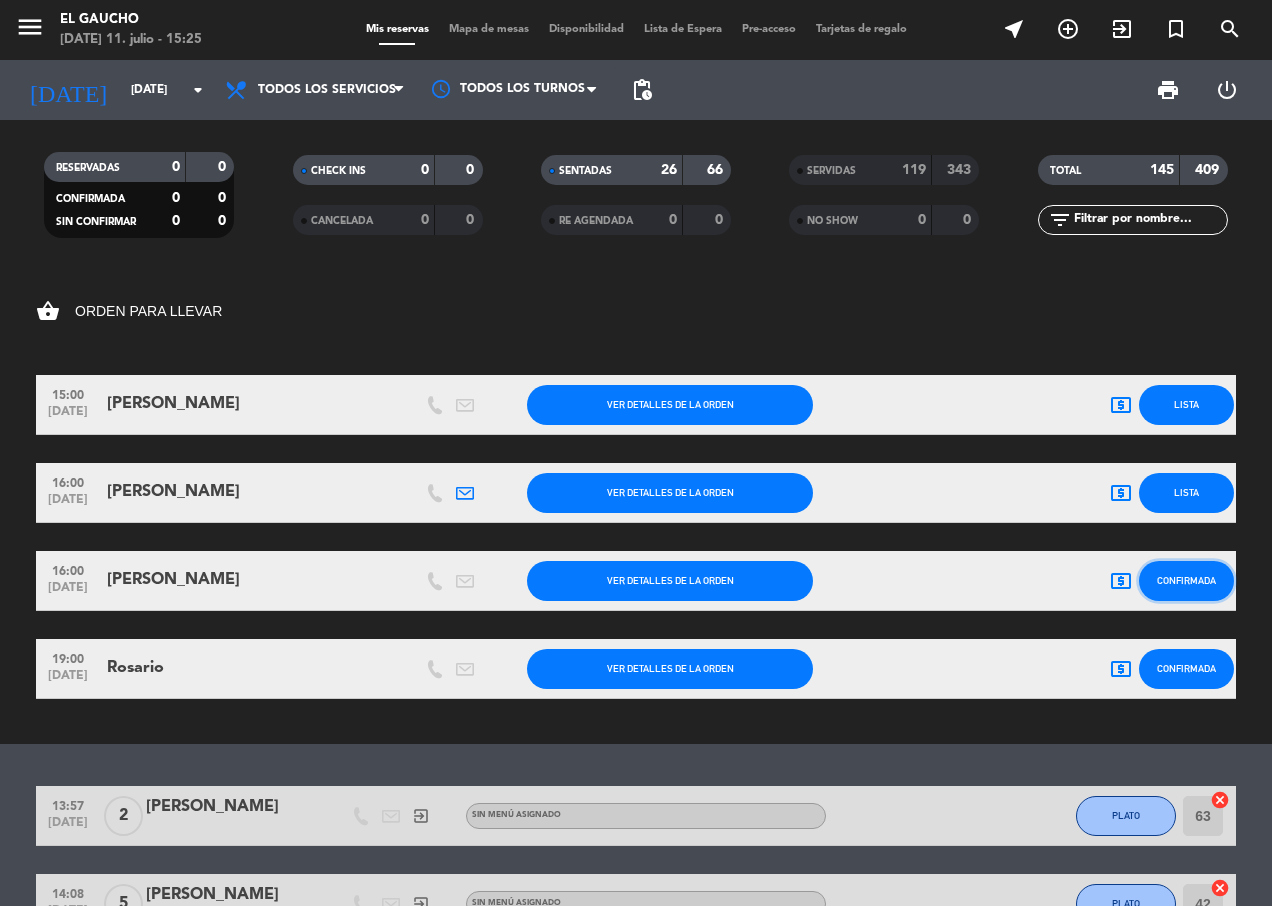 click on "Confirmada" 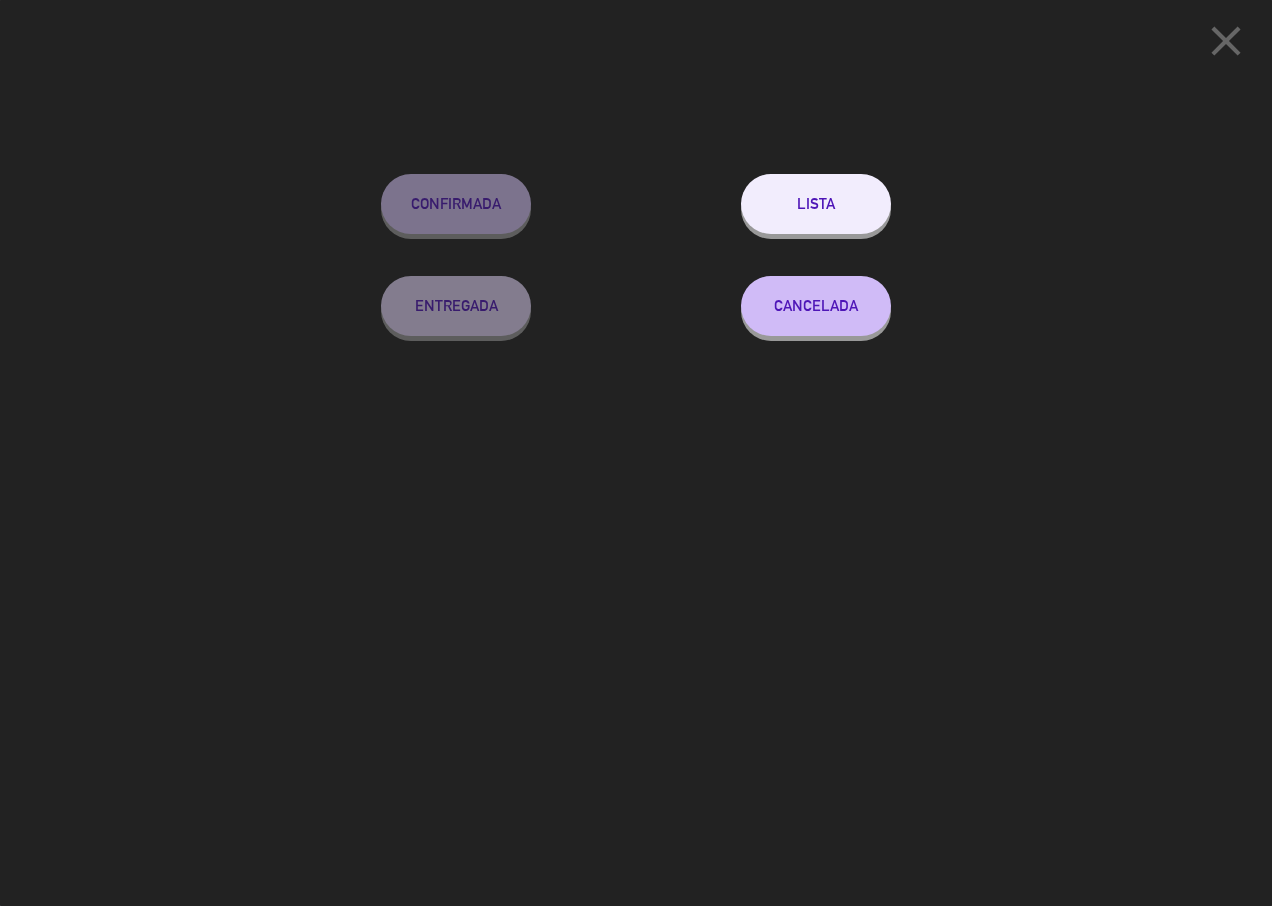click on "Lista" 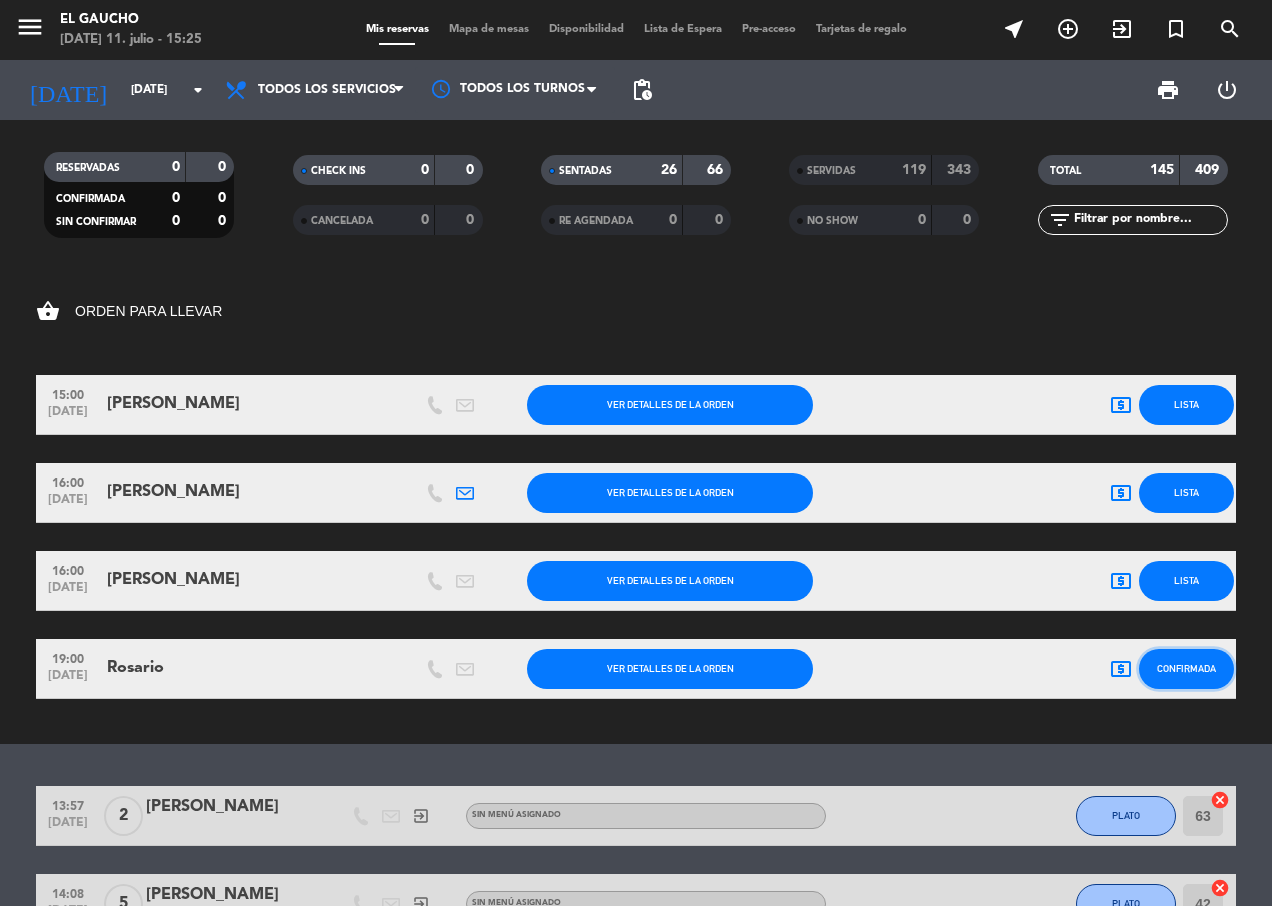 click on "Confirmada" 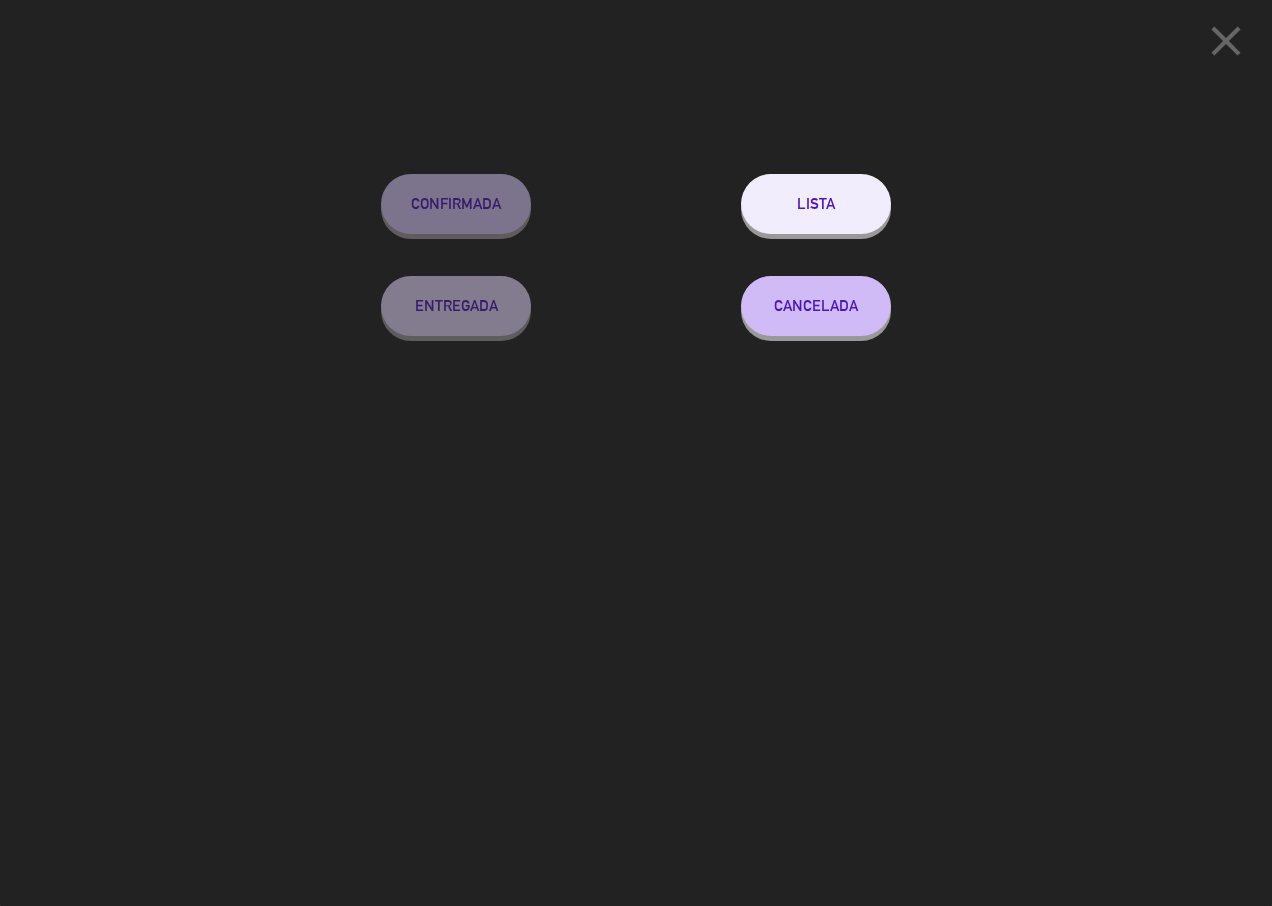 click on "Lista" 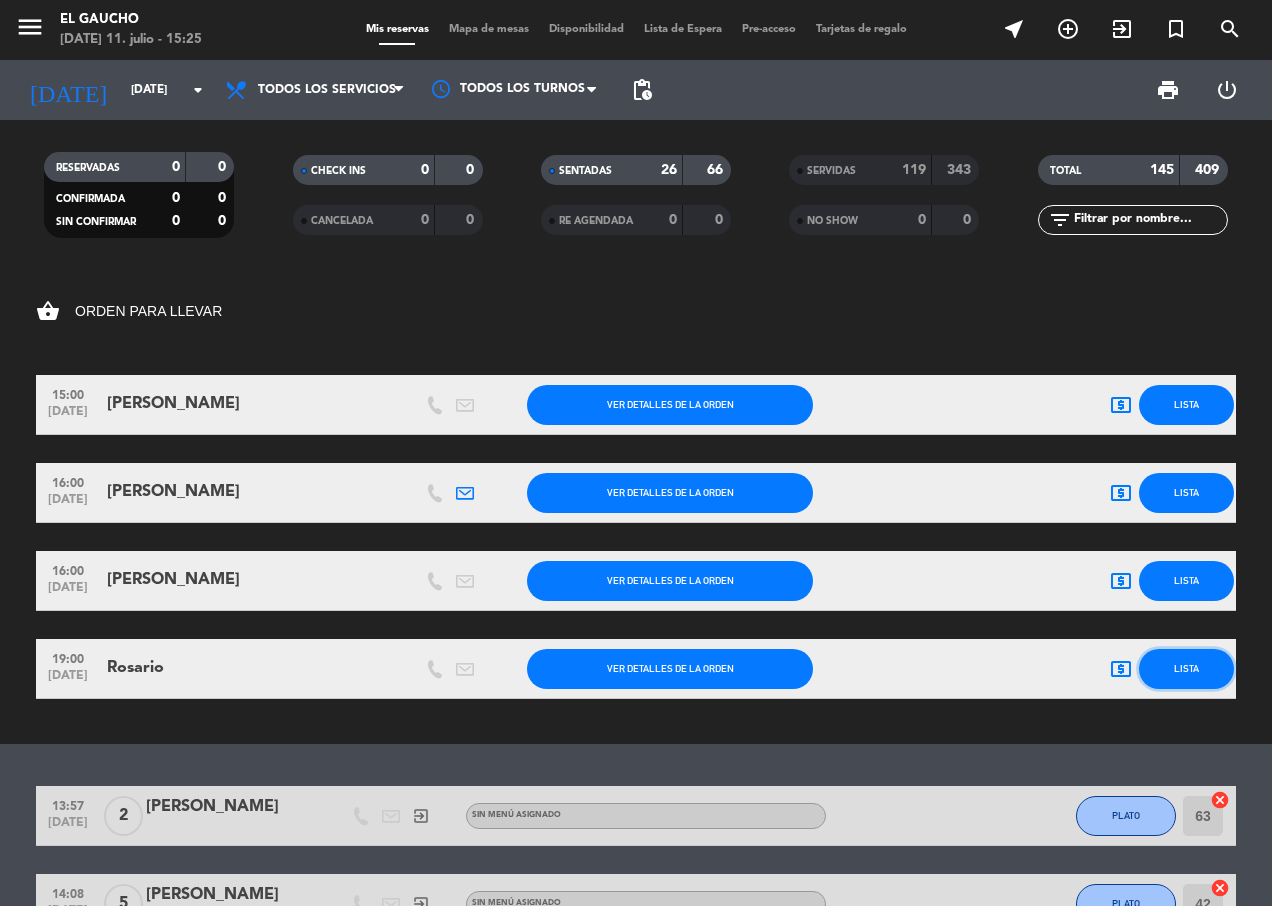 click on "Lista" 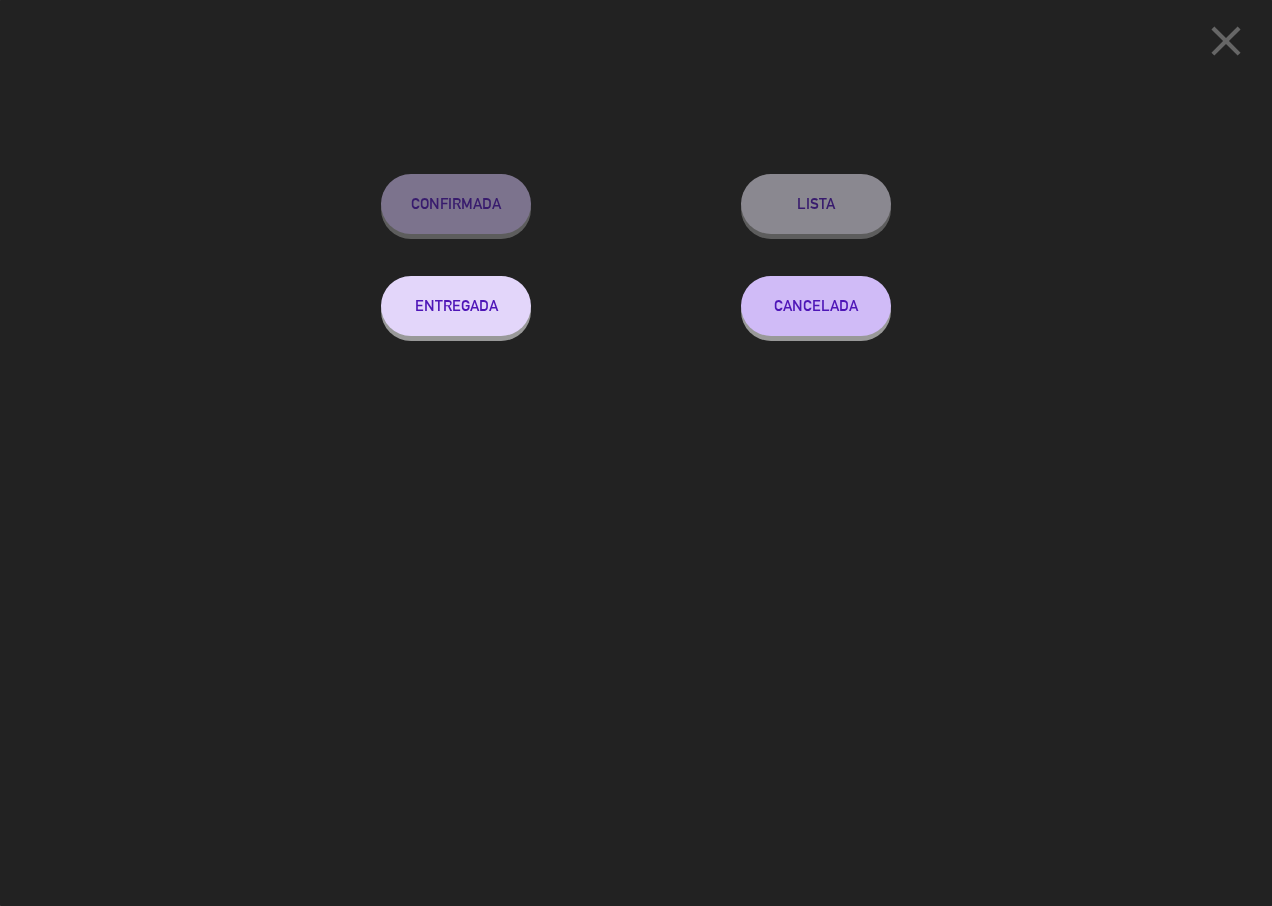 click on "Entregada" 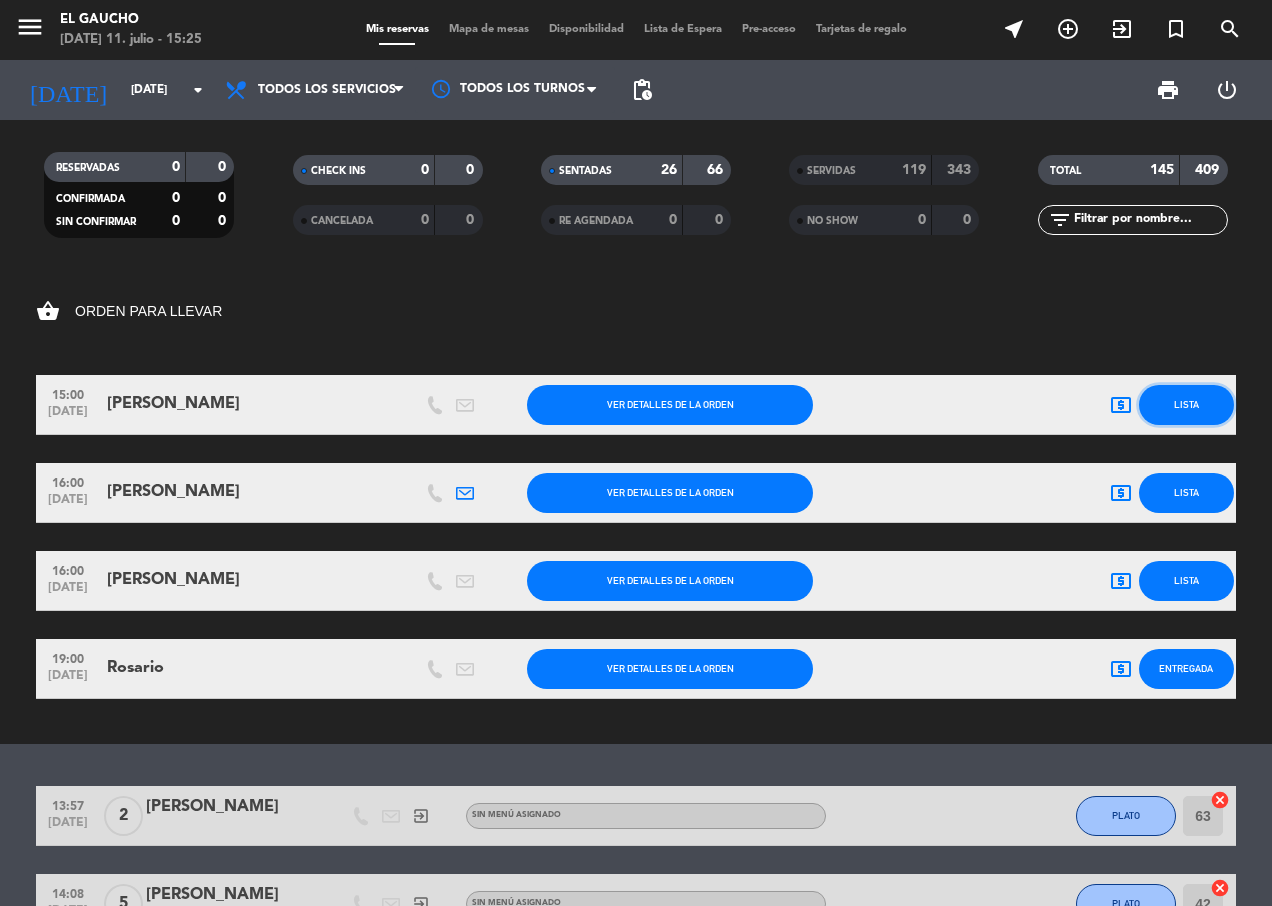 click on "Lista" 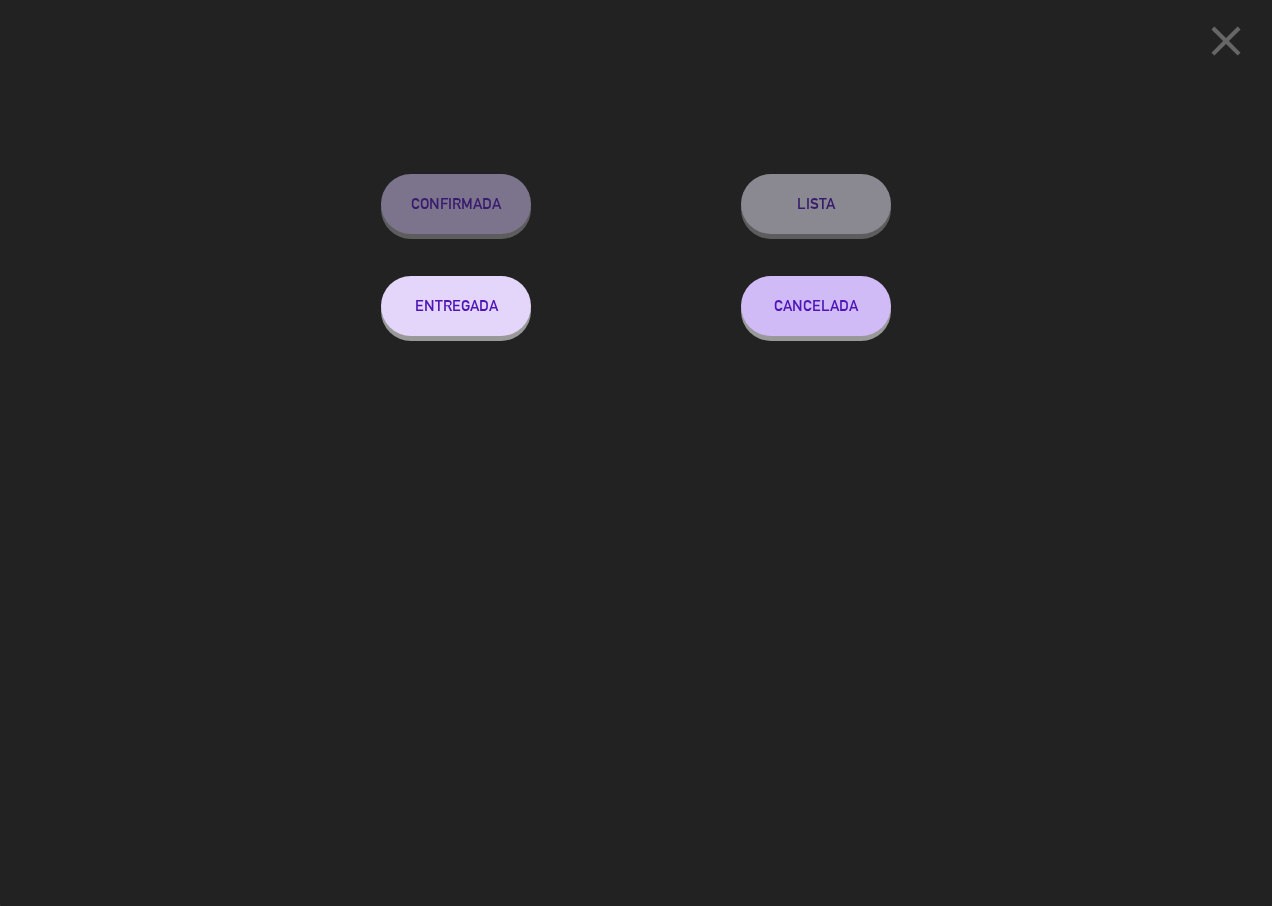 drag, startPoint x: 461, startPoint y: 302, endPoint x: 482, endPoint y: 302, distance: 21 